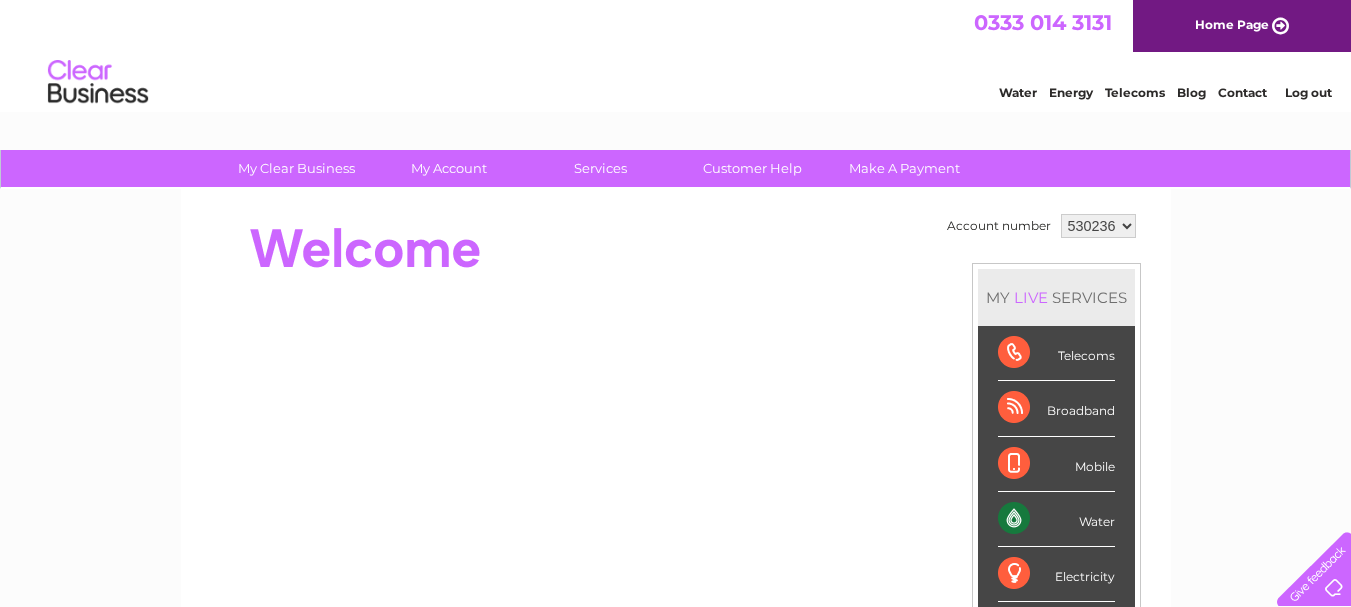 scroll, scrollTop: 0, scrollLeft: 0, axis: both 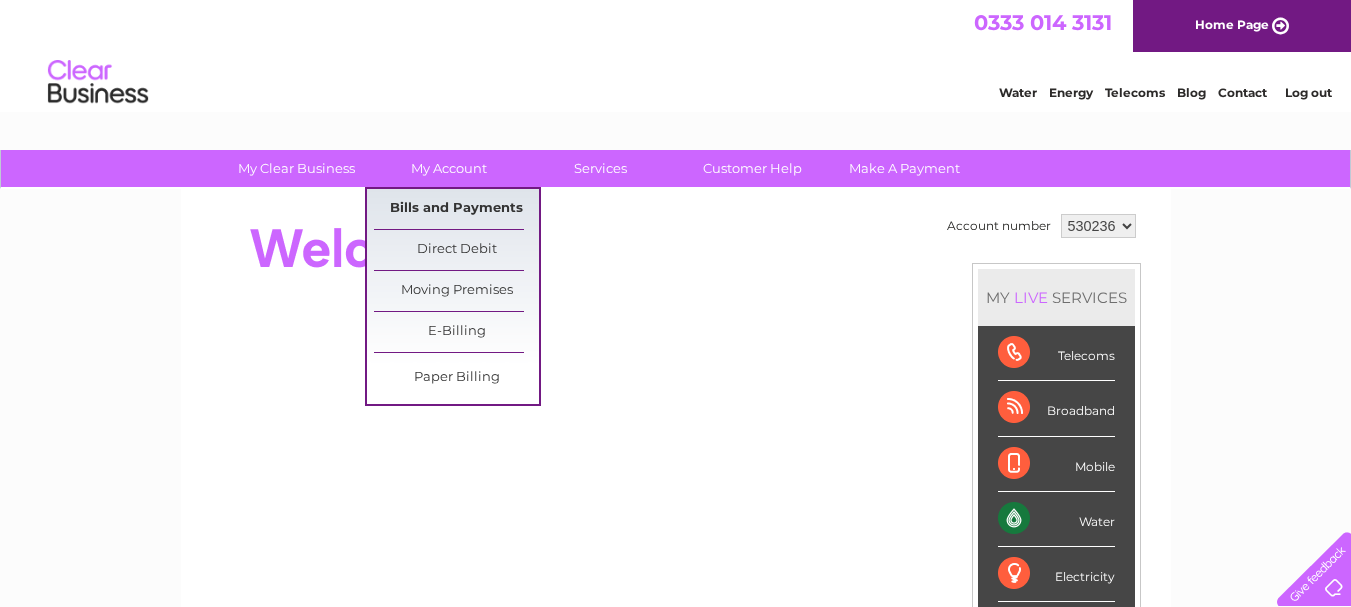 click on "Bills and Payments" at bounding box center [456, 209] 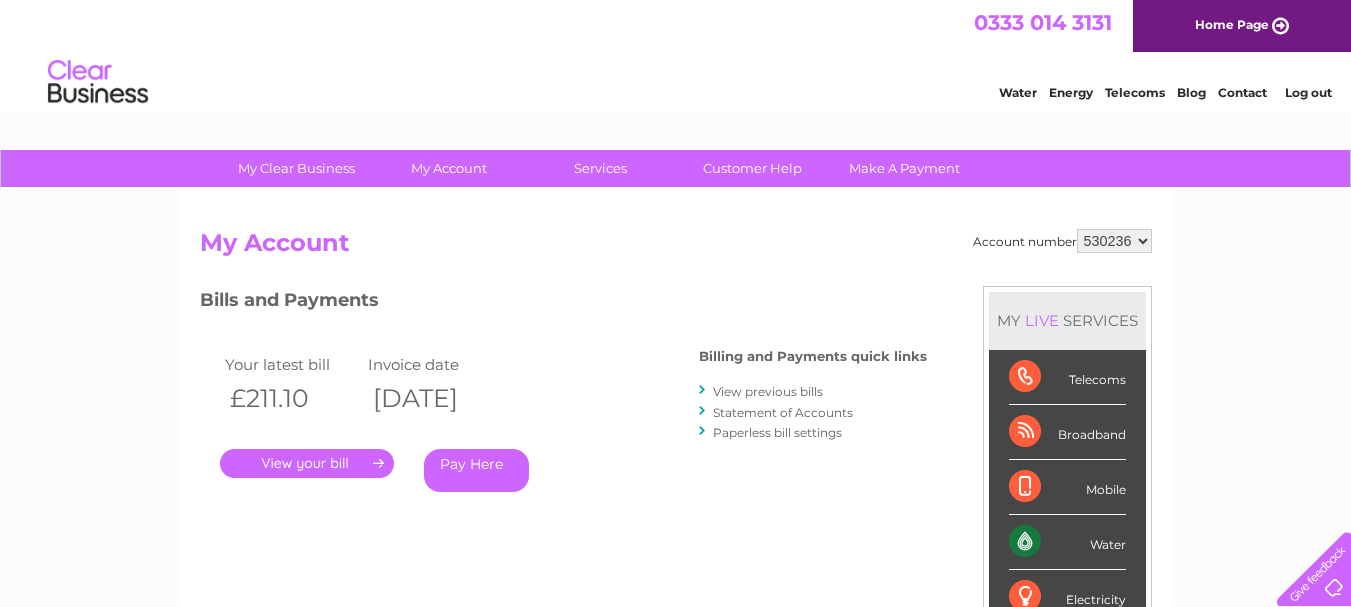 scroll, scrollTop: 0, scrollLeft: 0, axis: both 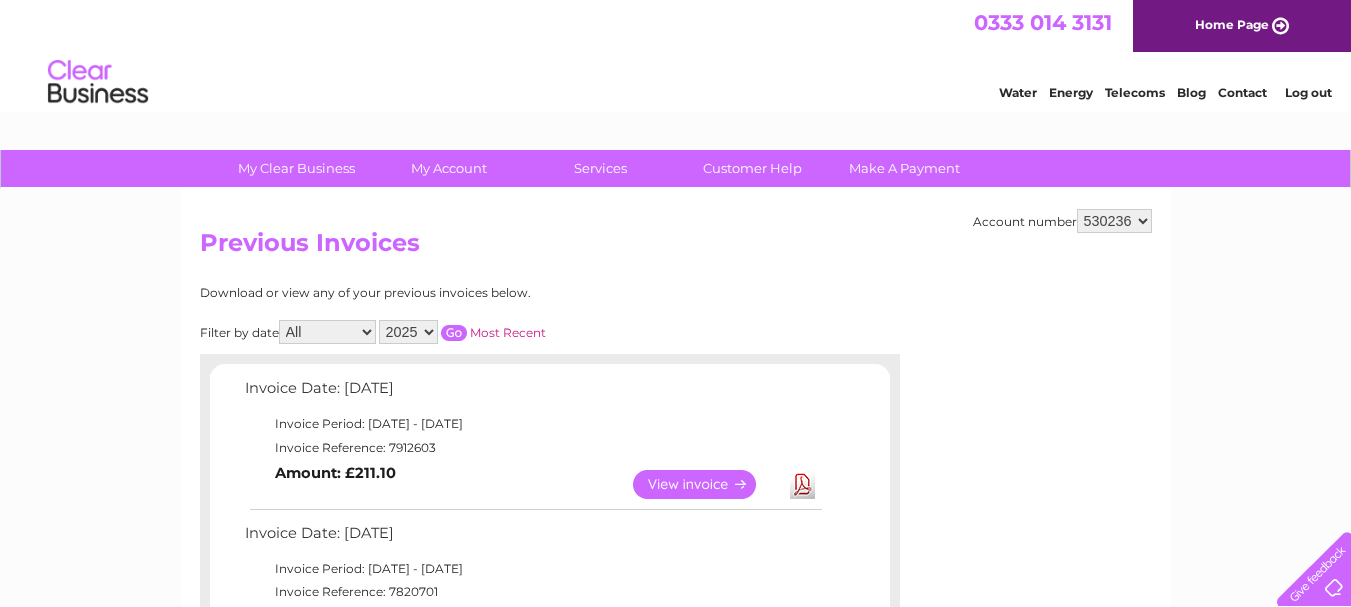 click on "2025
2024
2023
2022" at bounding box center (408, 332) 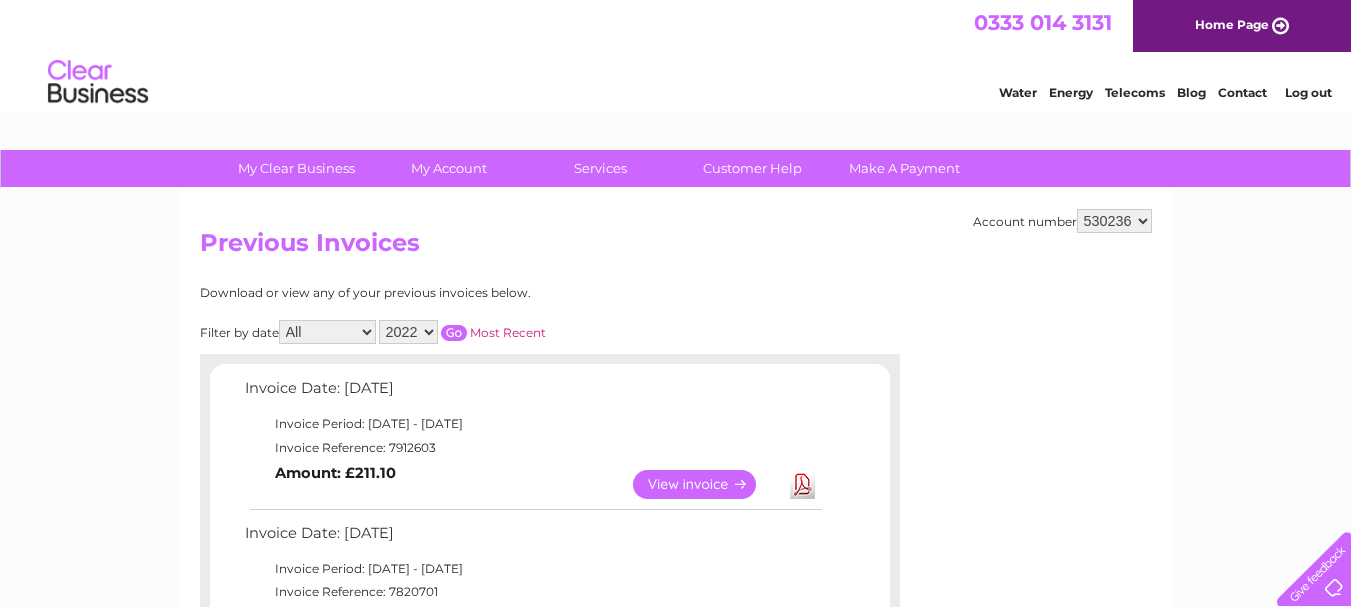 click at bounding box center [454, 333] 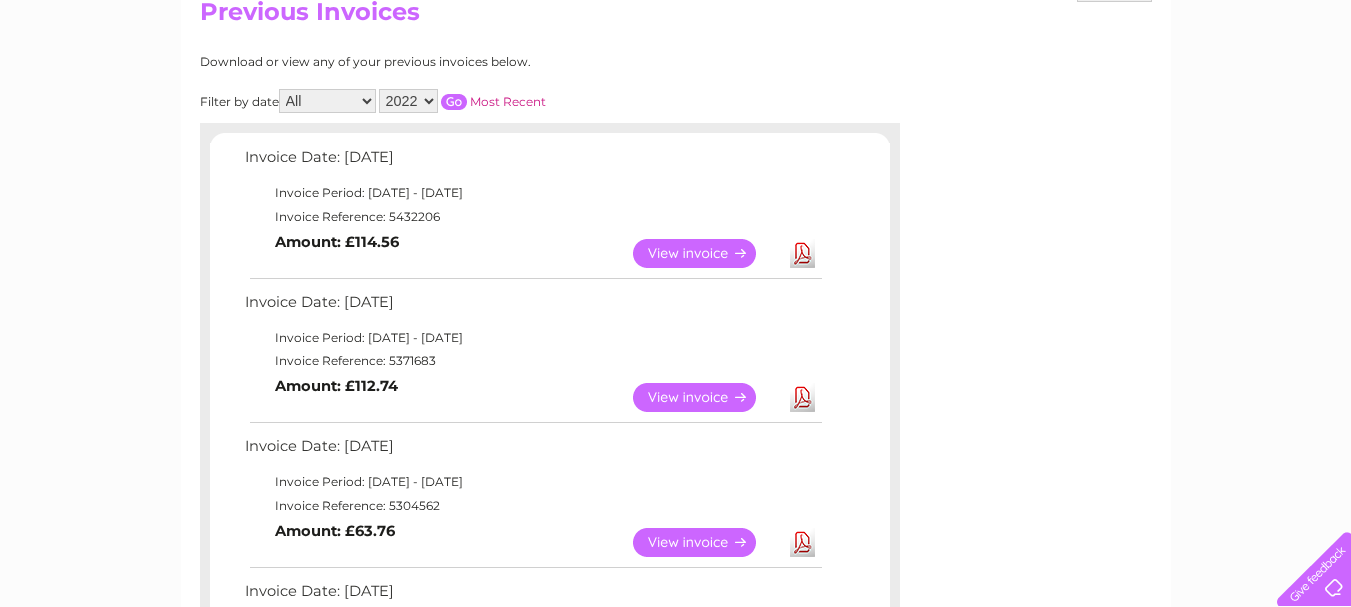 scroll, scrollTop: 225, scrollLeft: 0, axis: vertical 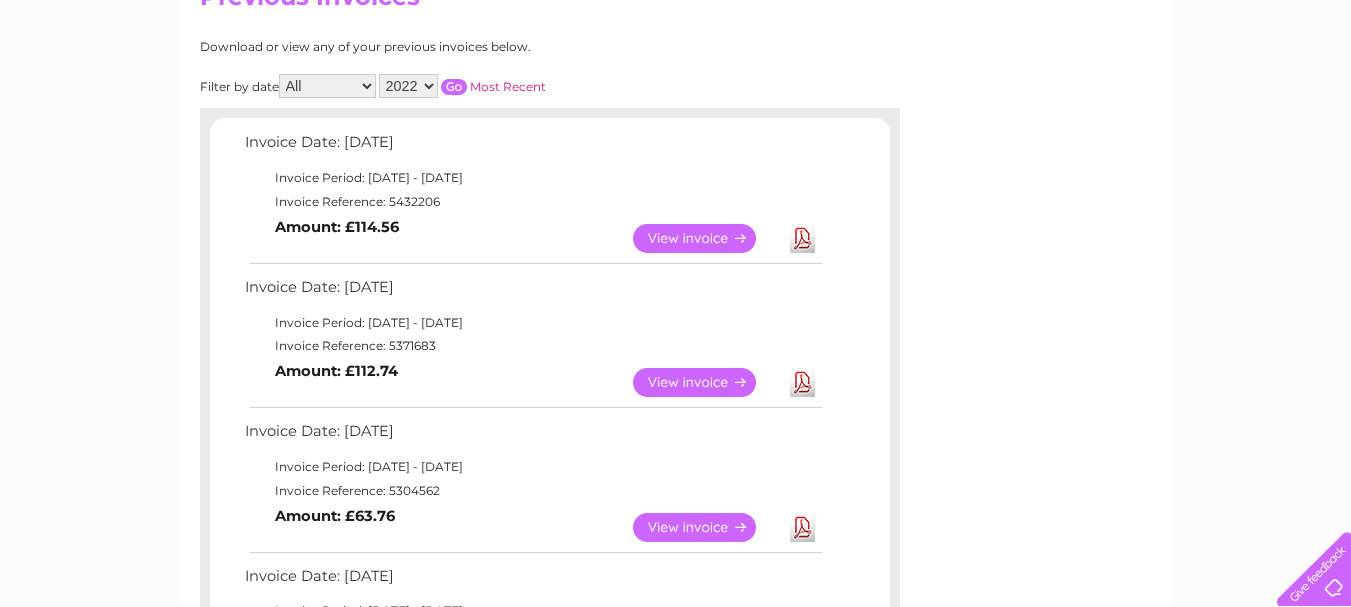click on "2025
2024
2023
2022" at bounding box center (408, 86) 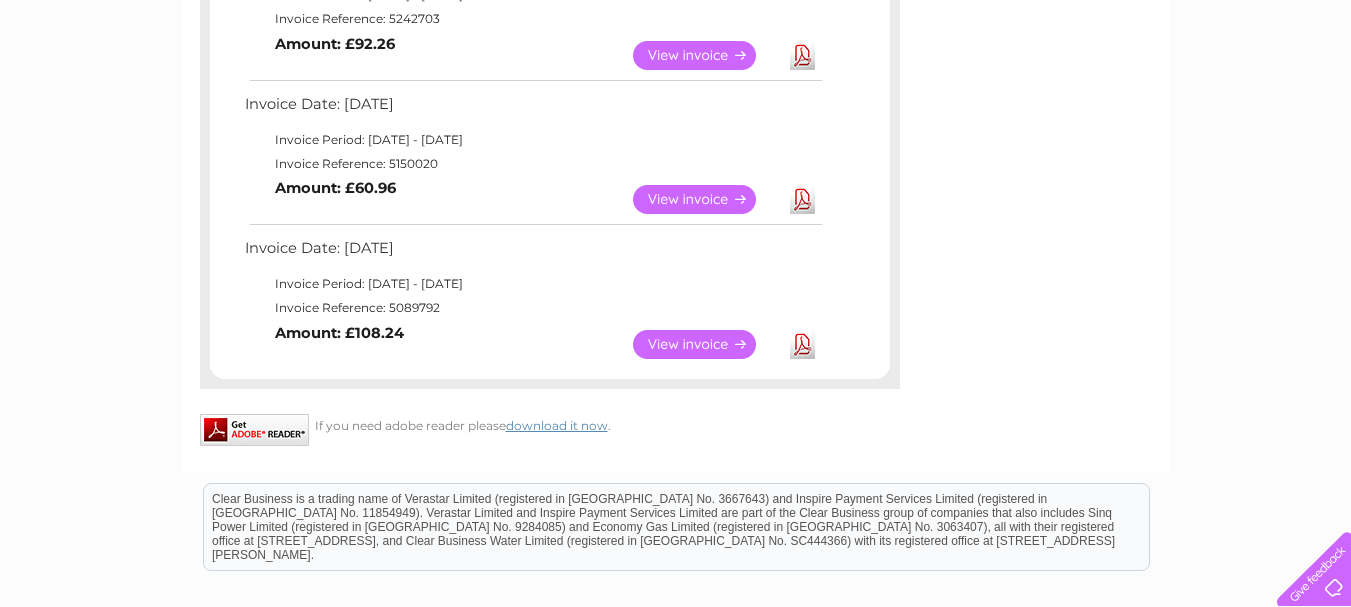 scroll, scrollTop: 891, scrollLeft: 0, axis: vertical 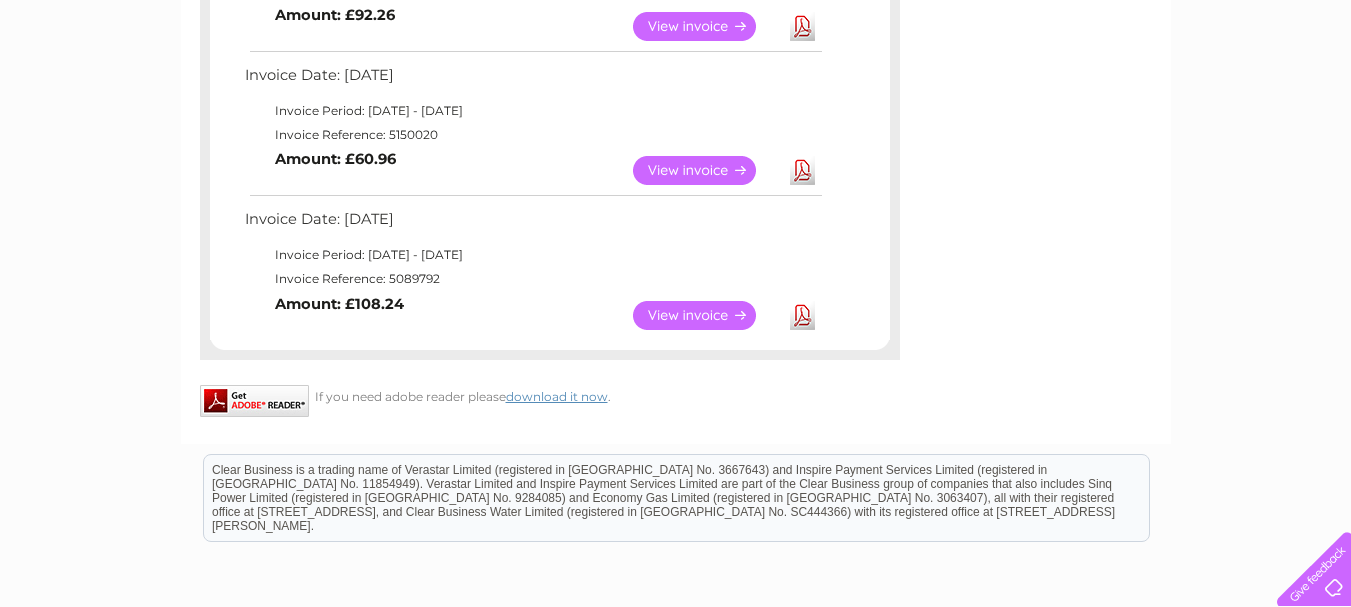 click on "View" at bounding box center [706, 315] 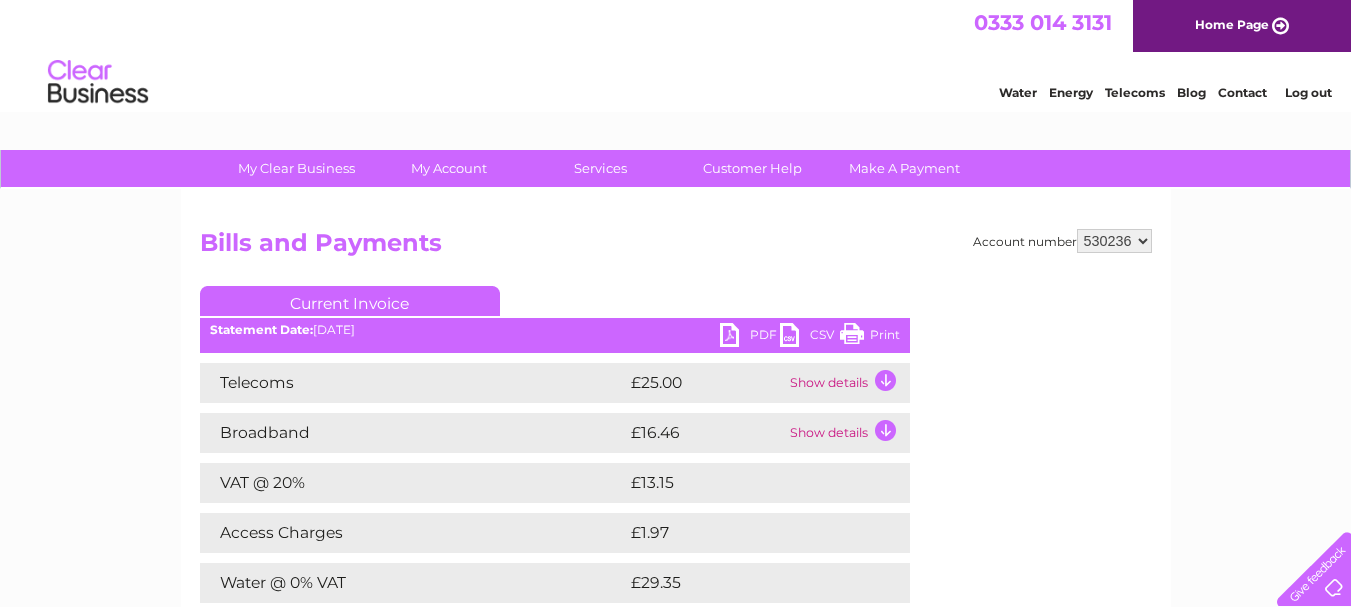 scroll, scrollTop: 0, scrollLeft: 0, axis: both 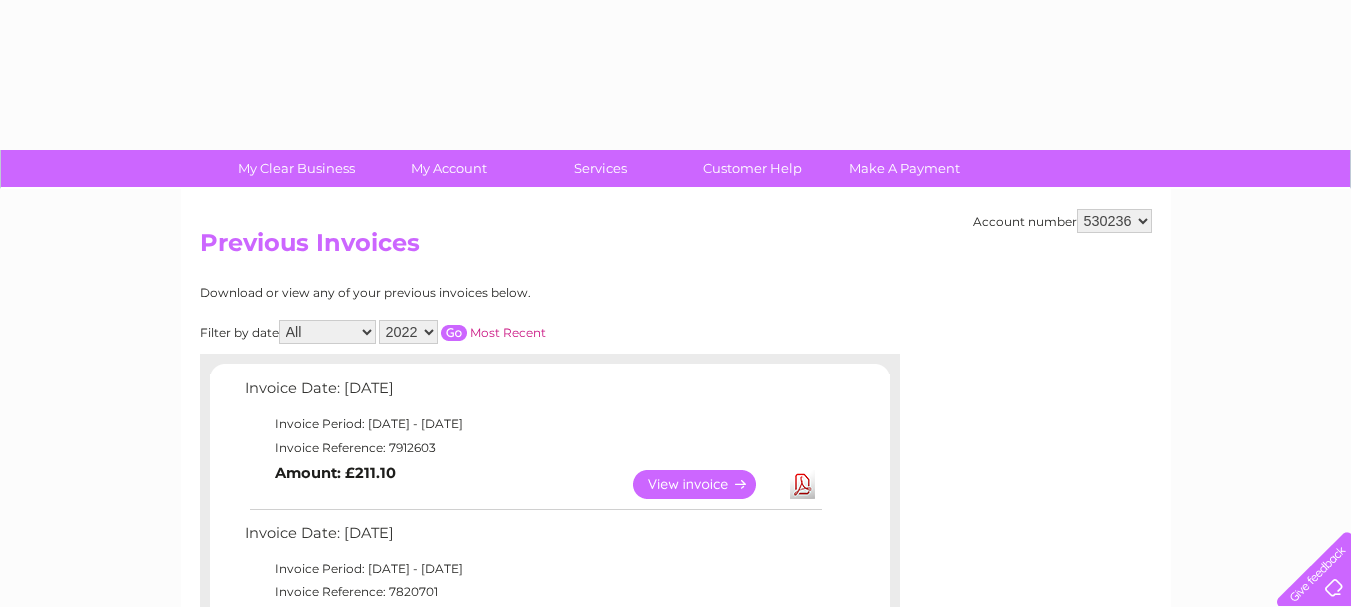 select on "2022" 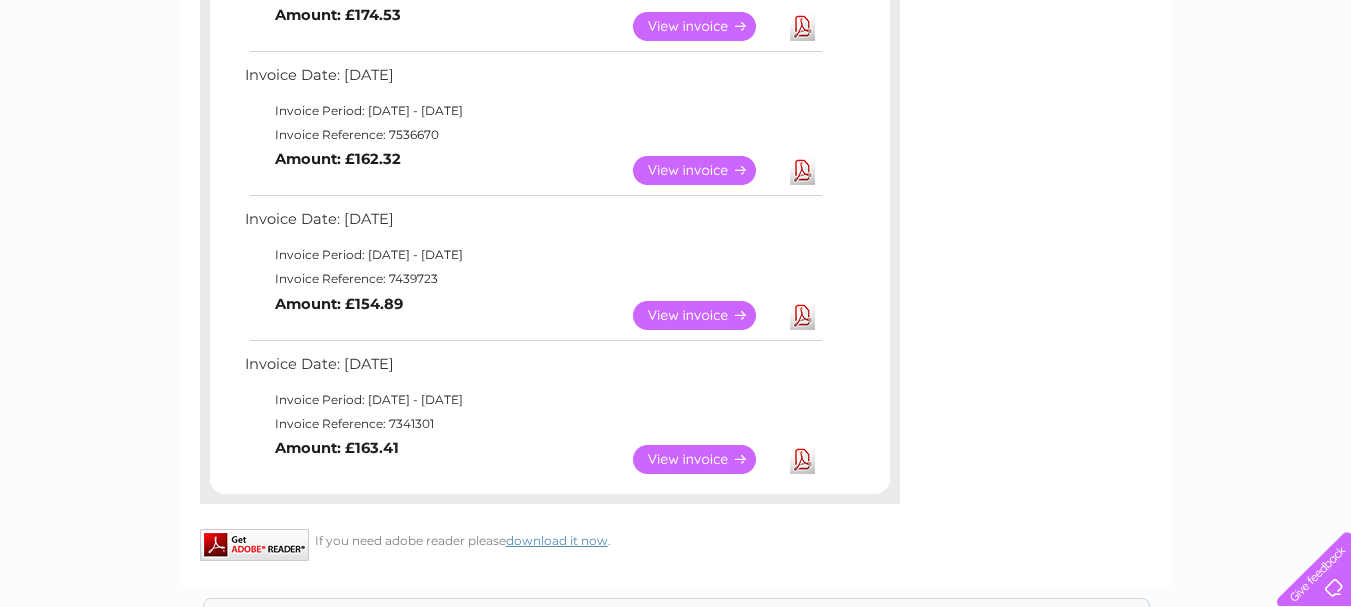 scroll, scrollTop: 0, scrollLeft: 0, axis: both 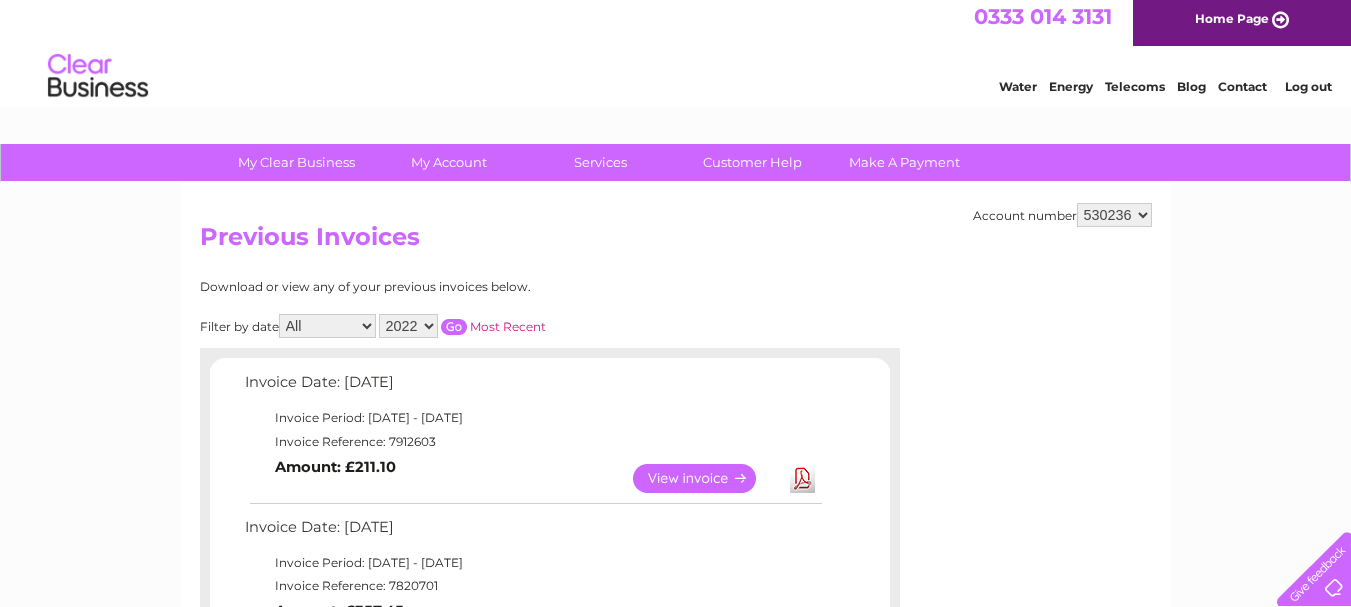click at bounding box center [454, 327] 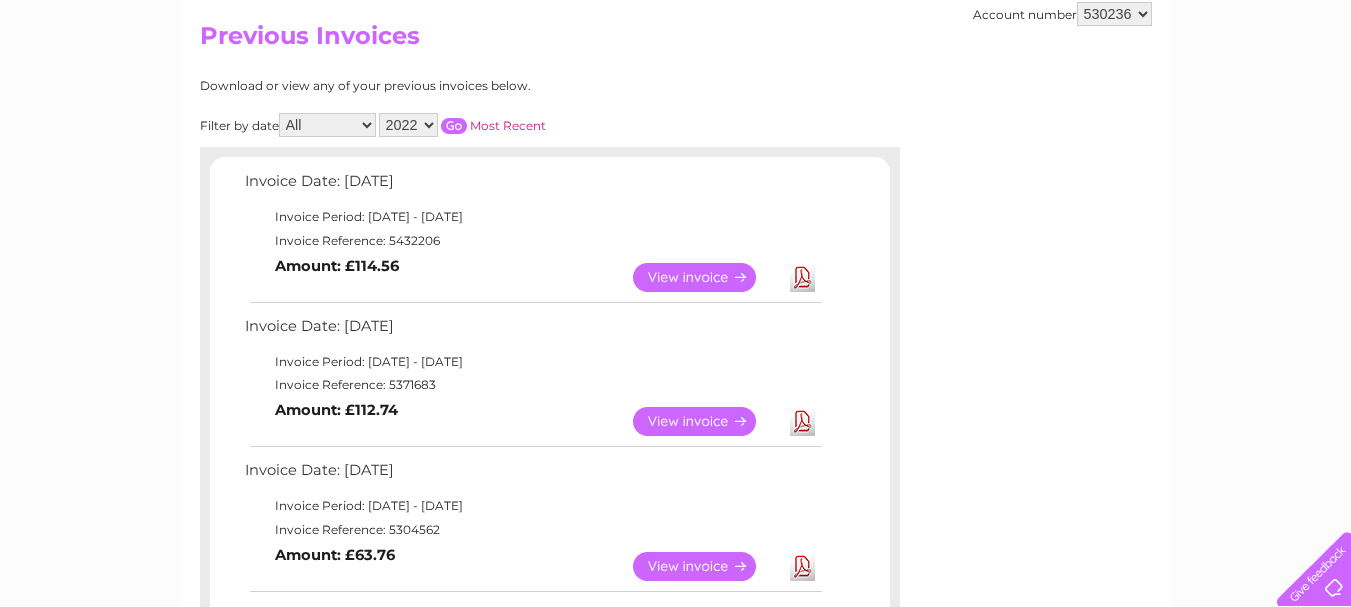 scroll, scrollTop: 199, scrollLeft: 0, axis: vertical 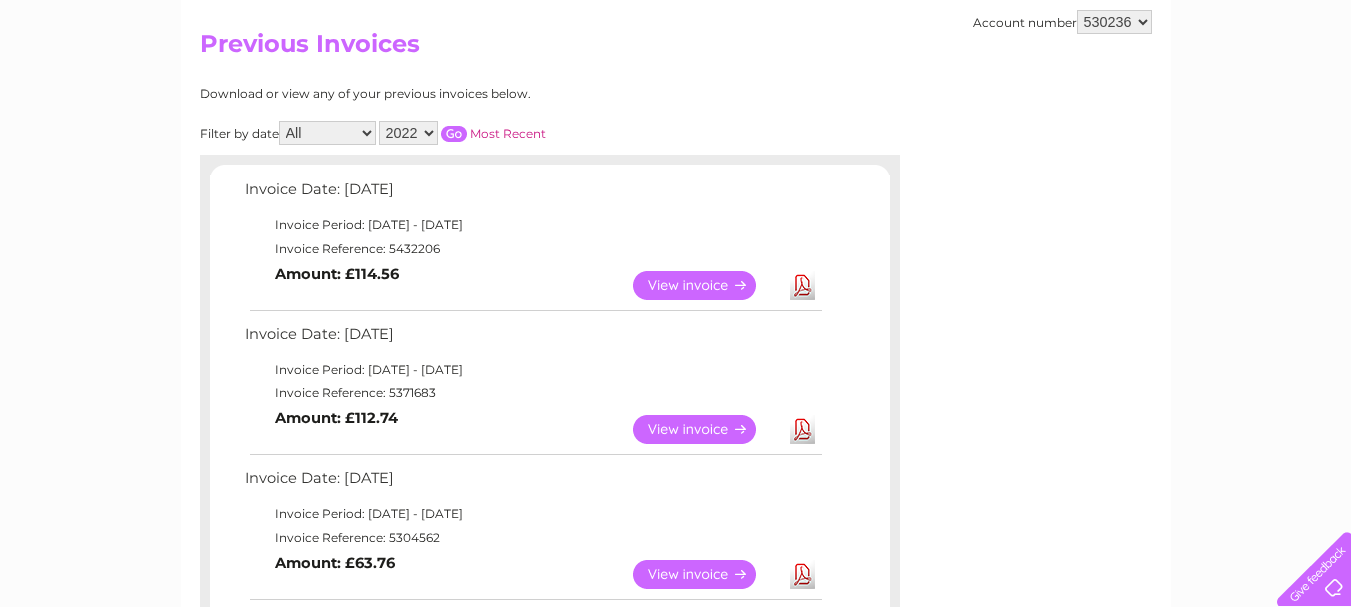 click on "View" at bounding box center [706, 429] 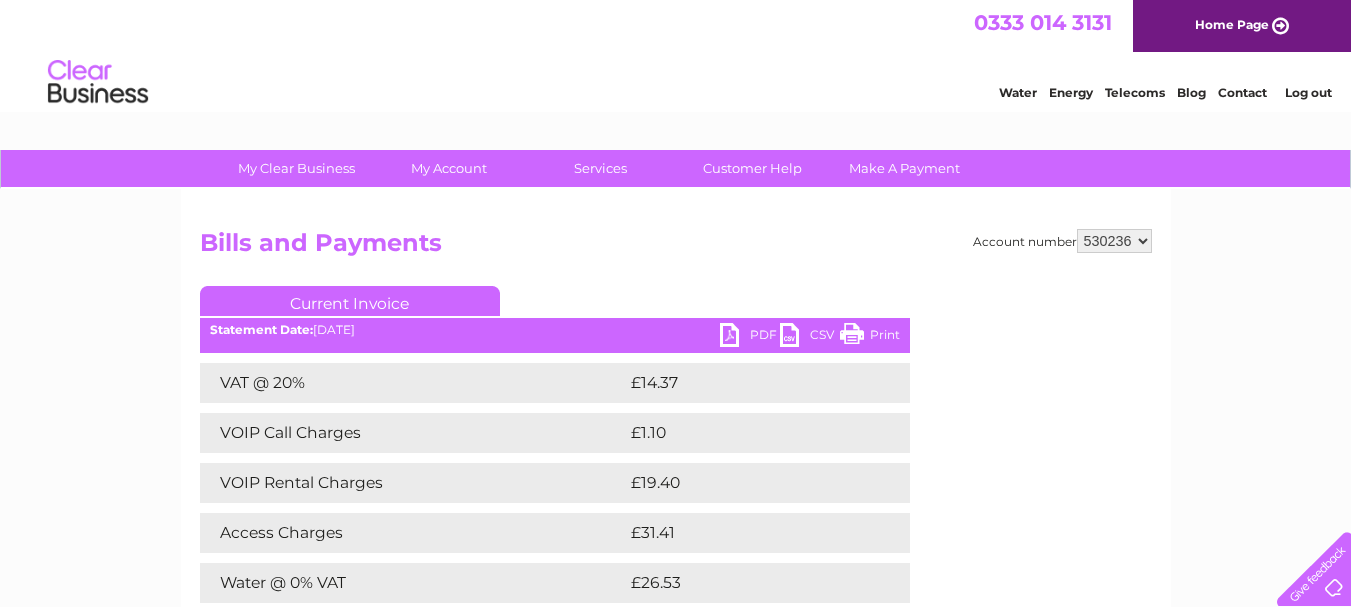 scroll, scrollTop: 0, scrollLeft: 0, axis: both 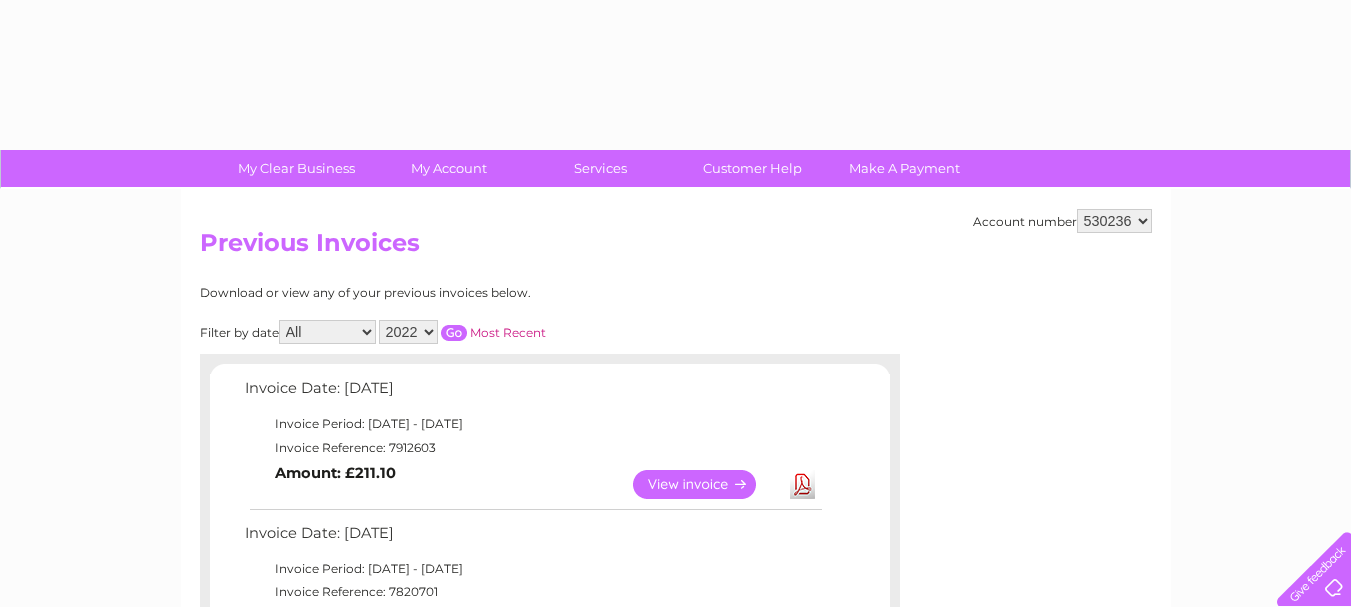 select on "2022" 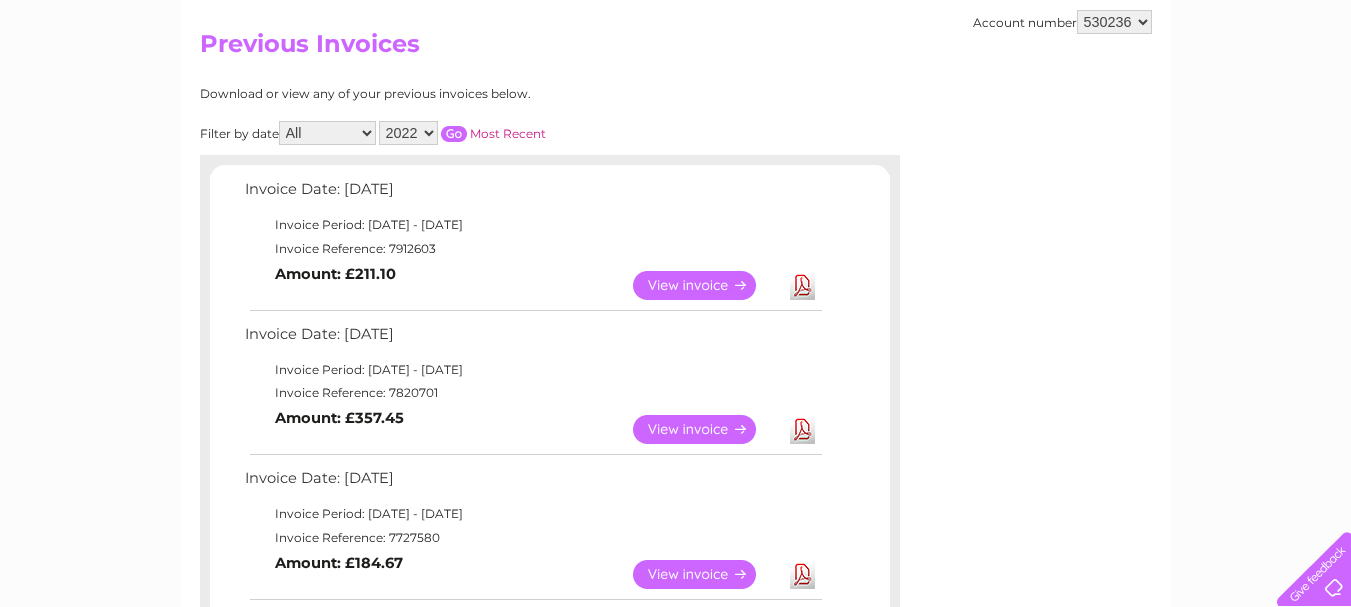 scroll, scrollTop: 0, scrollLeft: 0, axis: both 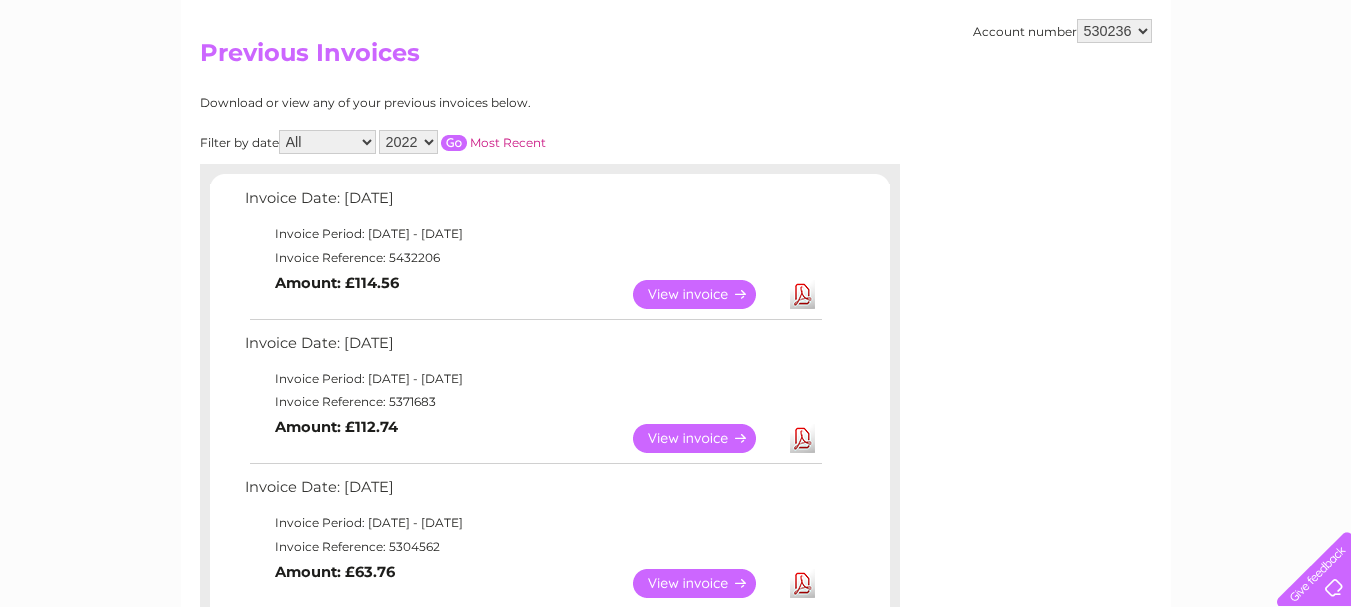 click on "View" at bounding box center [706, 294] 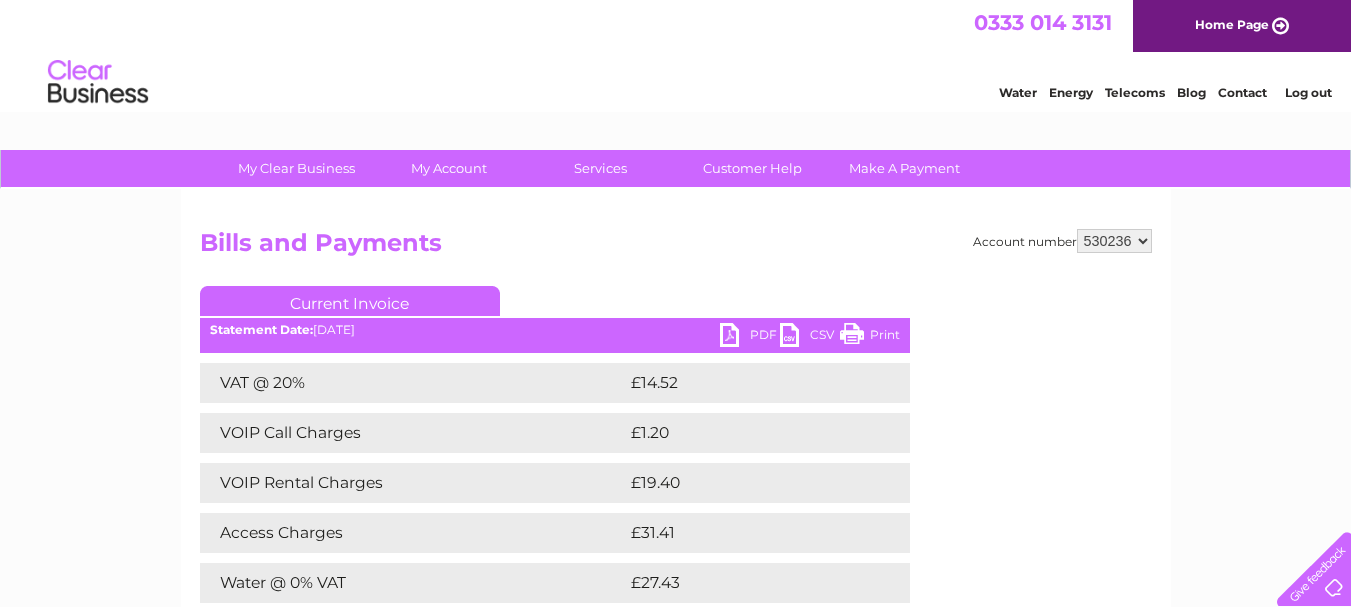 scroll, scrollTop: 0, scrollLeft: 0, axis: both 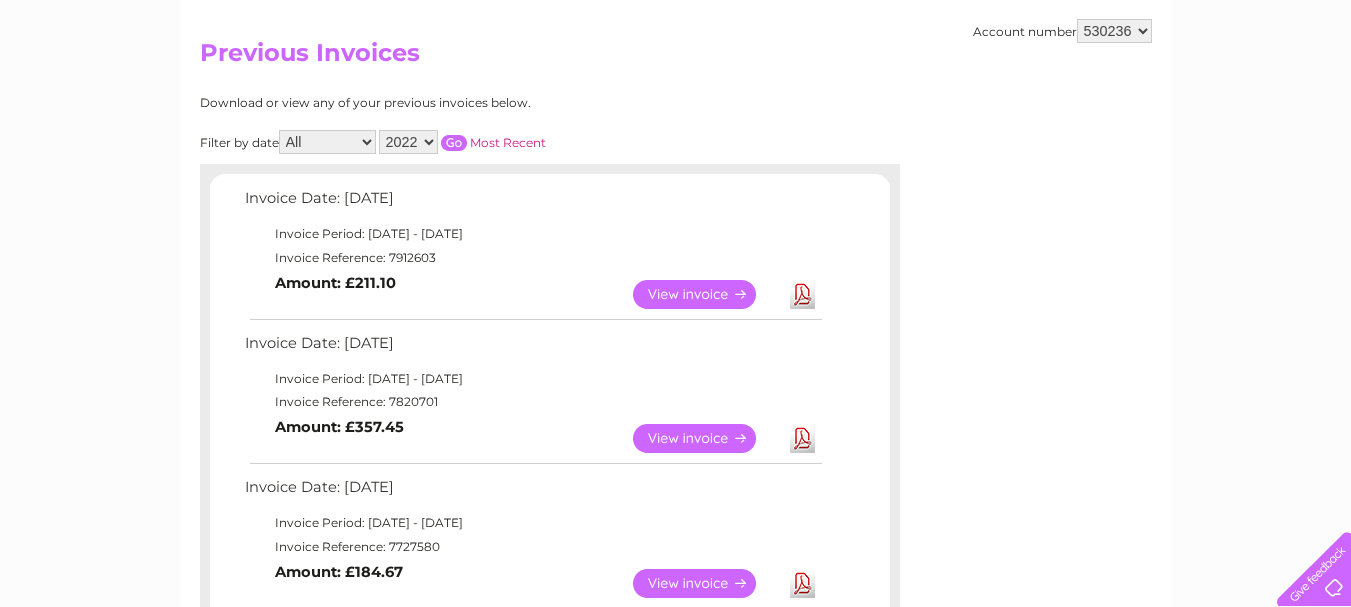 click on "2025
2024
2023
2022" at bounding box center (408, 142) 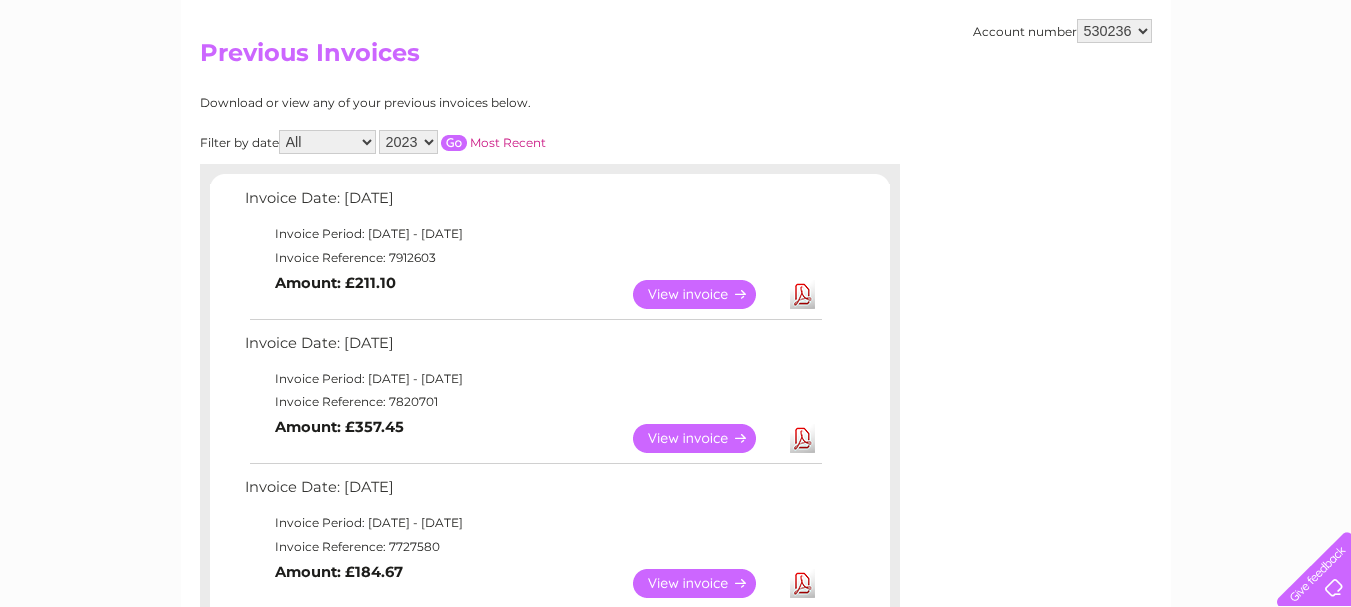 click at bounding box center [454, 143] 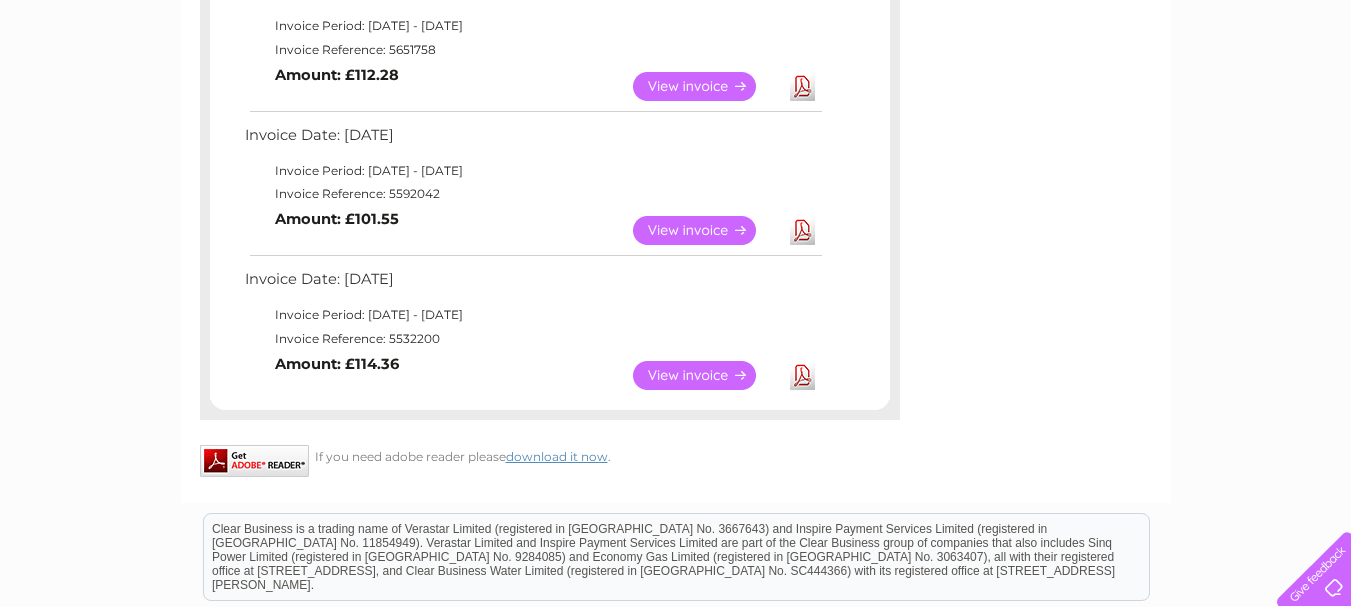scroll, scrollTop: 1720, scrollLeft: 0, axis: vertical 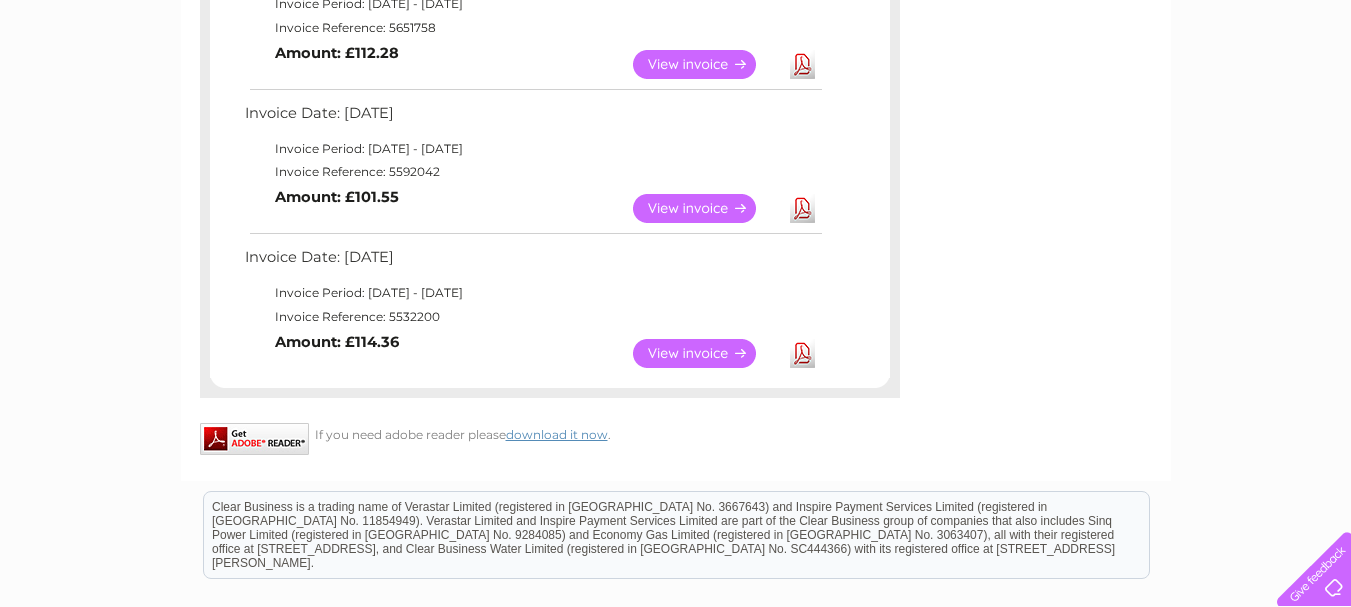 click on "View" at bounding box center [706, 353] 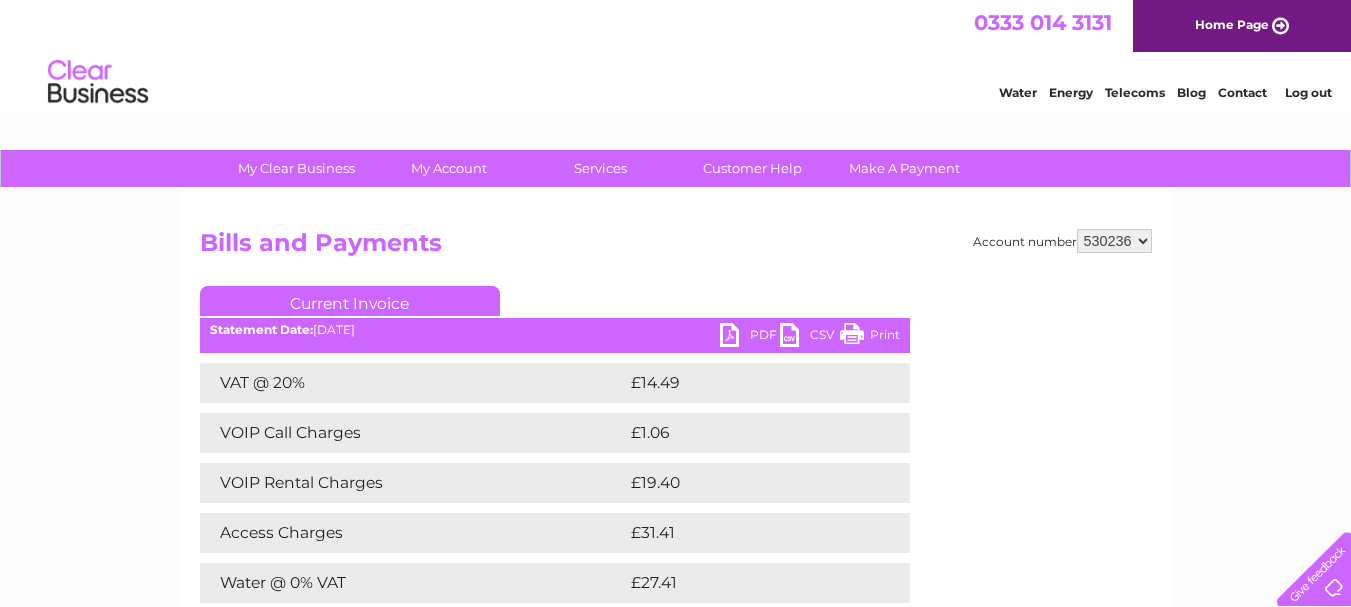 scroll, scrollTop: 0, scrollLeft: 0, axis: both 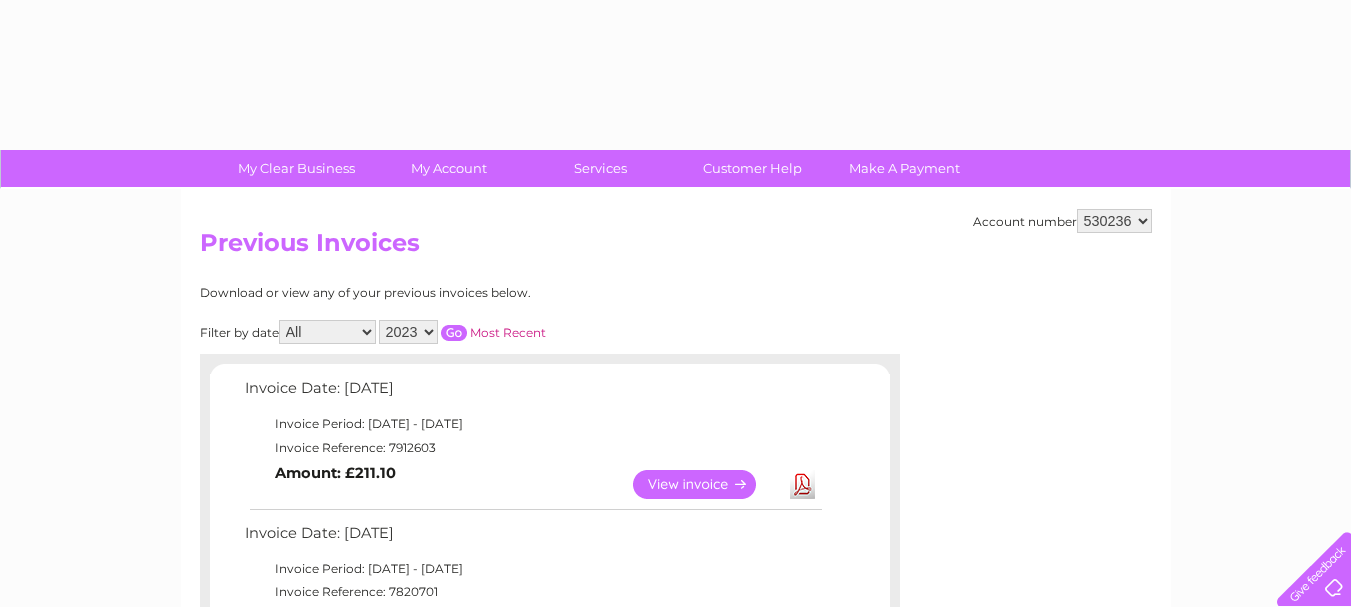 select on "2023" 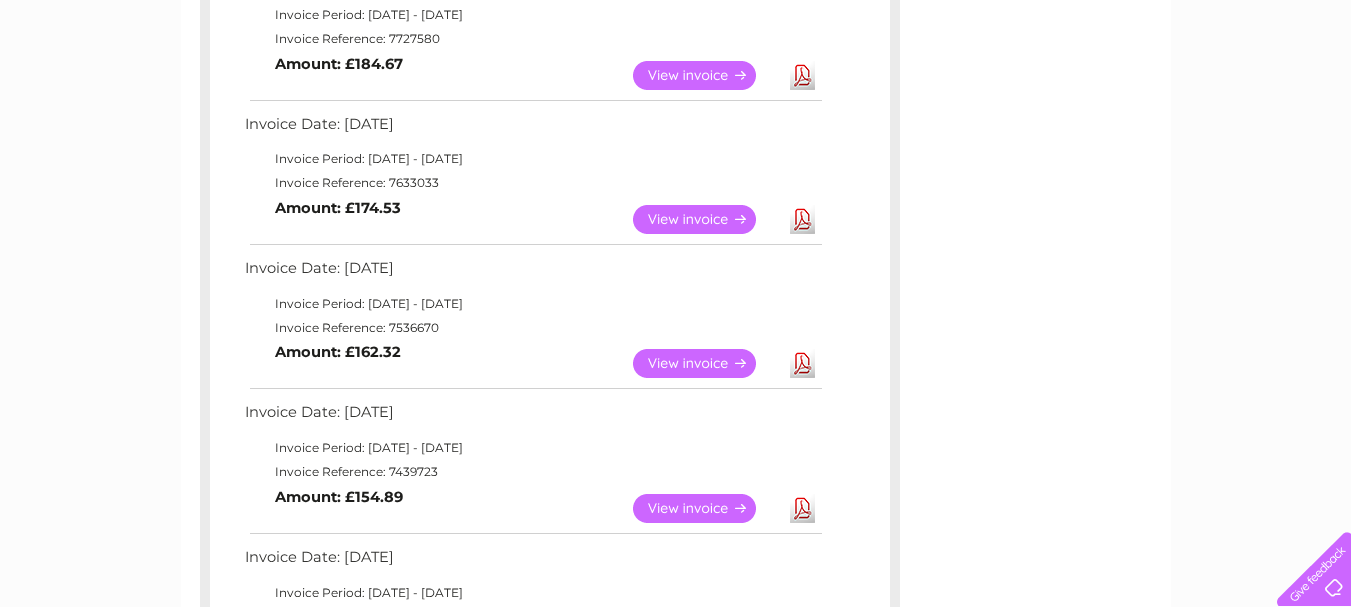 scroll, scrollTop: 0, scrollLeft: 0, axis: both 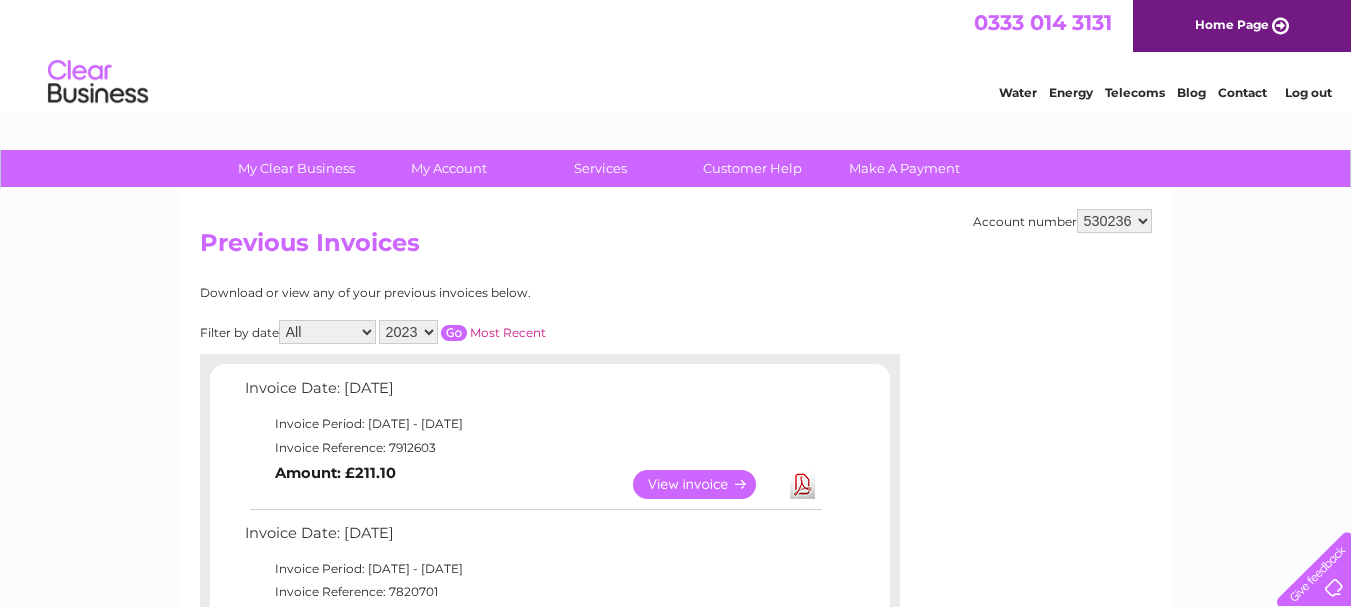 click at bounding box center (454, 333) 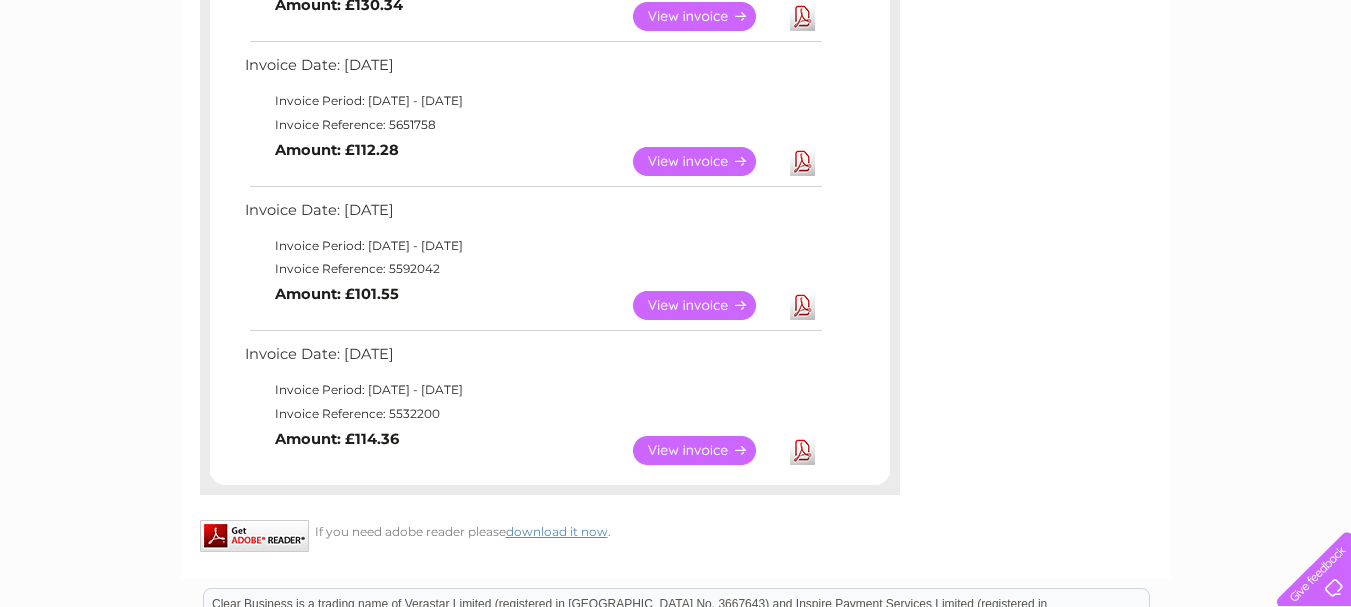 scroll, scrollTop: 1591, scrollLeft: 0, axis: vertical 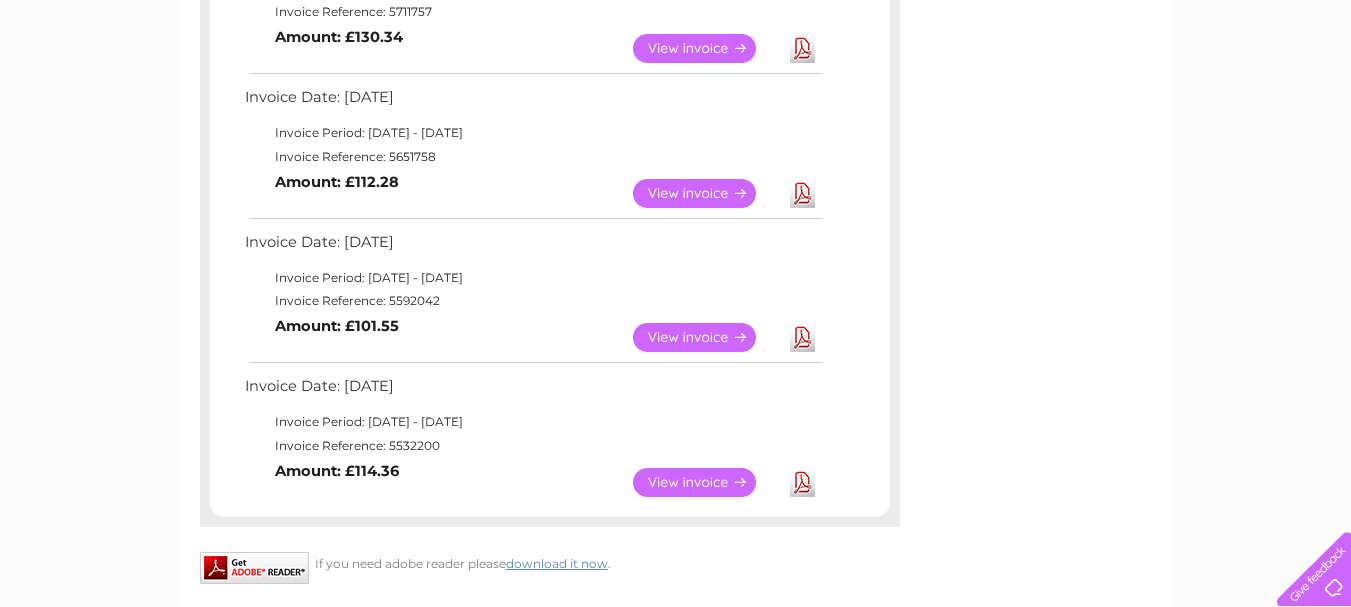 click on "View" at bounding box center [706, 337] 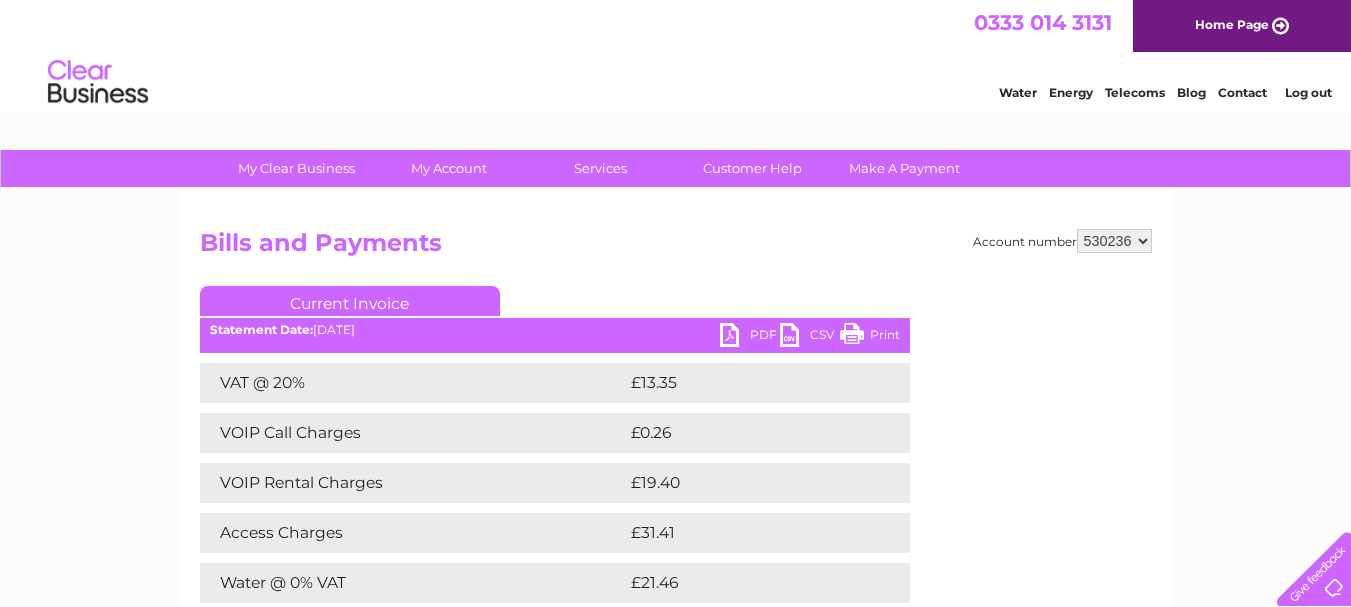 scroll, scrollTop: 0, scrollLeft: 0, axis: both 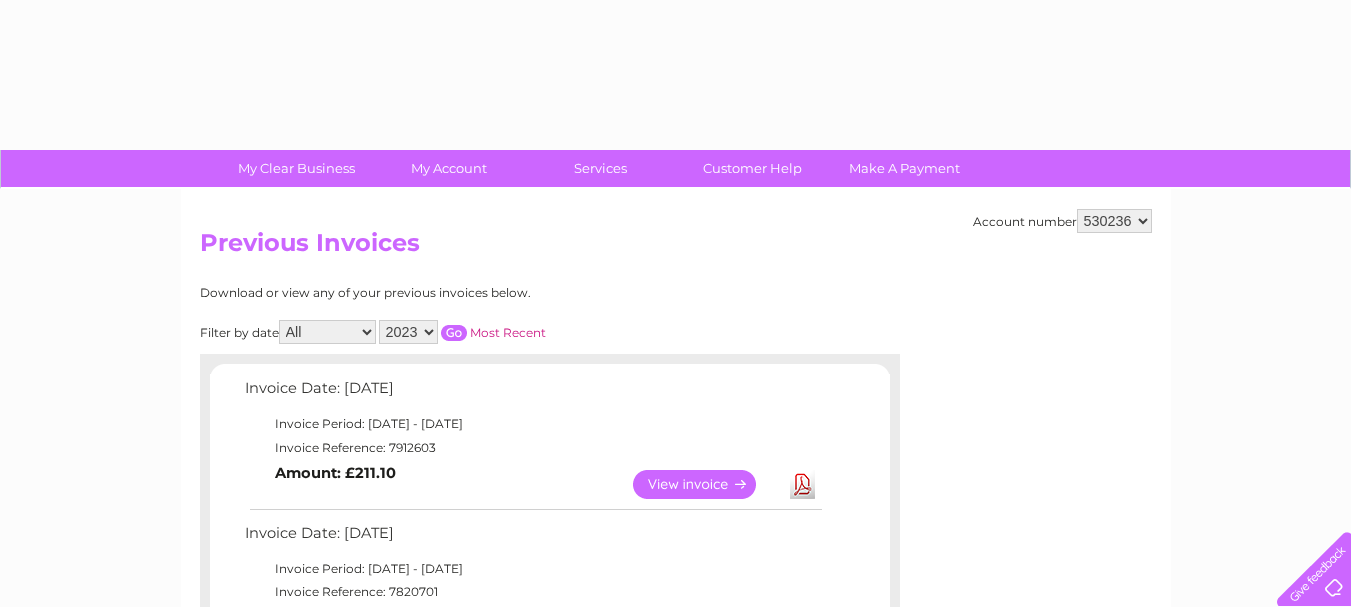 select on "2023" 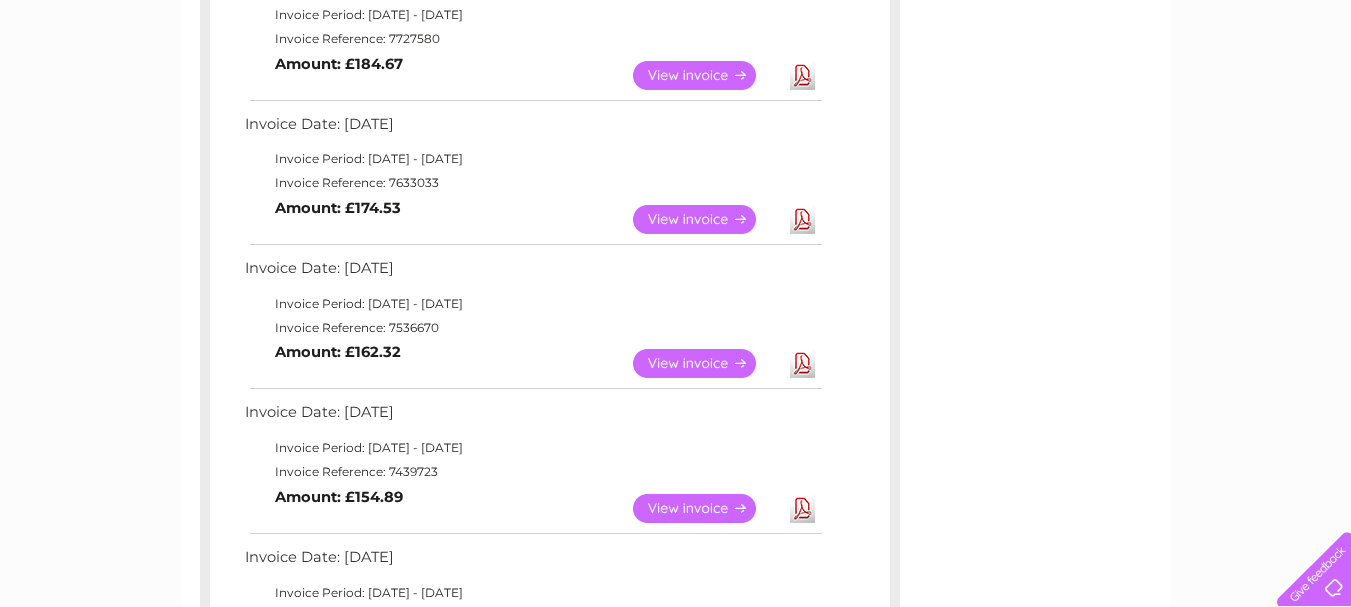 scroll, scrollTop: 0, scrollLeft: 0, axis: both 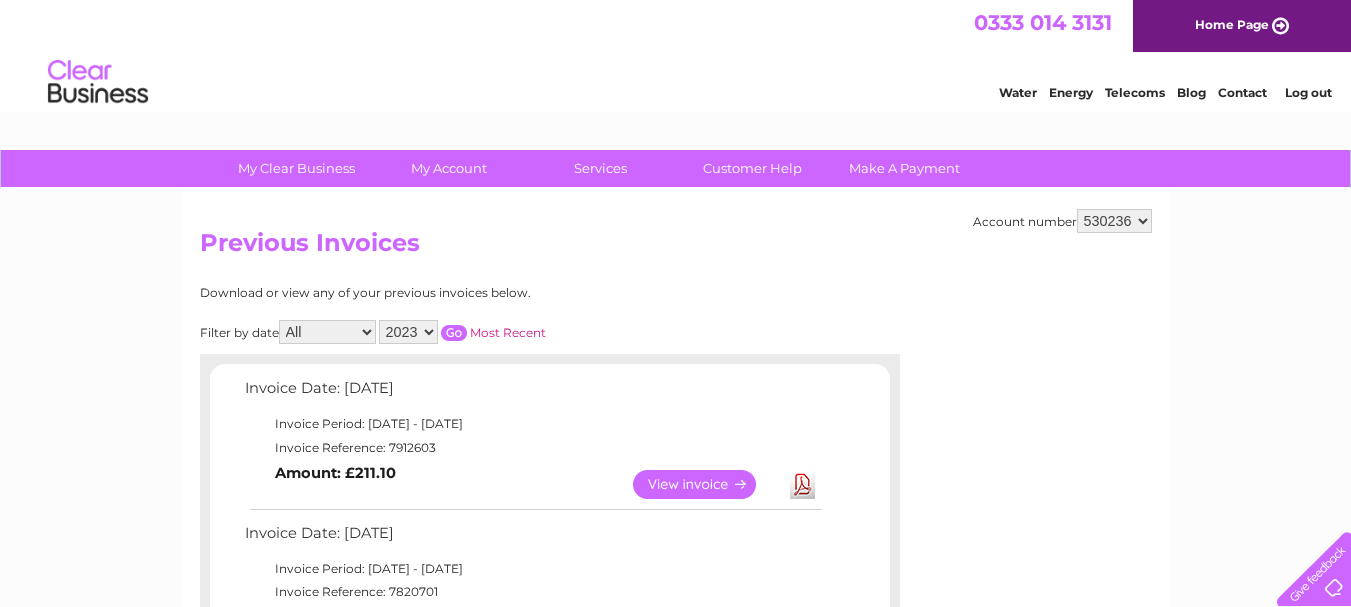 click at bounding box center (454, 333) 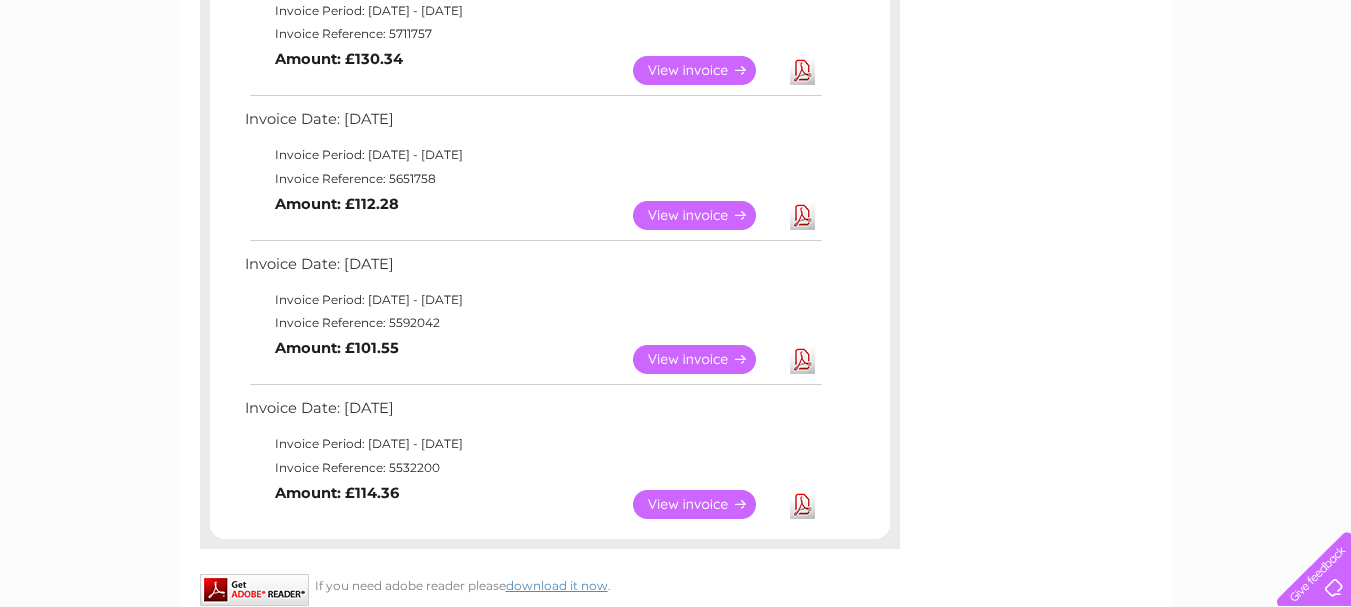 scroll, scrollTop: 1593, scrollLeft: 0, axis: vertical 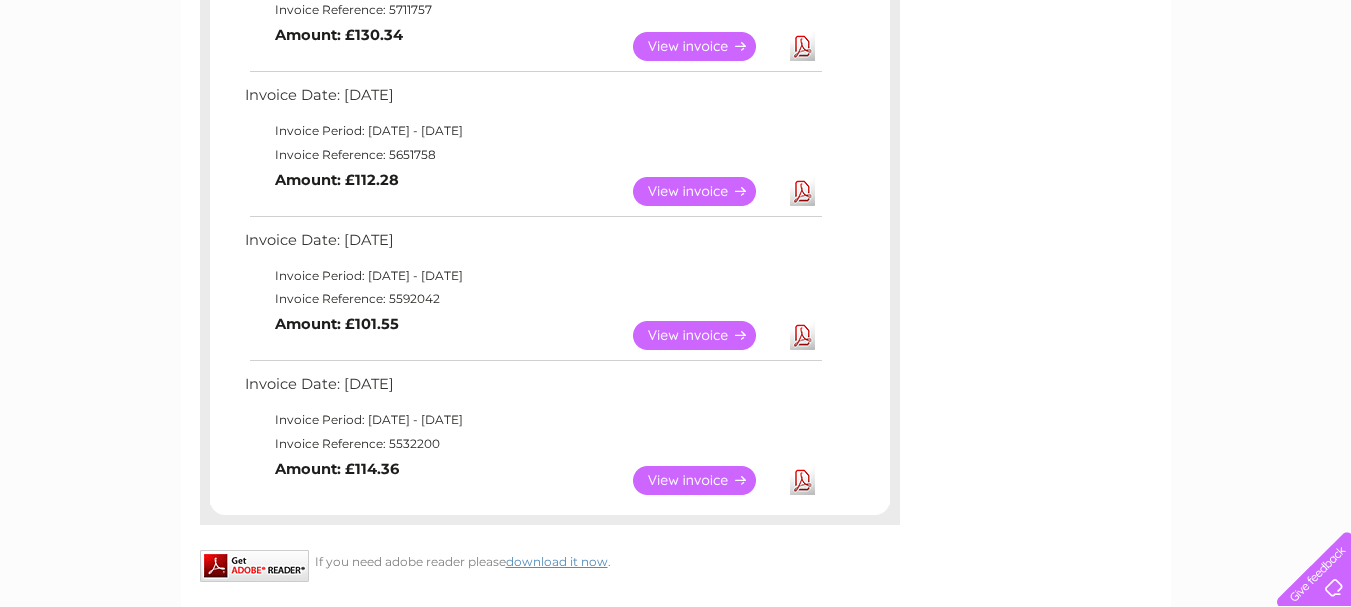 click on "View" at bounding box center [706, 191] 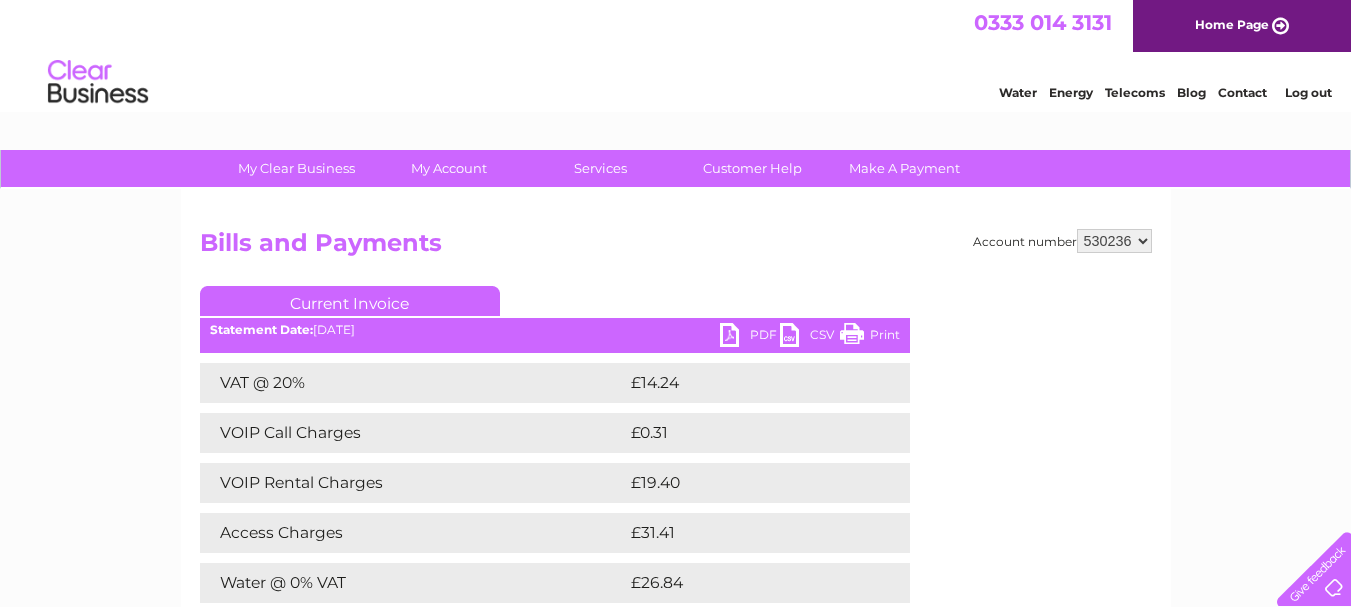 scroll, scrollTop: 0, scrollLeft: 0, axis: both 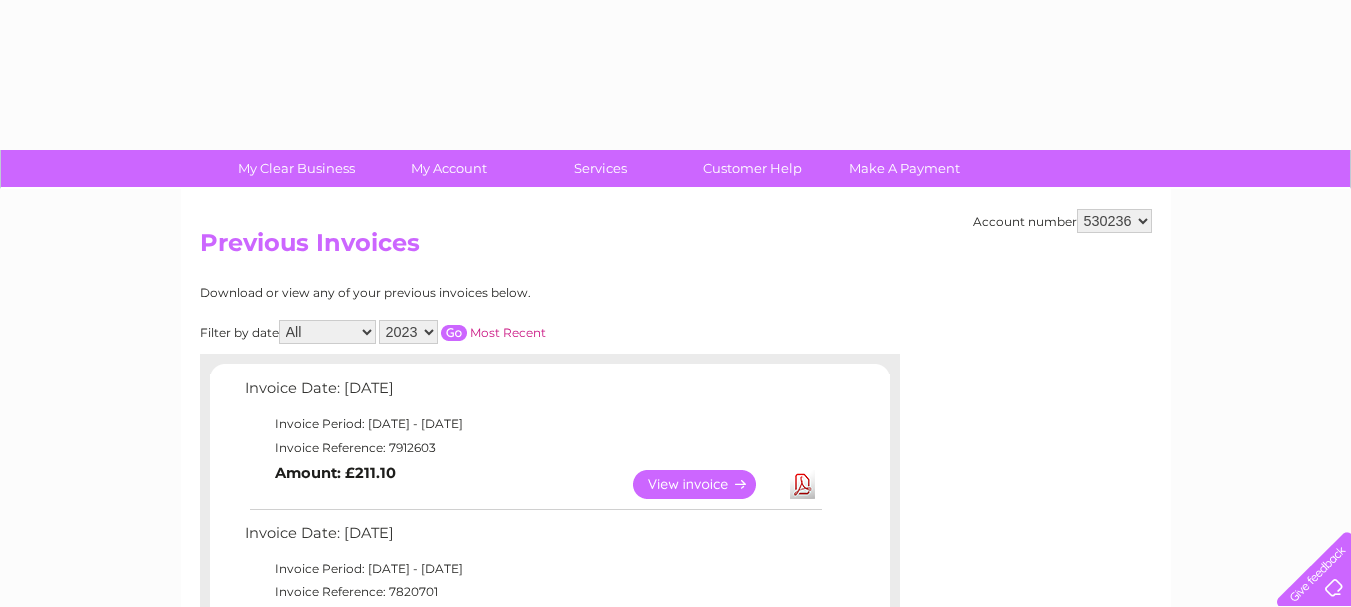 select on "2023" 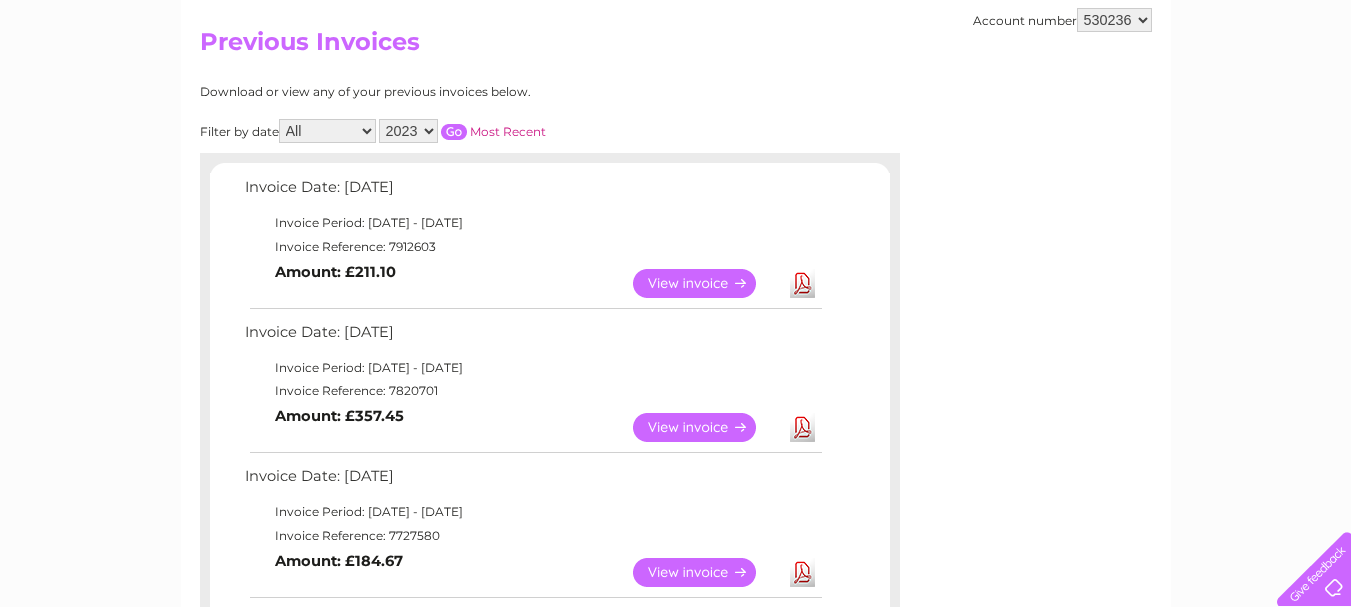 scroll, scrollTop: 0, scrollLeft: 0, axis: both 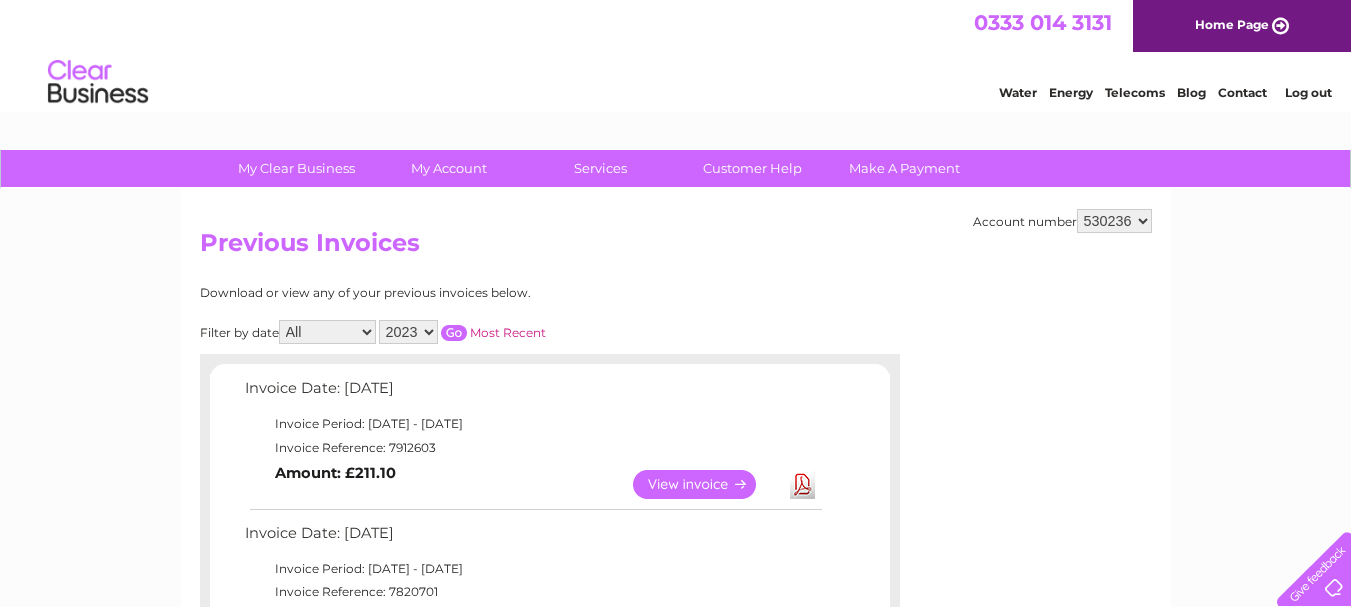 click at bounding box center [454, 333] 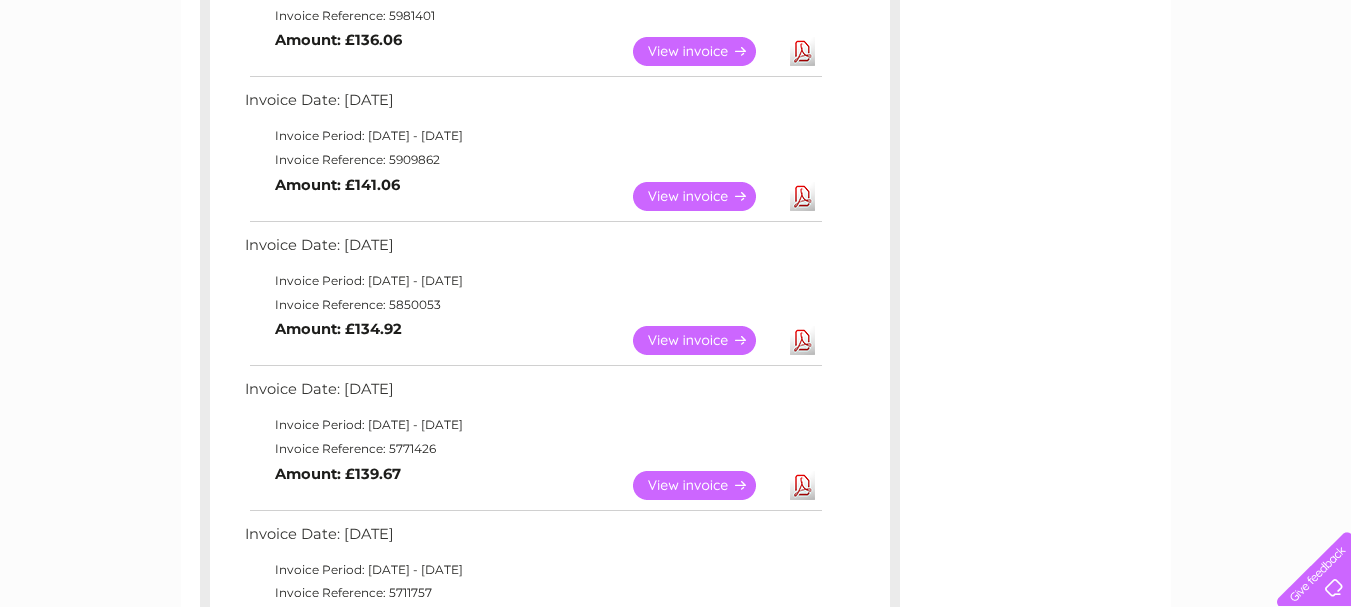 scroll, scrollTop: 1062, scrollLeft: 0, axis: vertical 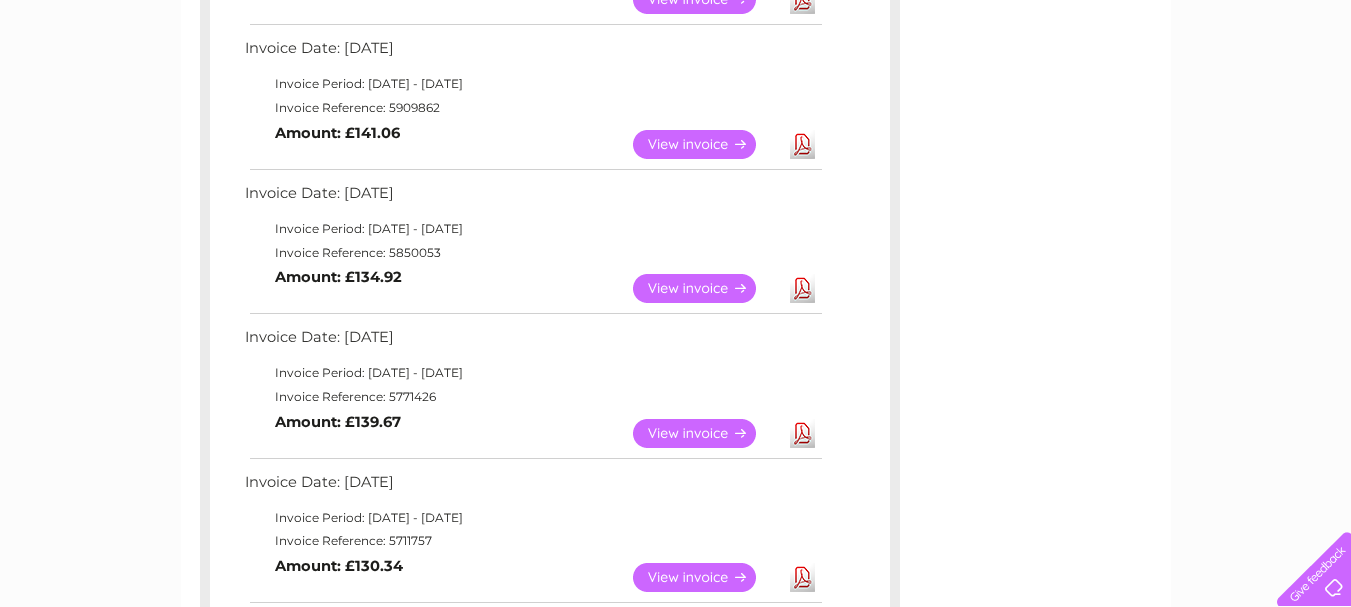 click on "View" at bounding box center [706, 577] 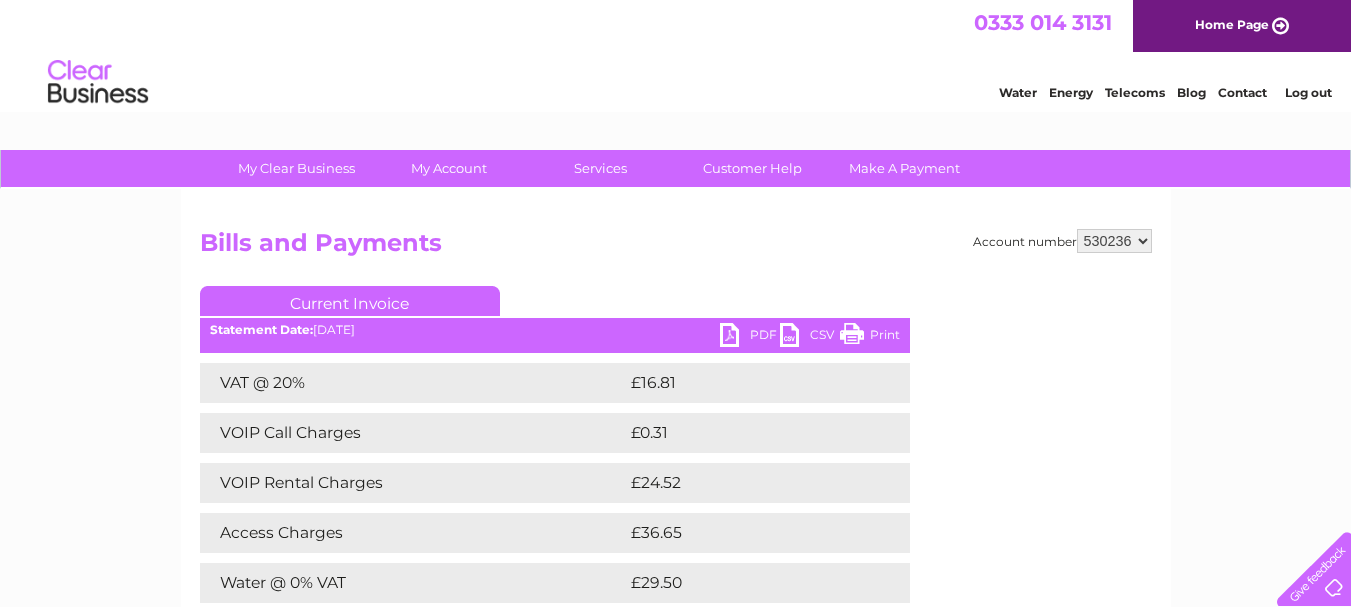 scroll, scrollTop: 0, scrollLeft: 0, axis: both 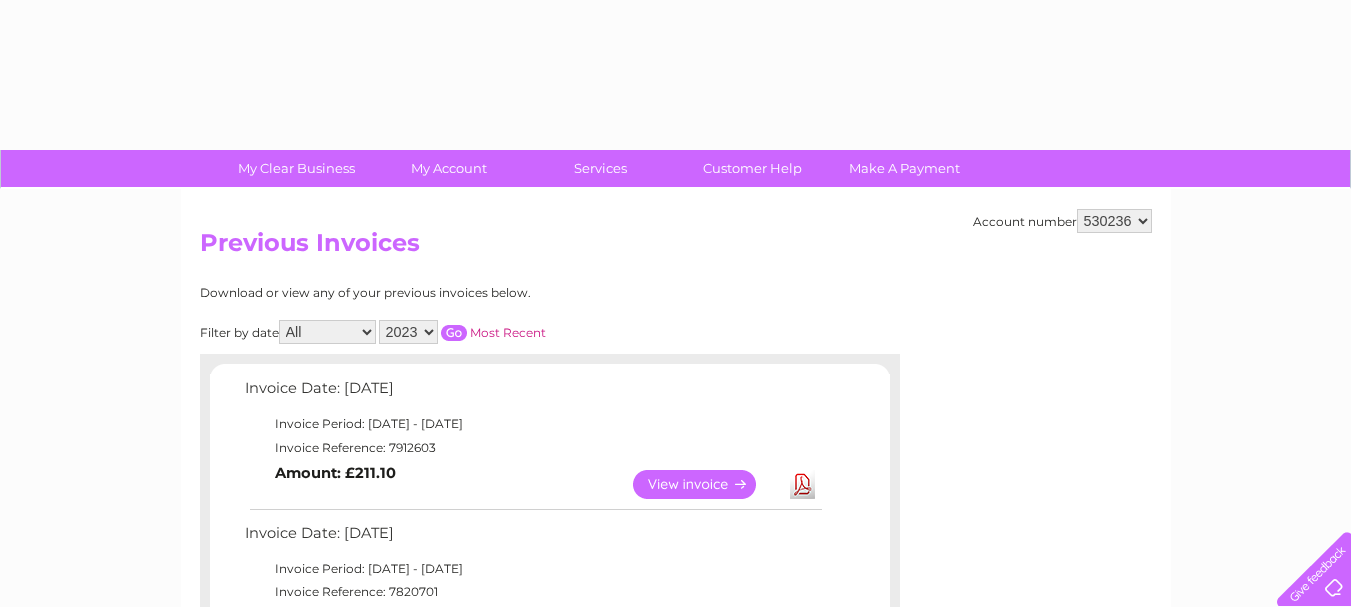 select on "2023" 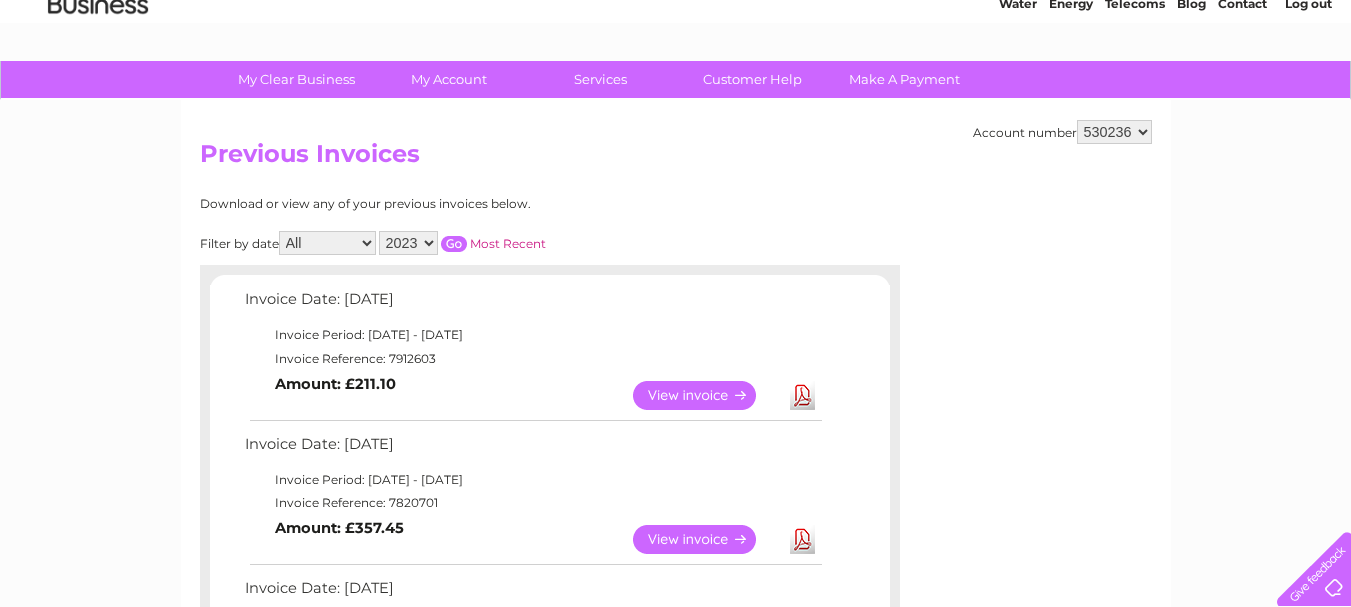 scroll, scrollTop: 0, scrollLeft: 0, axis: both 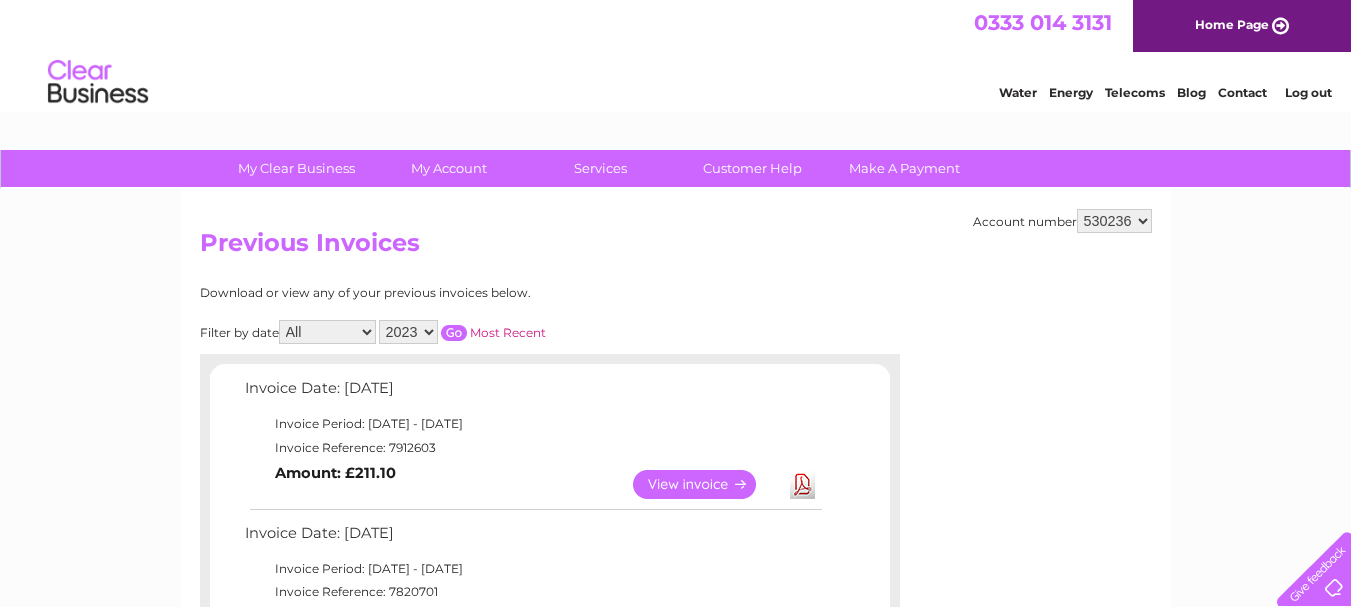click at bounding box center (454, 333) 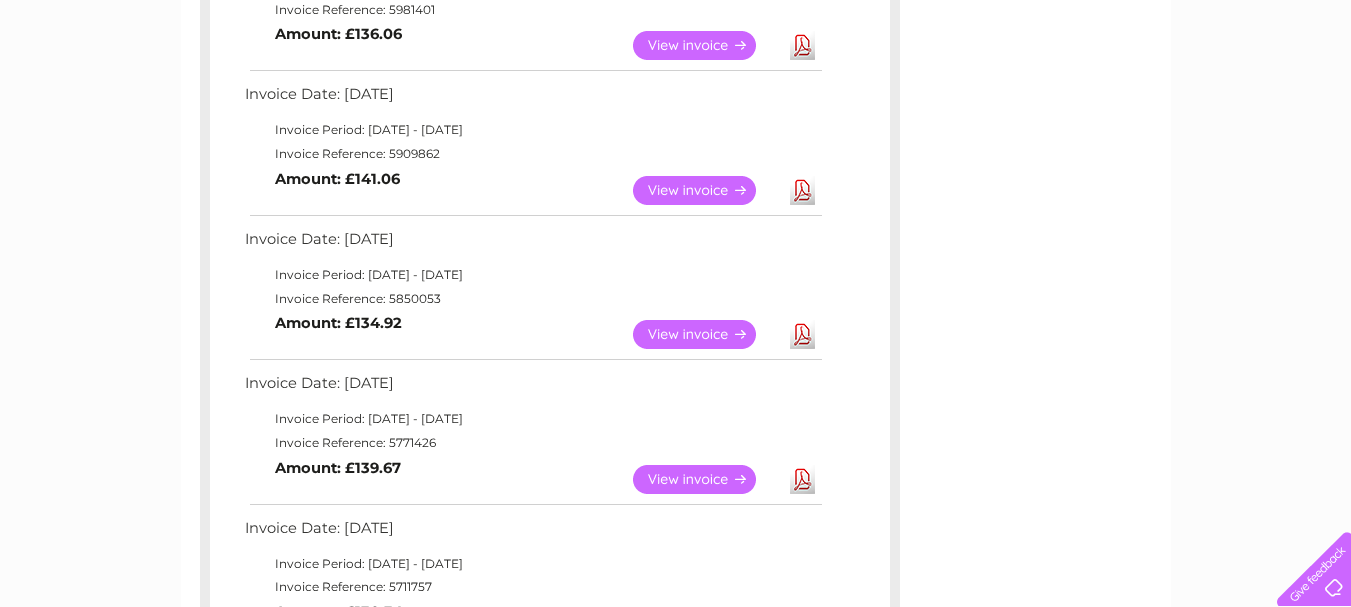 scroll, scrollTop: 1062, scrollLeft: 0, axis: vertical 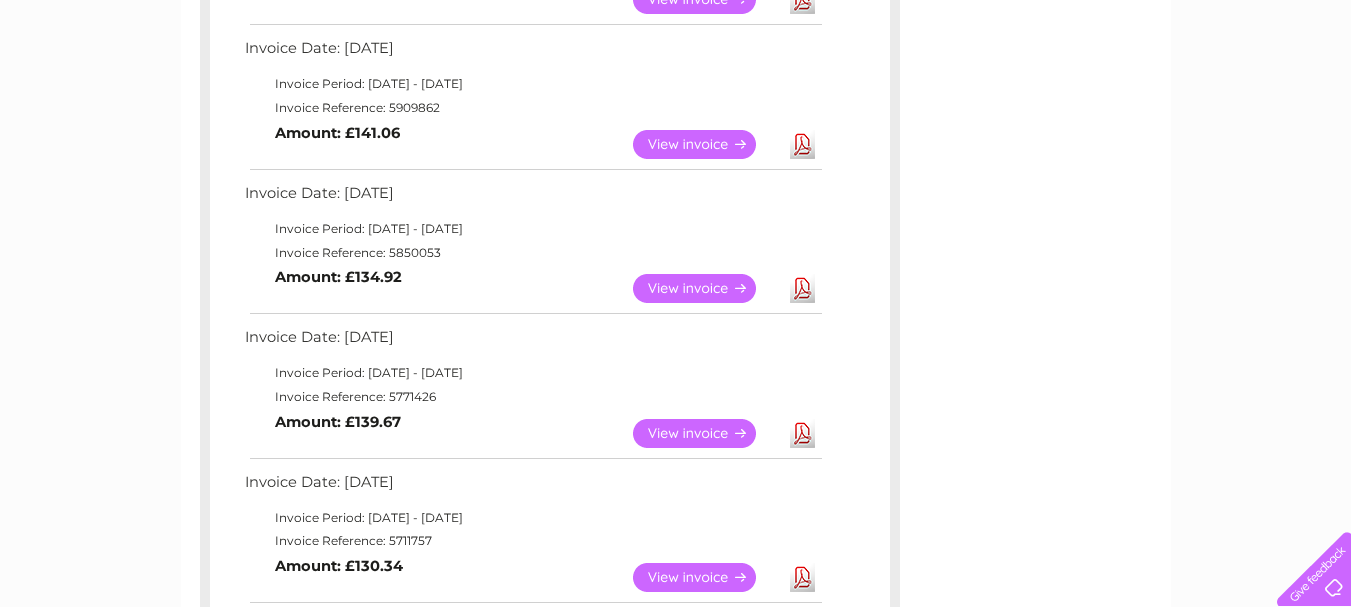 click on "View" at bounding box center [706, 433] 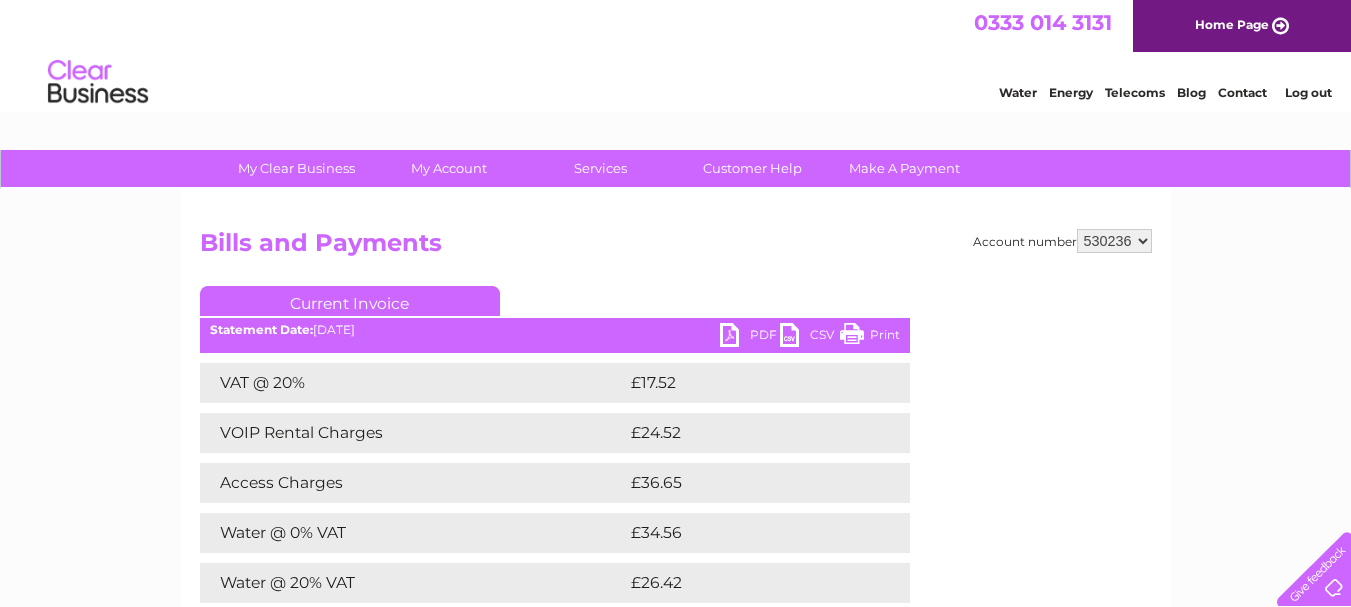 scroll, scrollTop: 0, scrollLeft: 0, axis: both 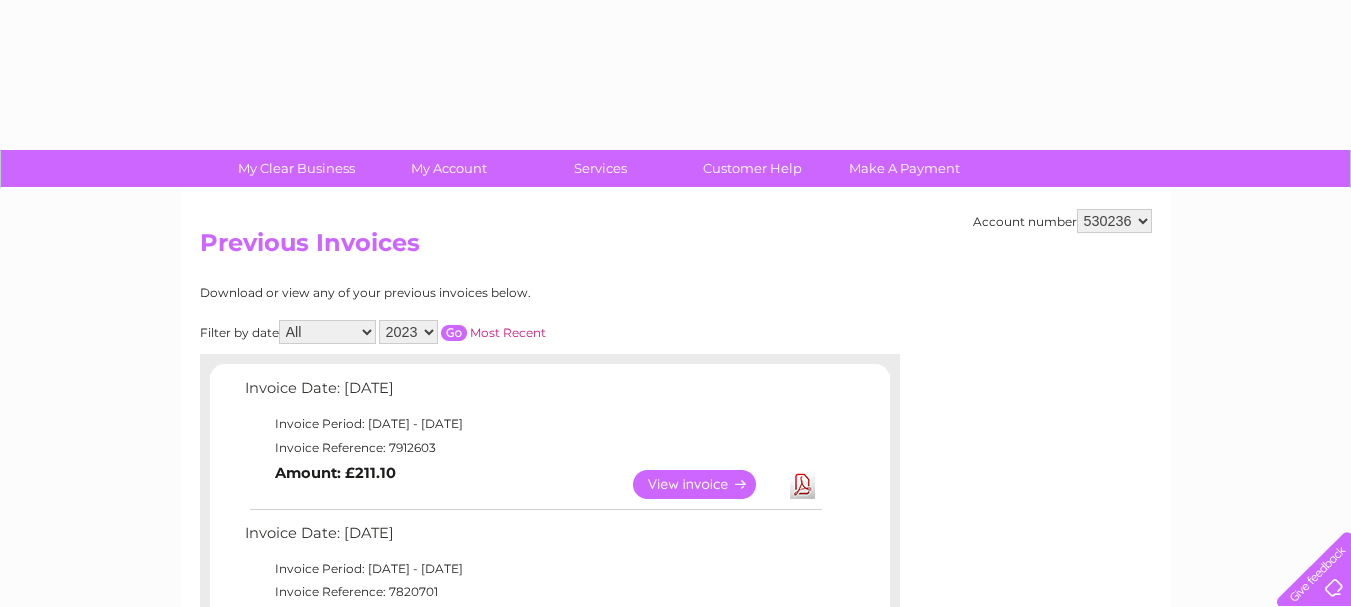 select on "2023" 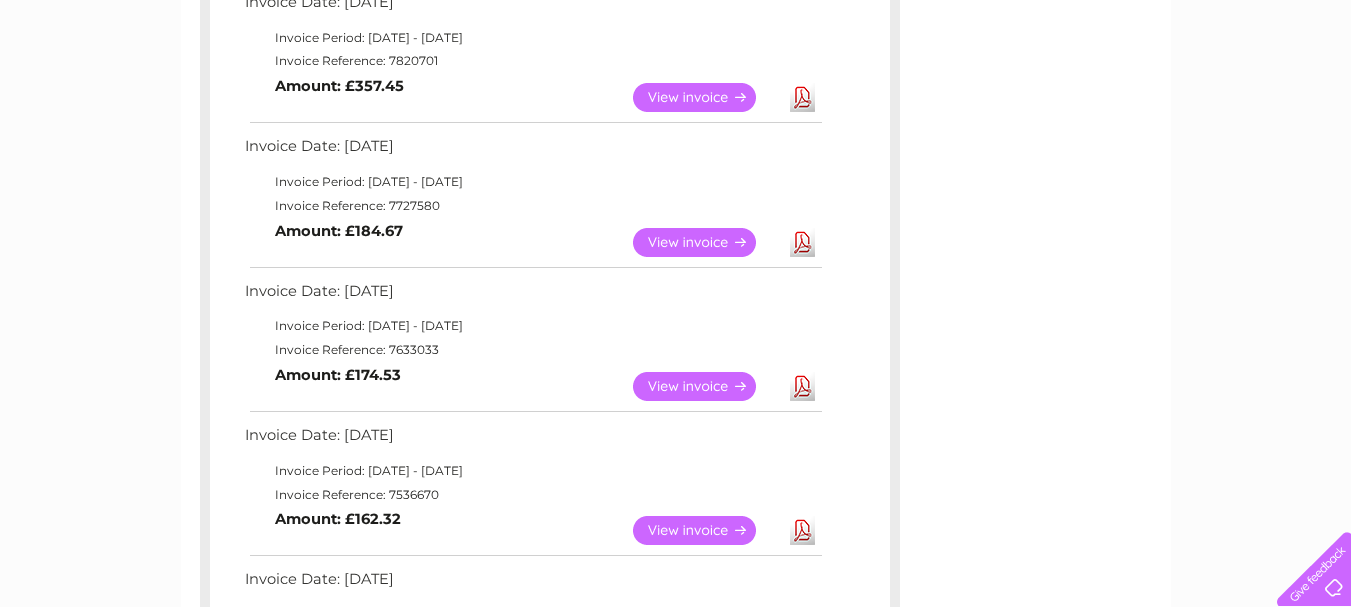 scroll, scrollTop: 0, scrollLeft: 0, axis: both 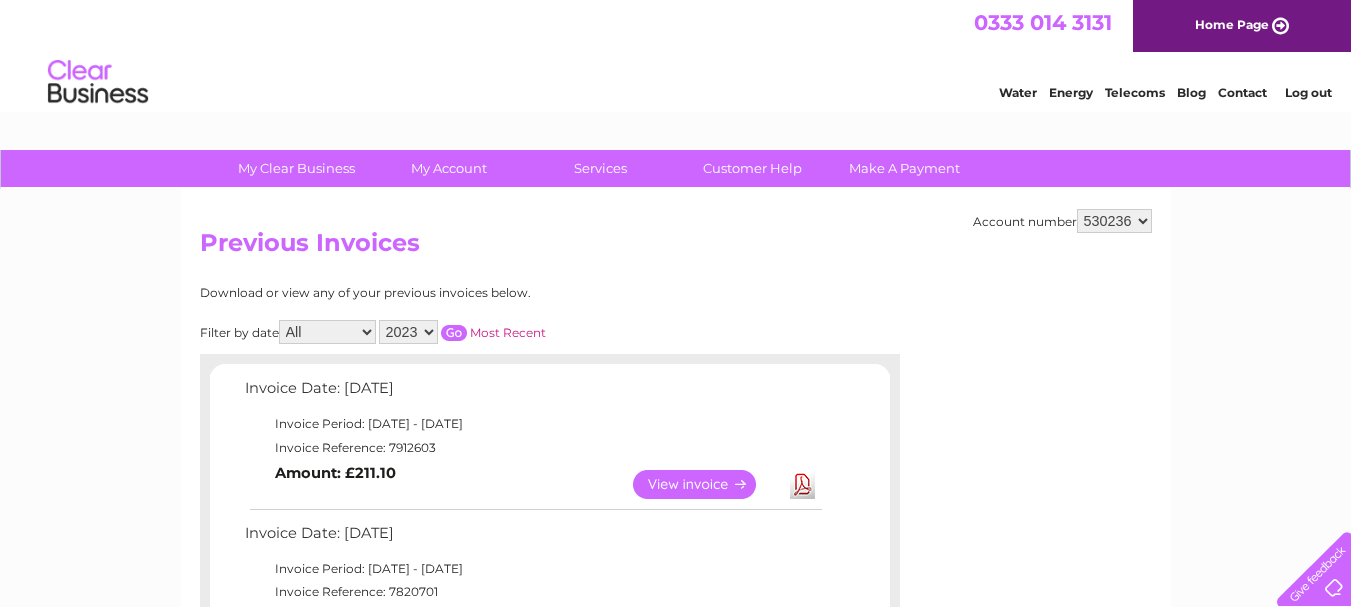 click at bounding box center [454, 333] 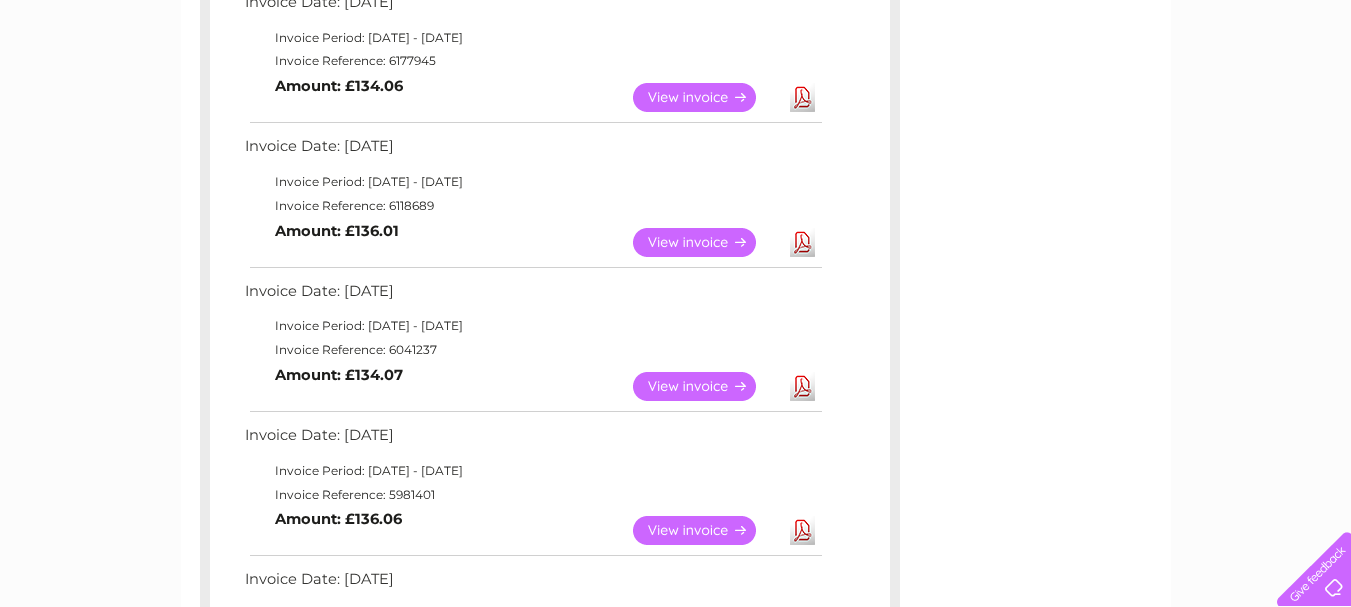 scroll, scrollTop: 1062, scrollLeft: 0, axis: vertical 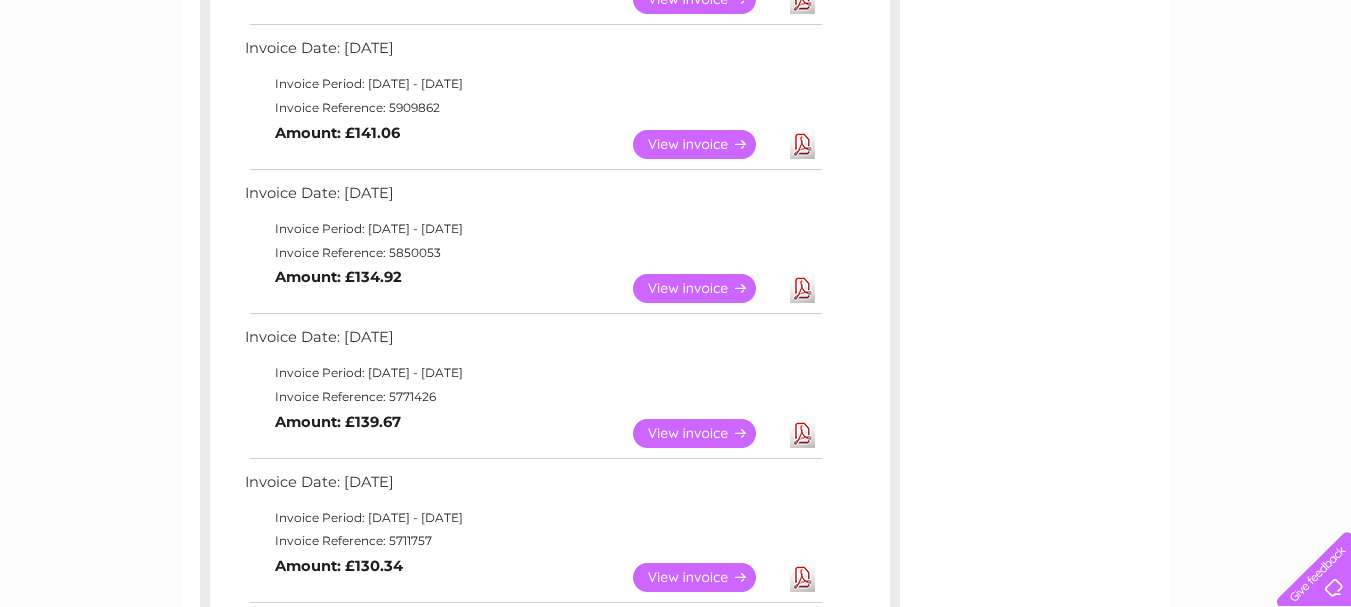 click on "View" at bounding box center (706, 288) 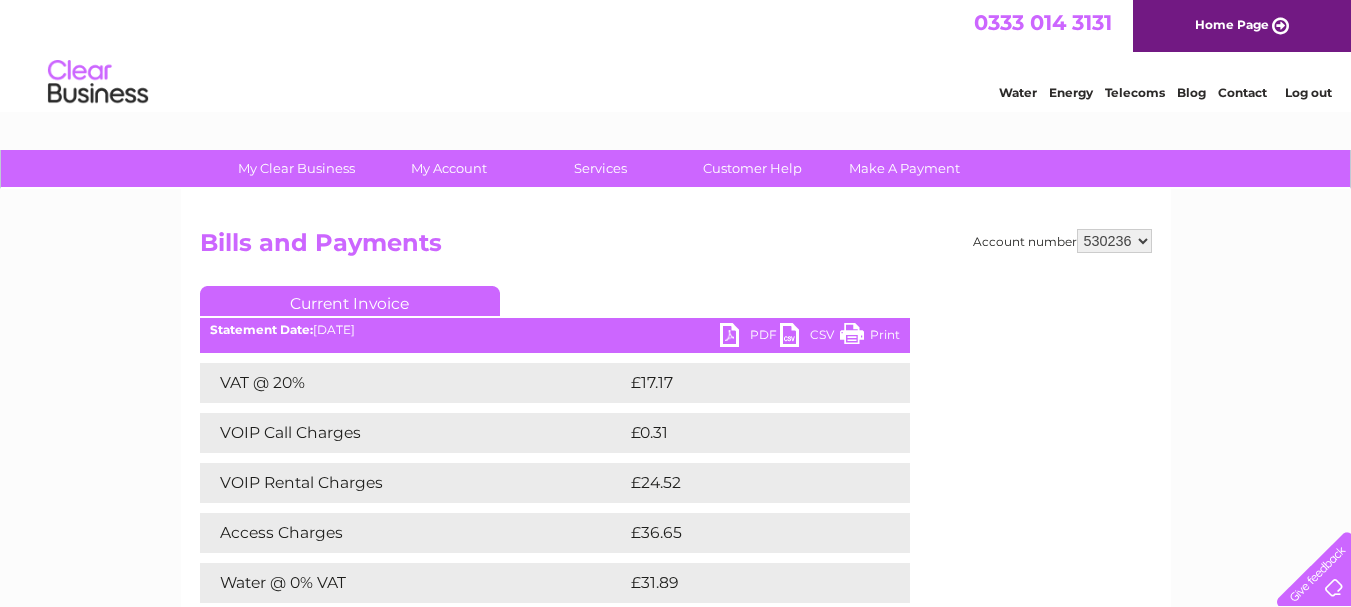 scroll, scrollTop: 0, scrollLeft: 0, axis: both 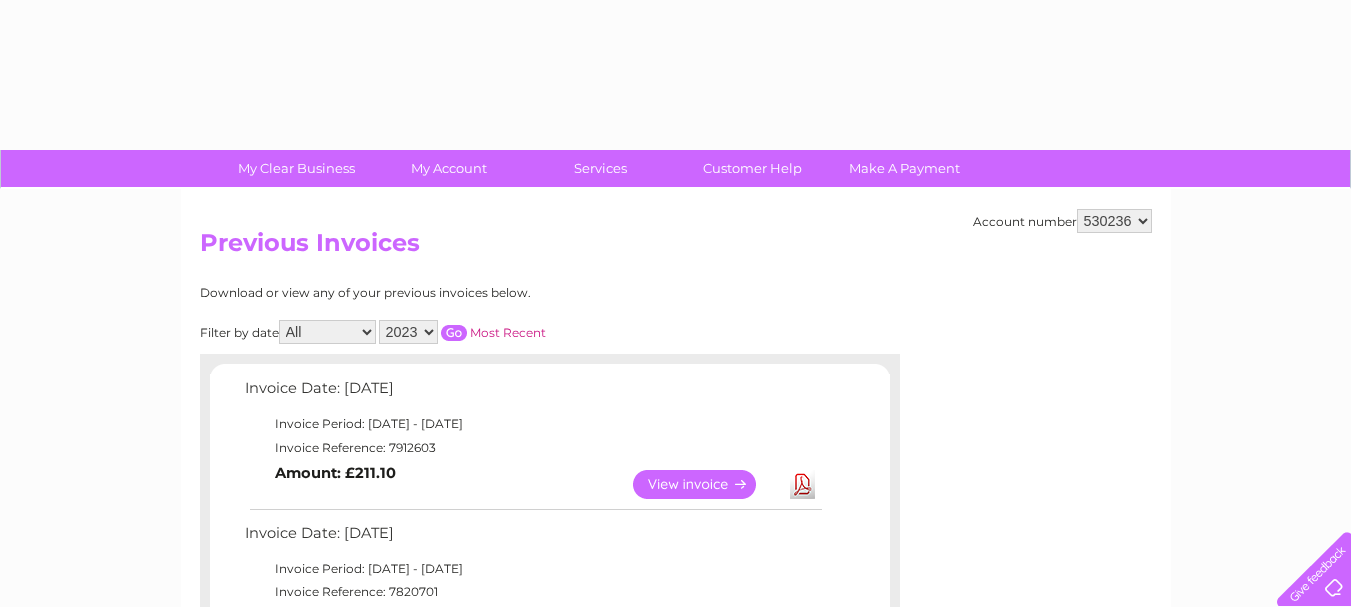 select on "2023" 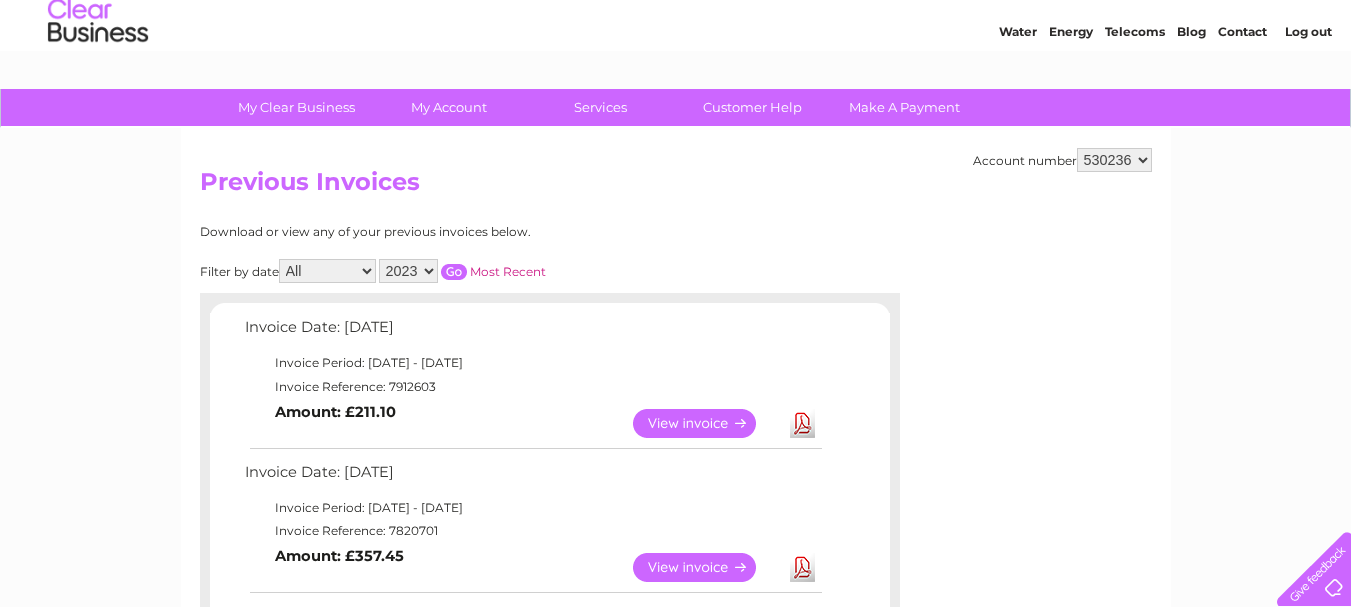 scroll, scrollTop: 0, scrollLeft: 0, axis: both 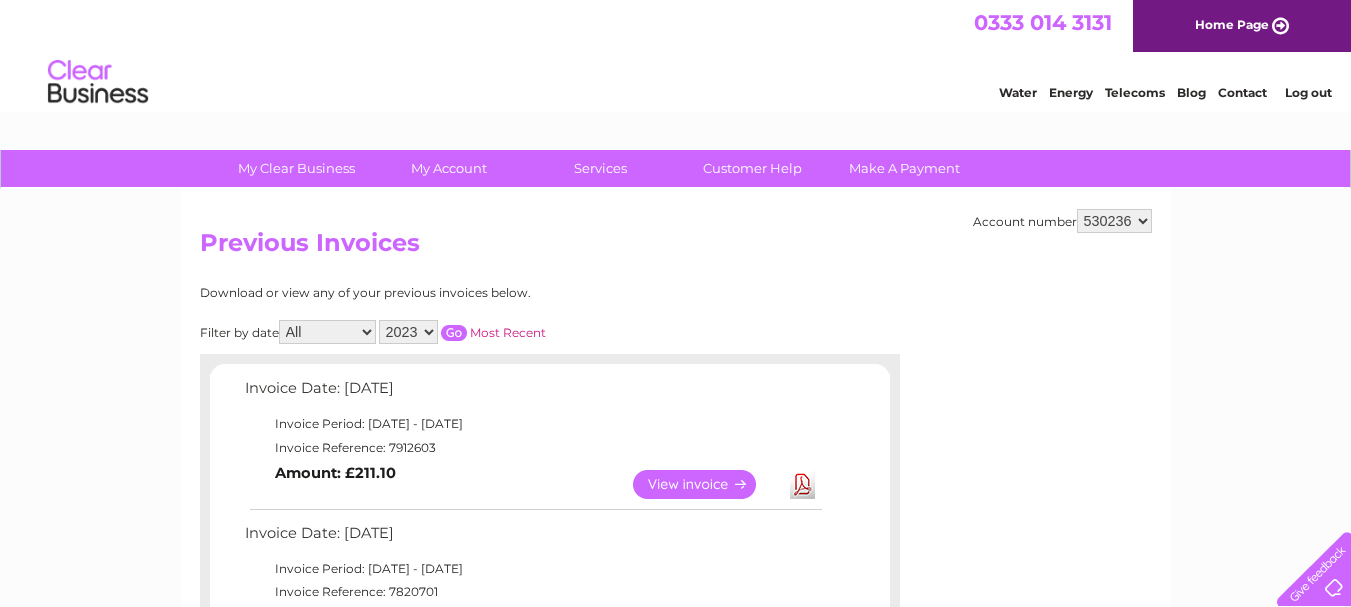 click at bounding box center [454, 333] 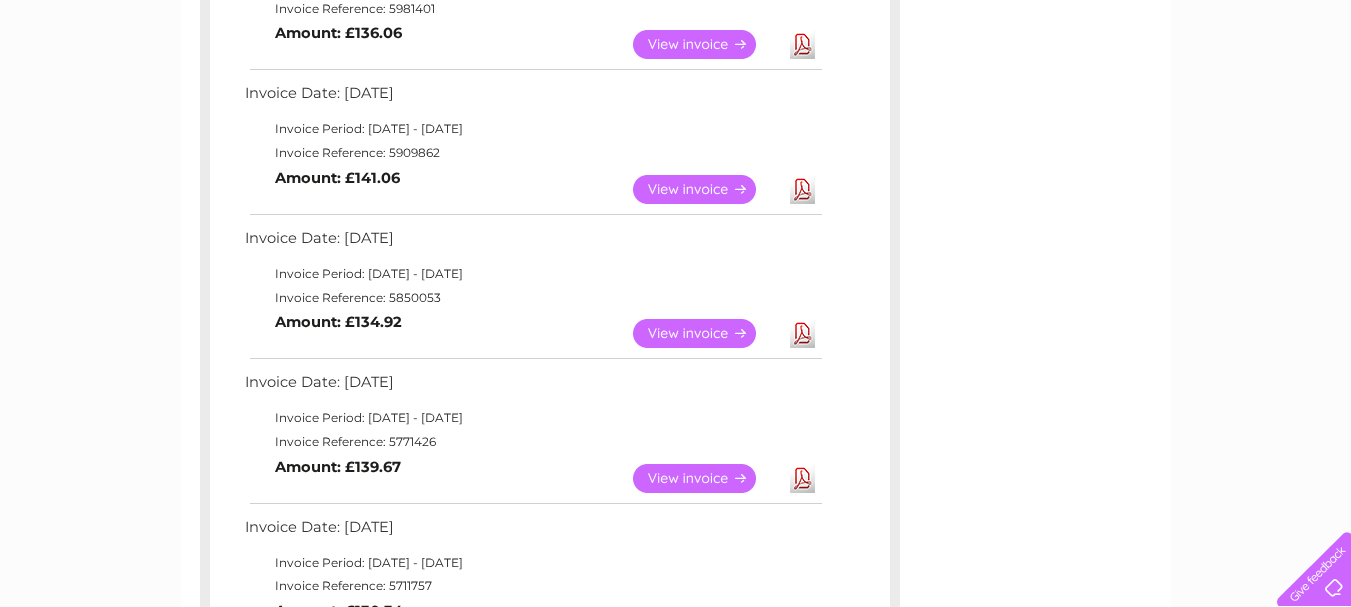 scroll, scrollTop: 1062, scrollLeft: 0, axis: vertical 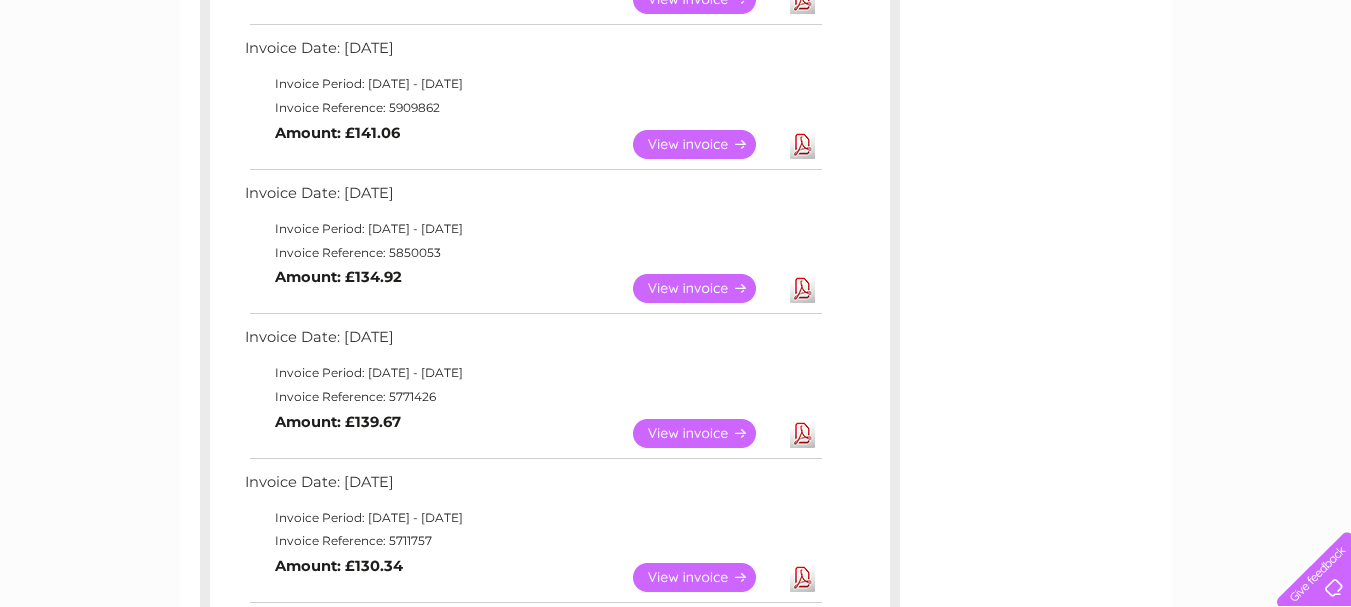 click on "View" at bounding box center [706, 144] 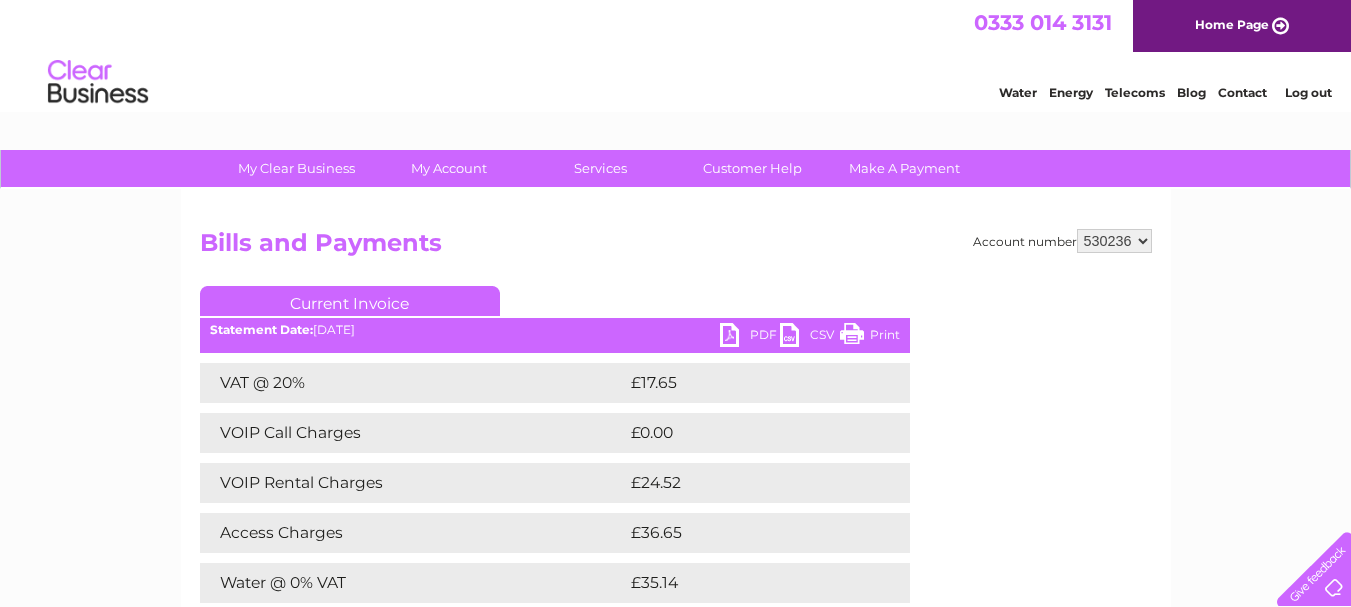 scroll, scrollTop: 0, scrollLeft: 0, axis: both 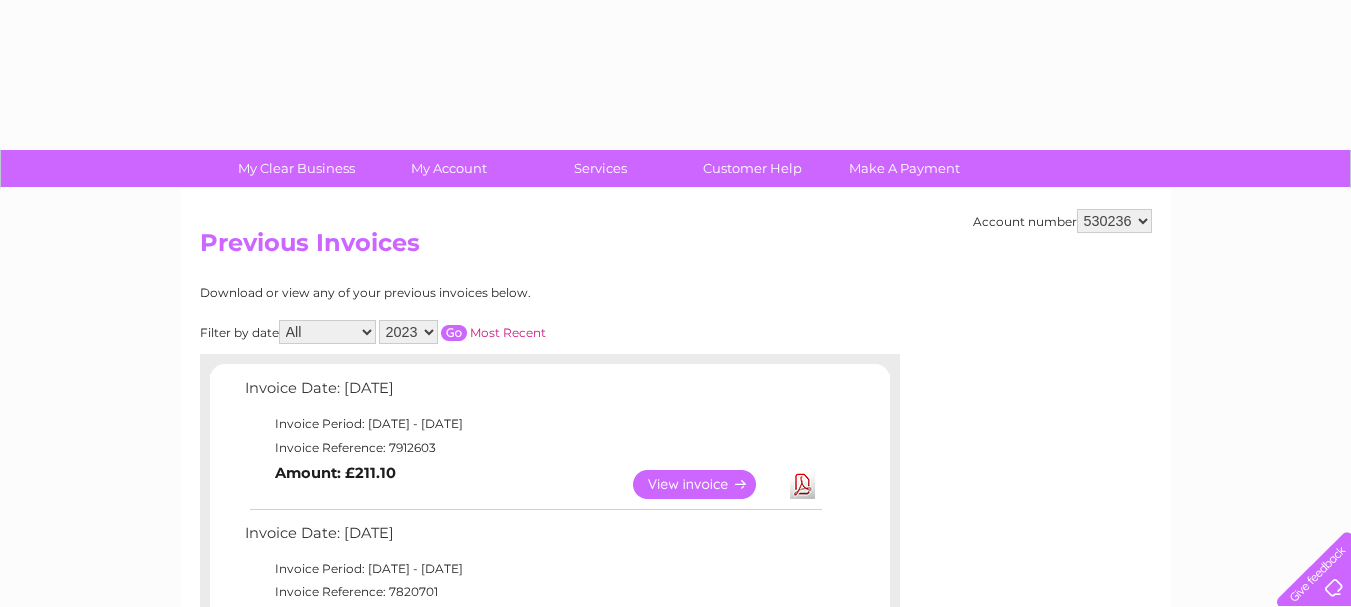 select on "2023" 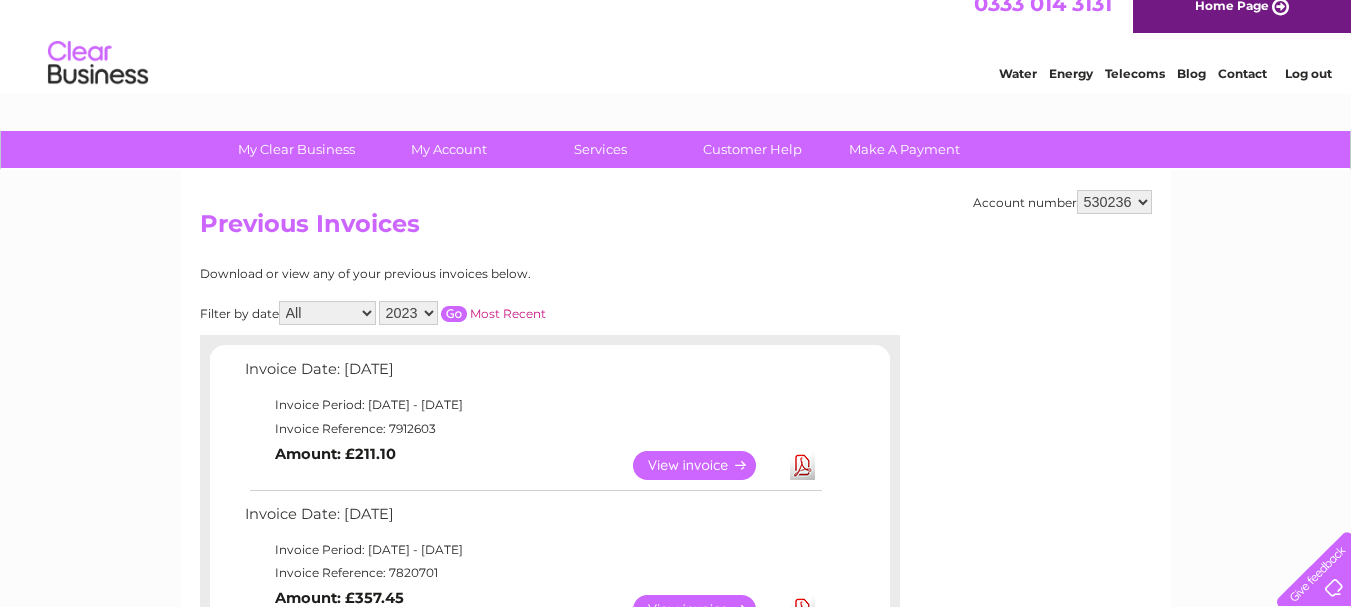 scroll, scrollTop: 0, scrollLeft: 0, axis: both 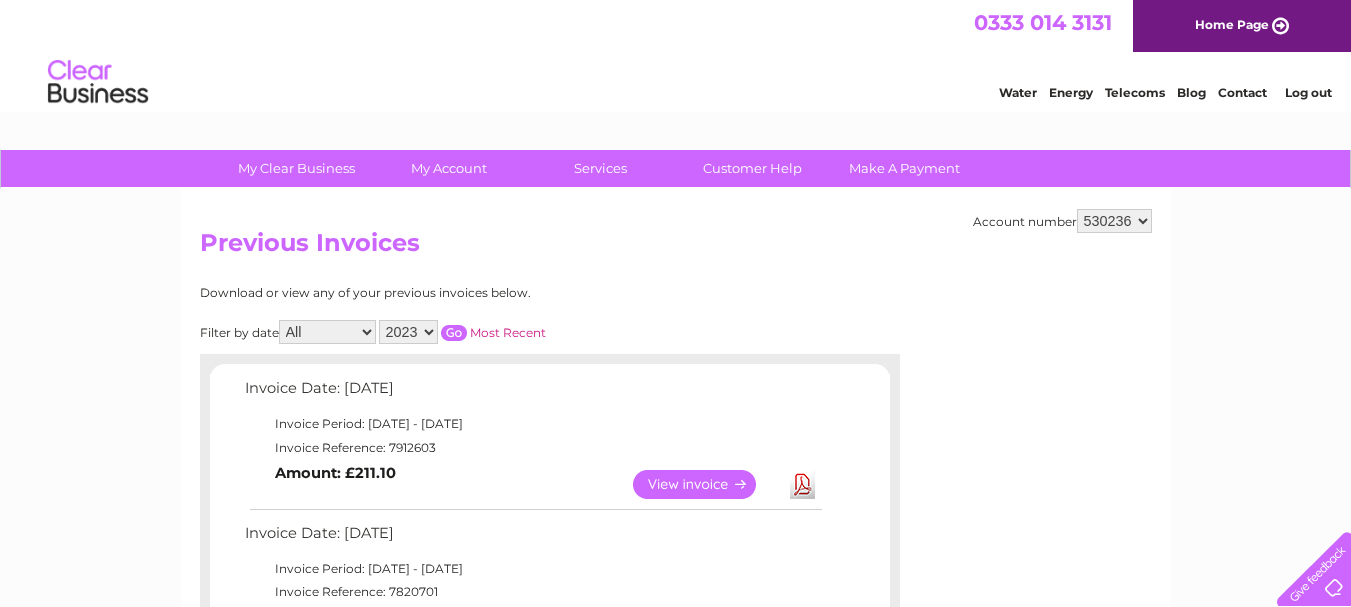 click at bounding box center [454, 333] 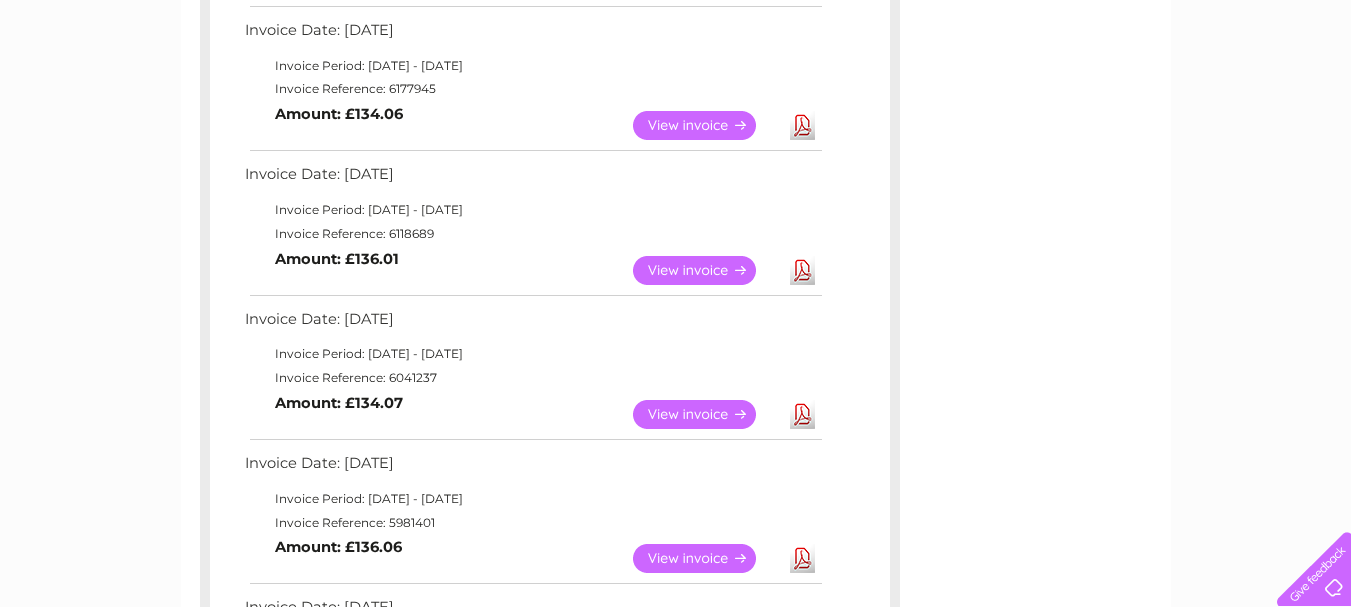 scroll, scrollTop: 531, scrollLeft: 0, axis: vertical 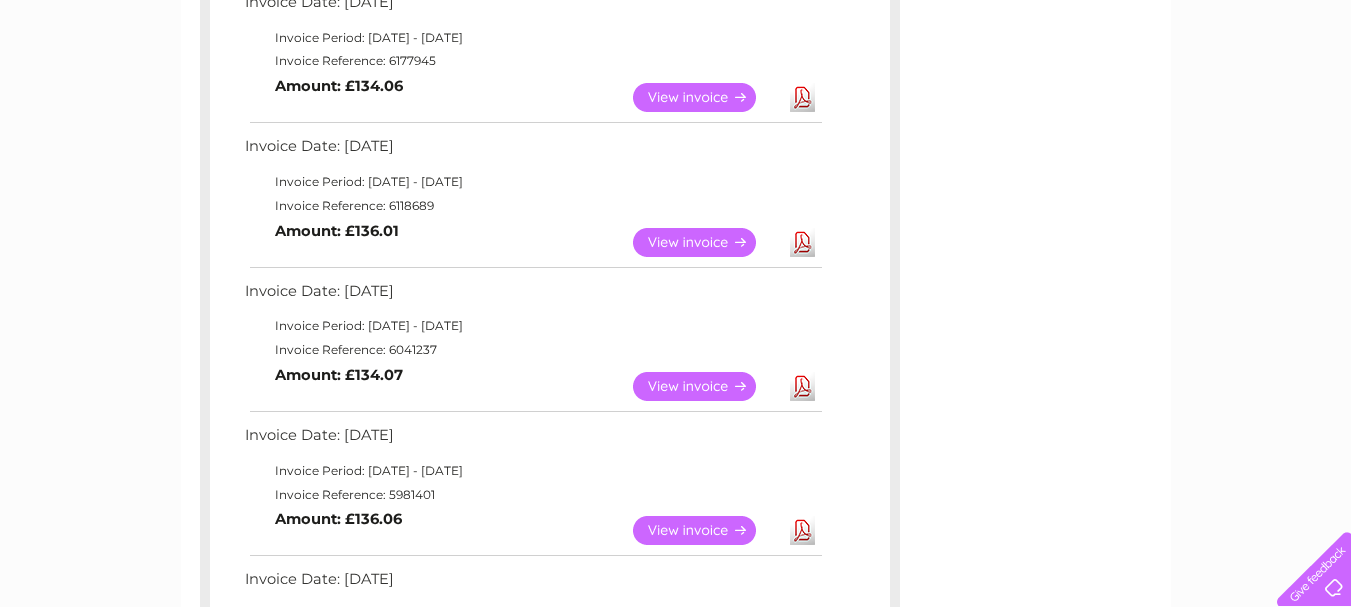 click on "View" at bounding box center (706, 530) 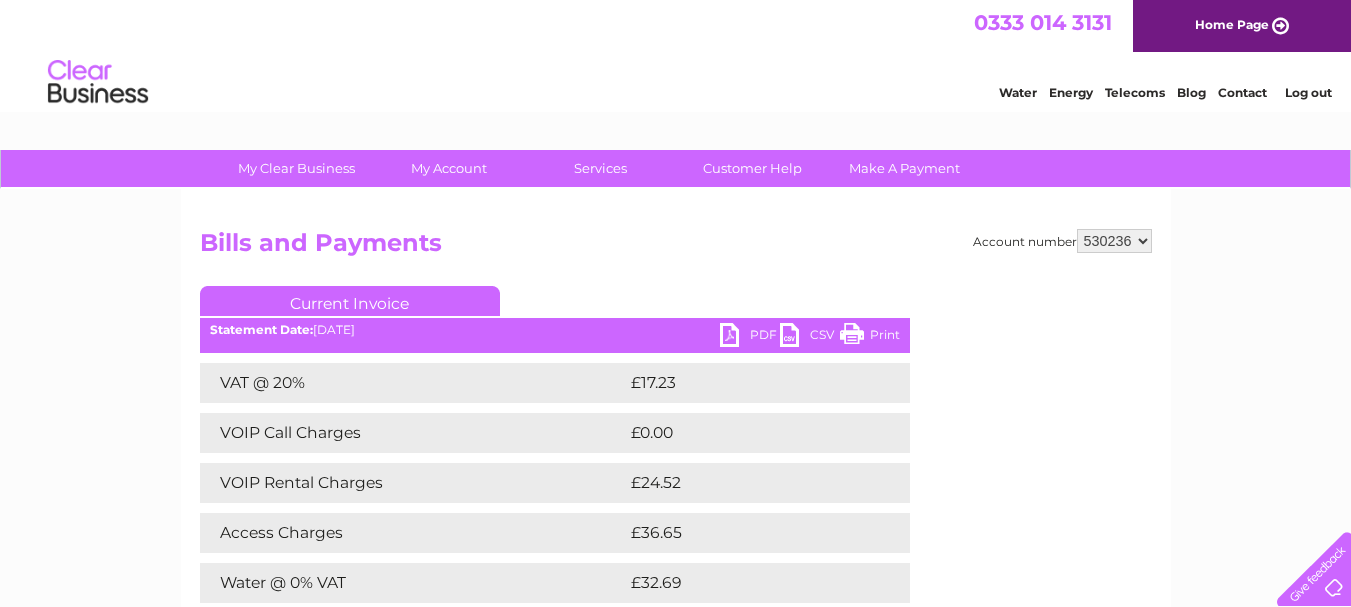 scroll, scrollTop: 0, scrollLeft: 0, axis: both 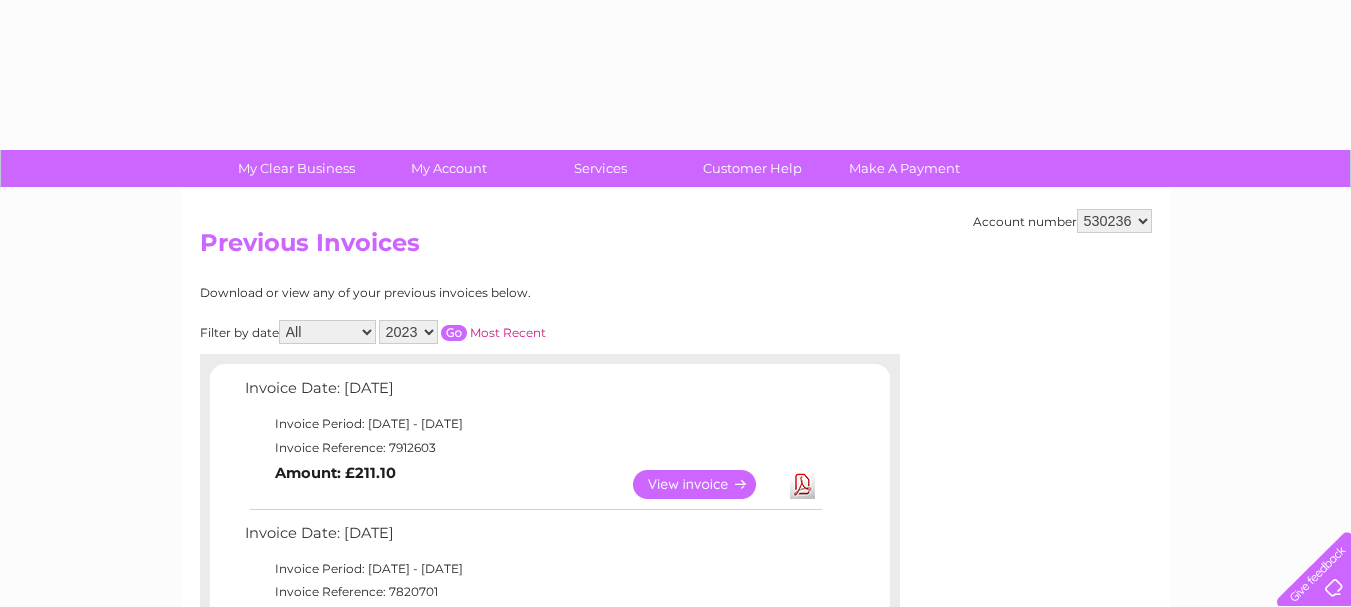 select on "2023" 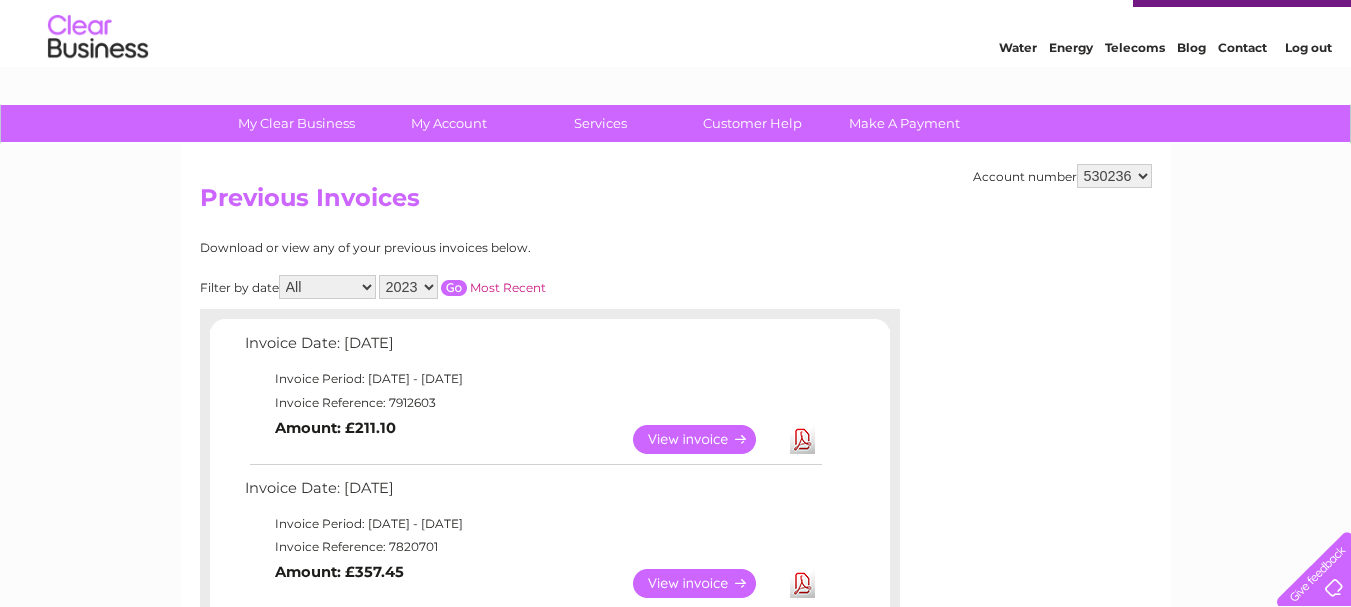 scroll, scrollTop: 0, scrollLeft: 0, axis: both 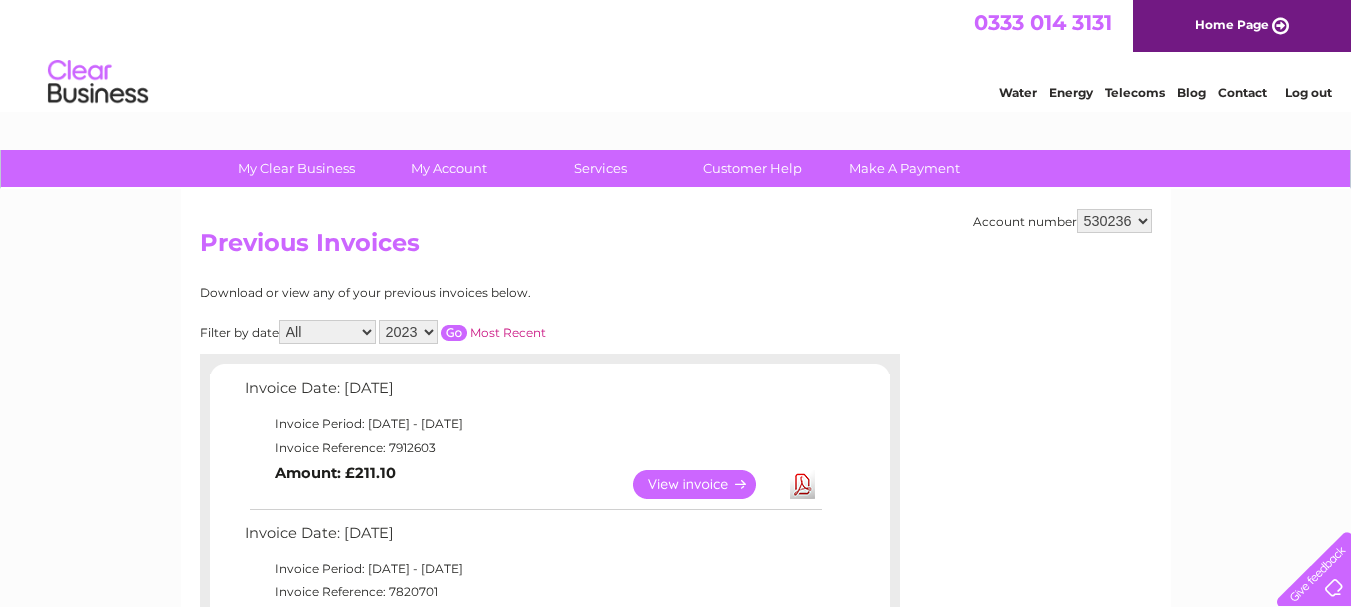 click at bounding box center [454, 333] 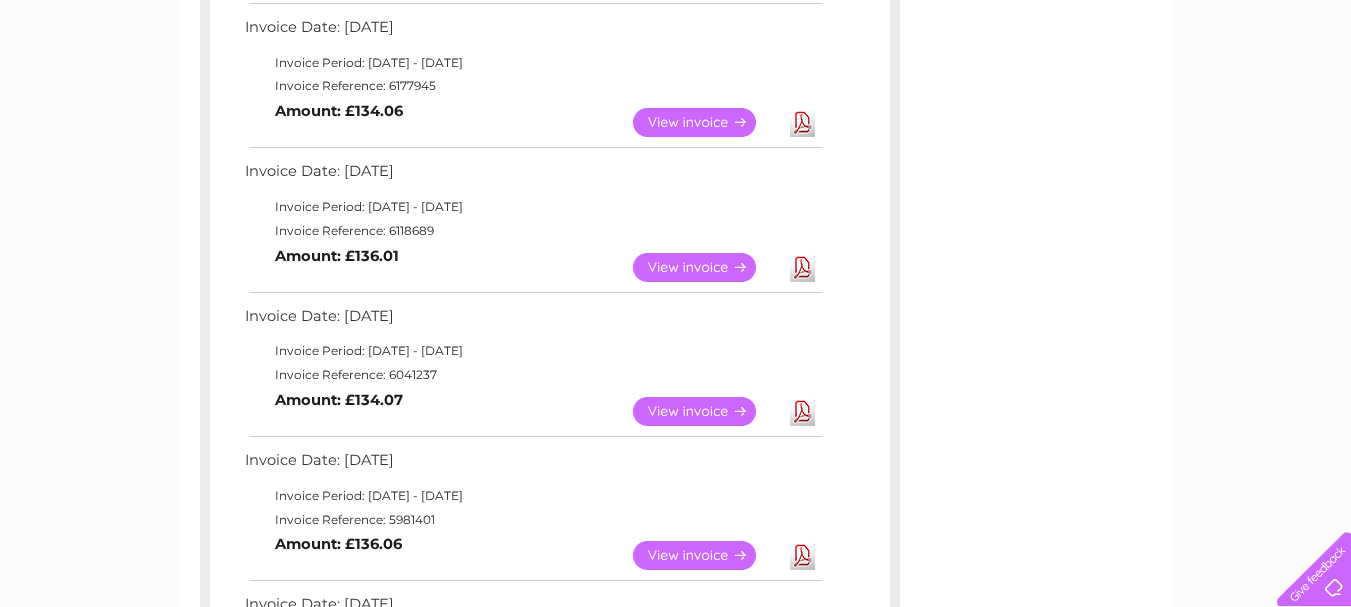 scroll, scrollTop: 531, scrollLeft: 0, axis: vertical 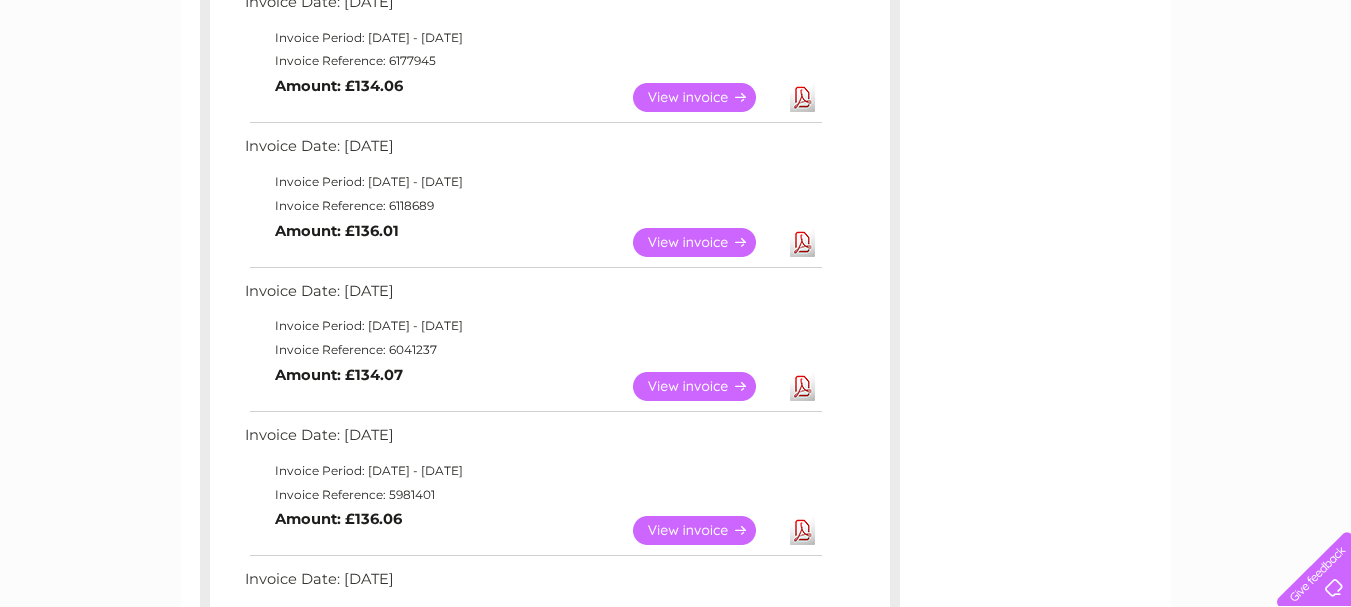 click on "View" at bounding box center (706, 386) 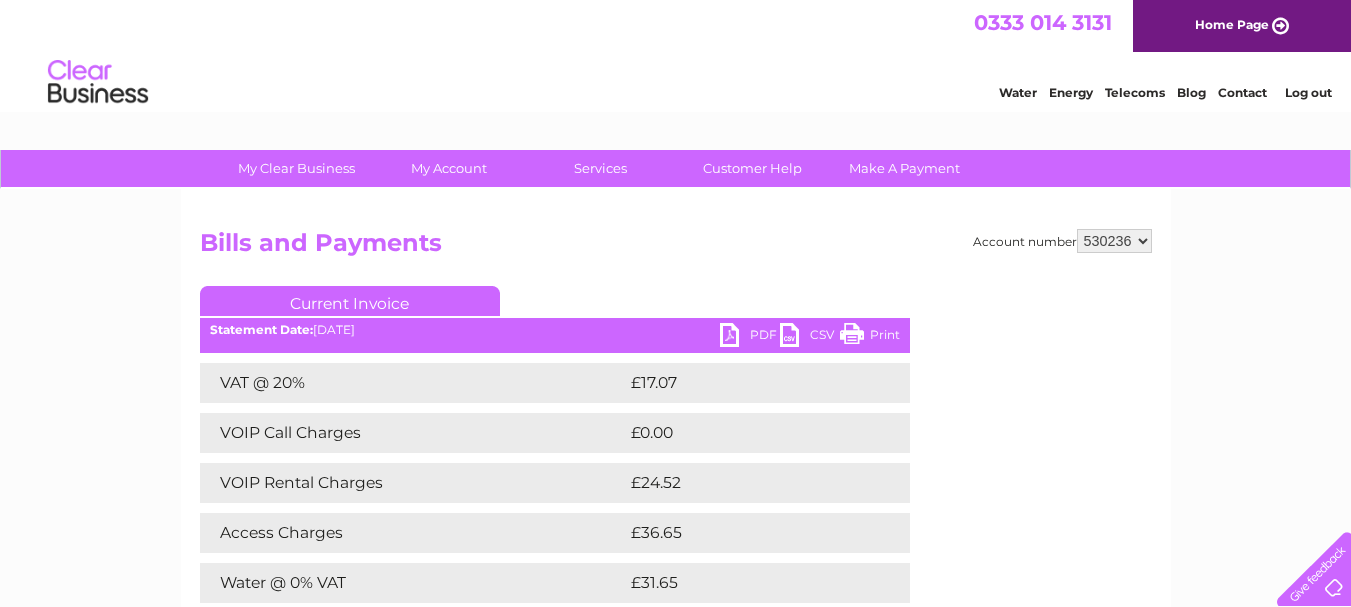 scroll, scrollTop: 0, scrollLeft: 0, axis: both 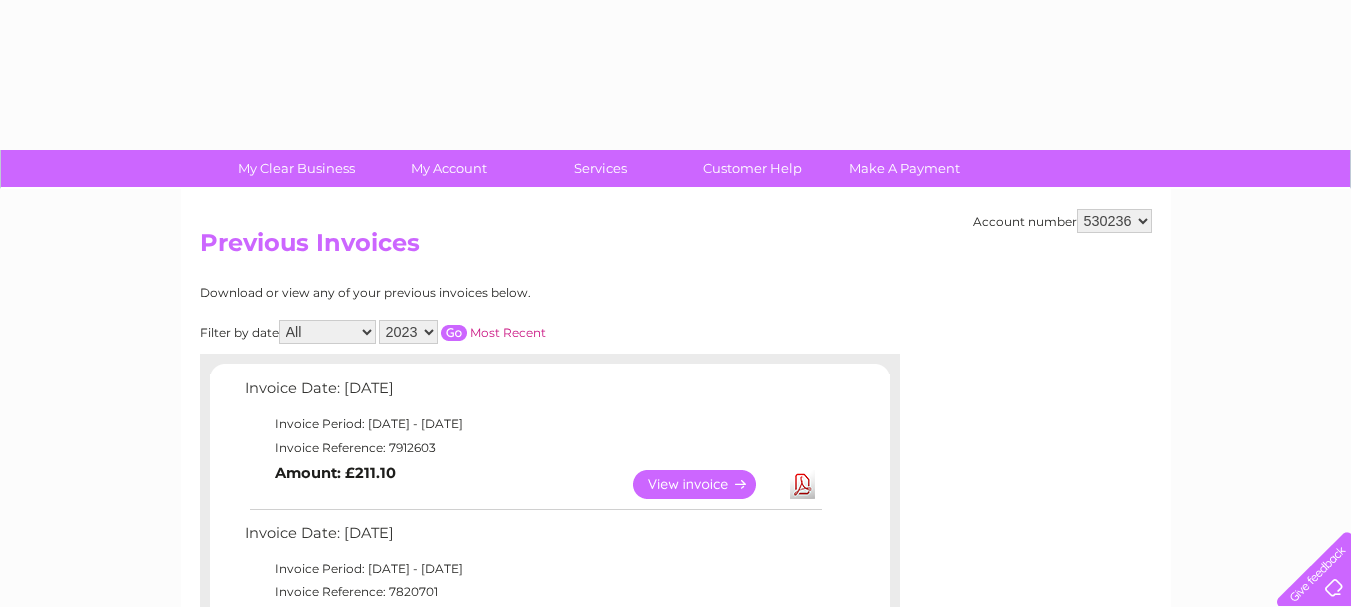 select on "2023" 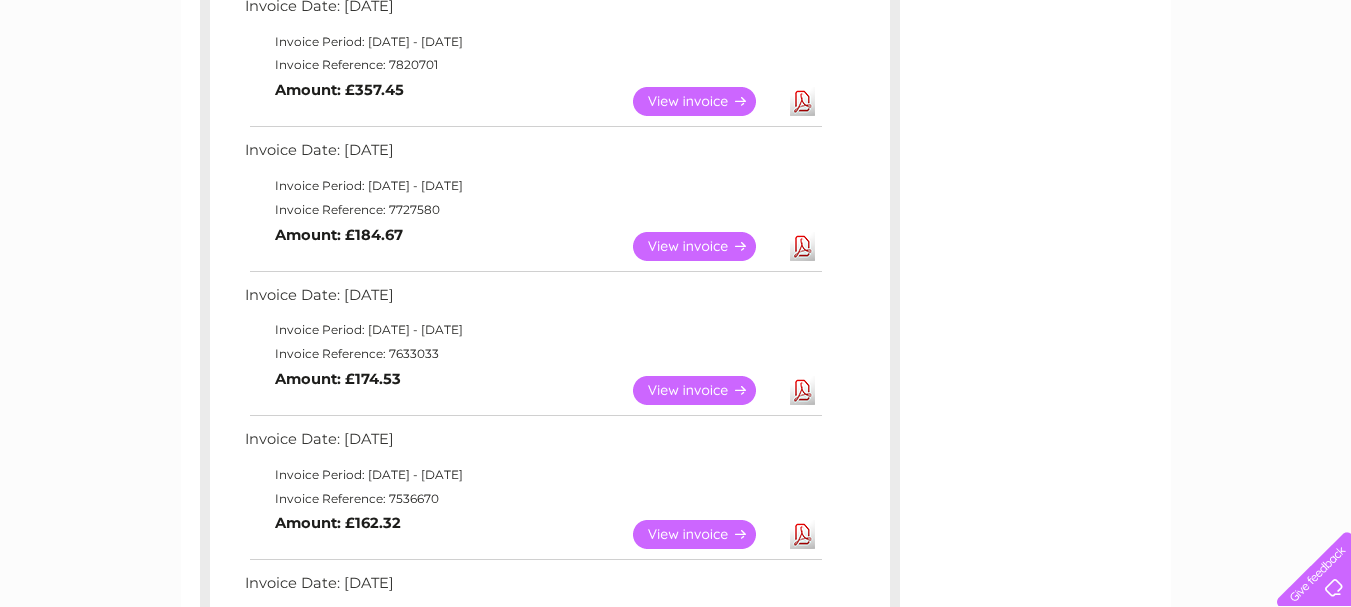 scroll, scrollTop: 0, scrollLeft: 0, axis: both 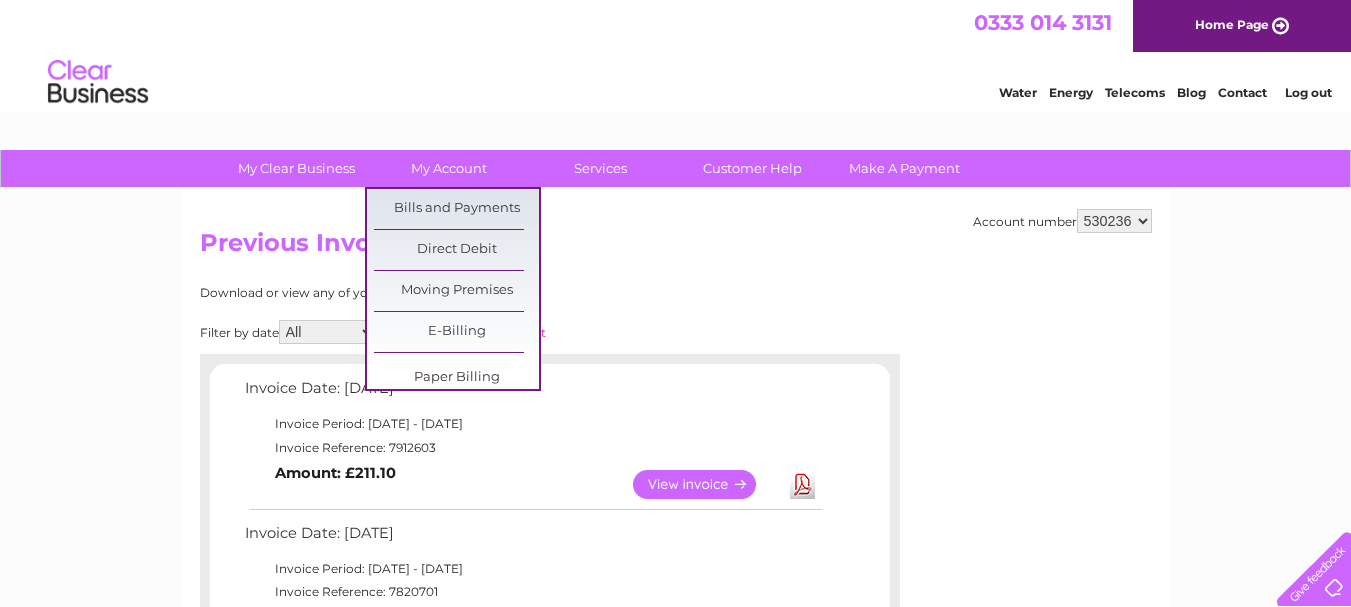 click on "My Clear Business
Login Details
My Details
My Preferences
Link Account
My Account
Bills and Payments   Direct Debit   Moving Premises" at bounding box center [675, 985] 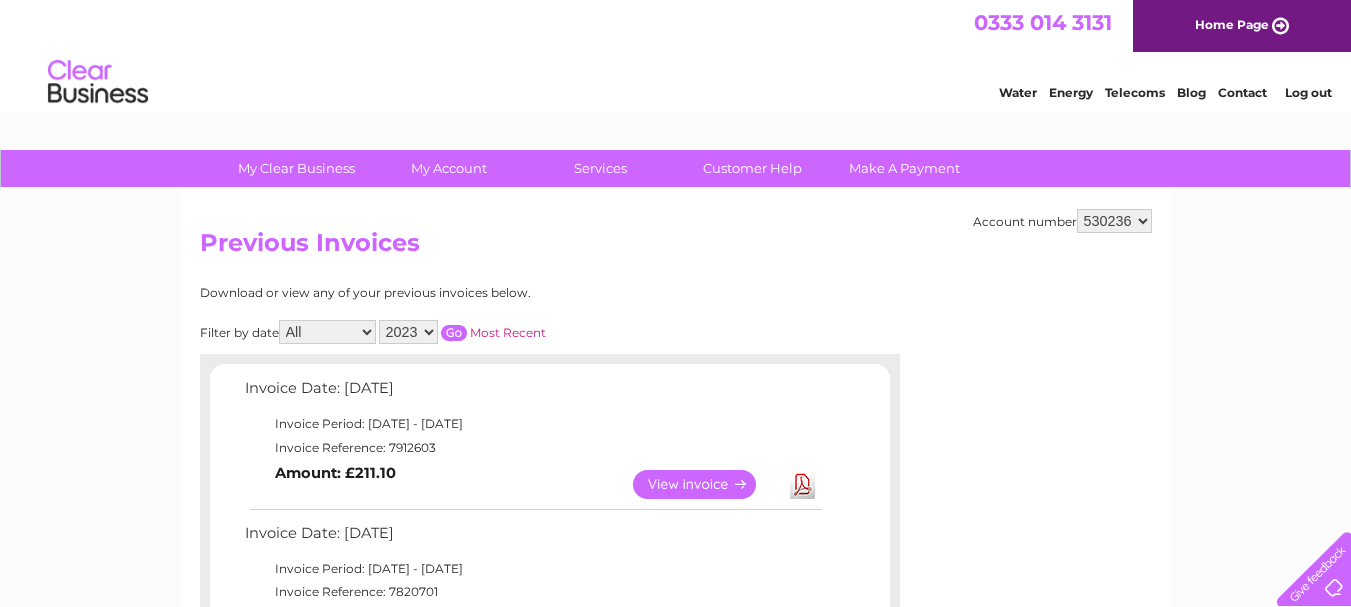 click at bounding box center [454, 333] 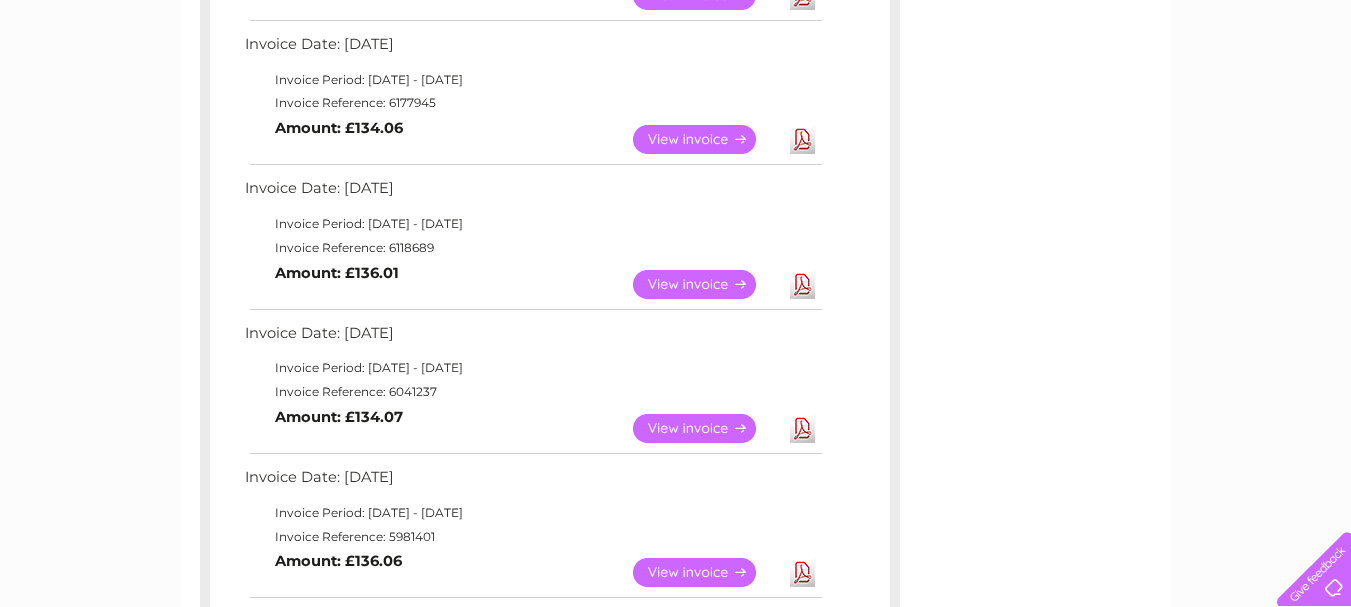 scroll, scrollTop: 531, scrollLeft: 0, axis: vertical 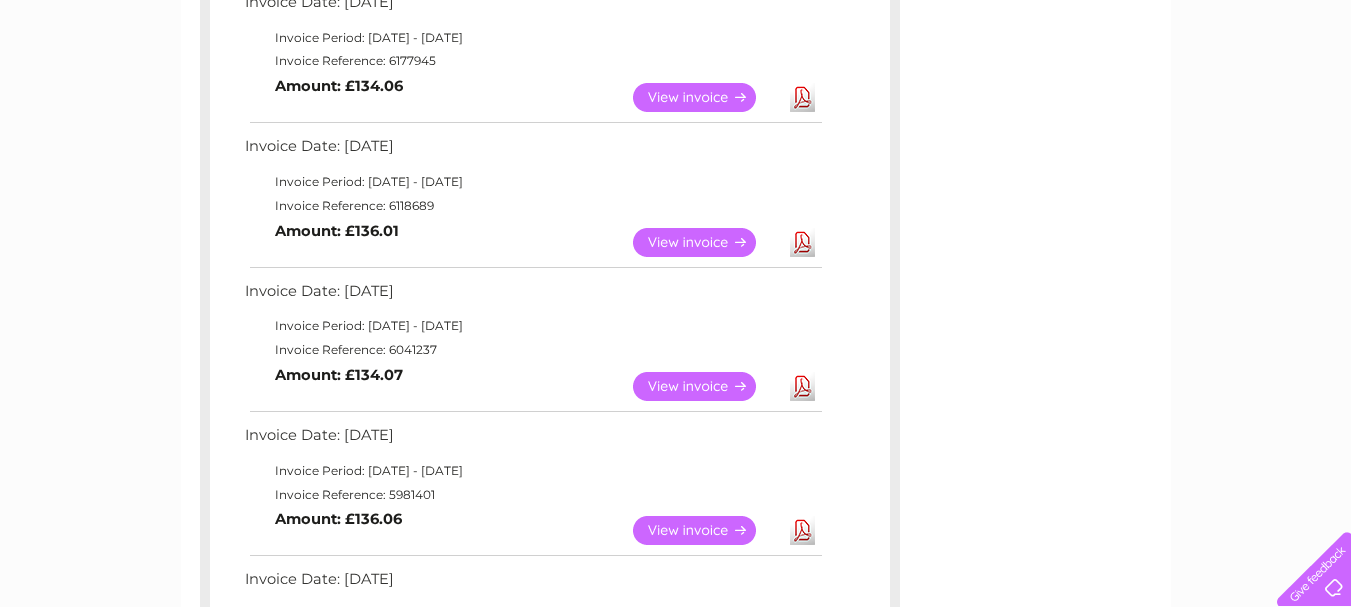 click on "View" at bounding box center (706, 242) 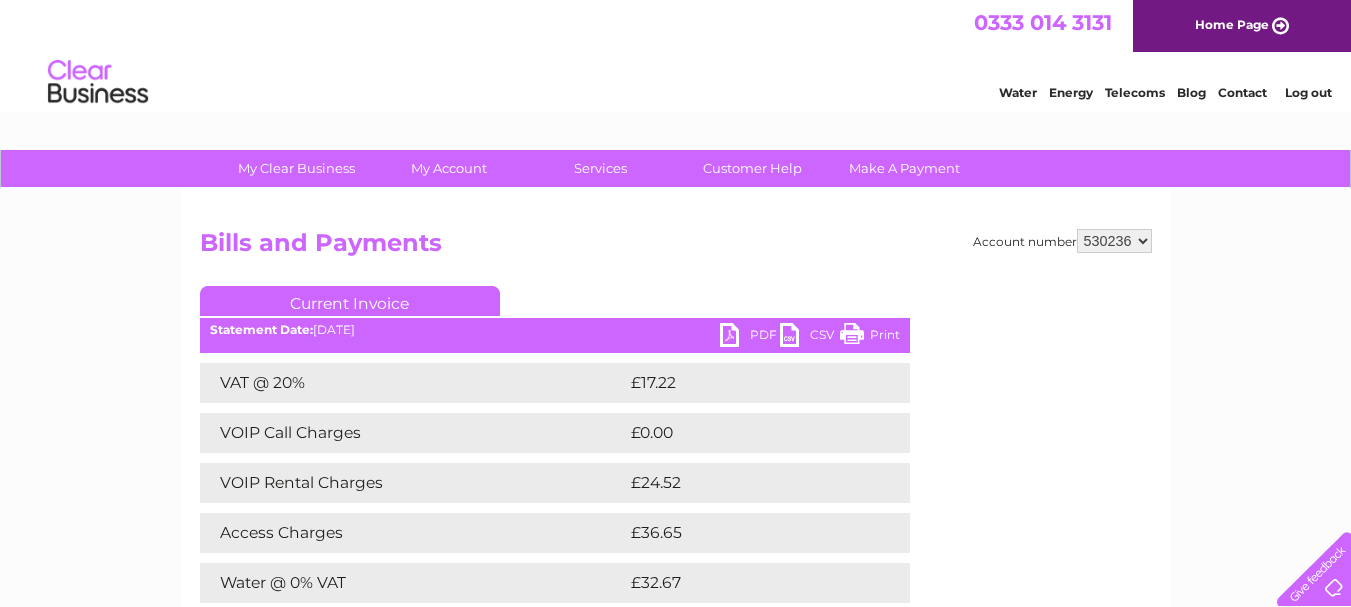 scroll, scrollTop: 0, scrollLeft: 0, axis: both 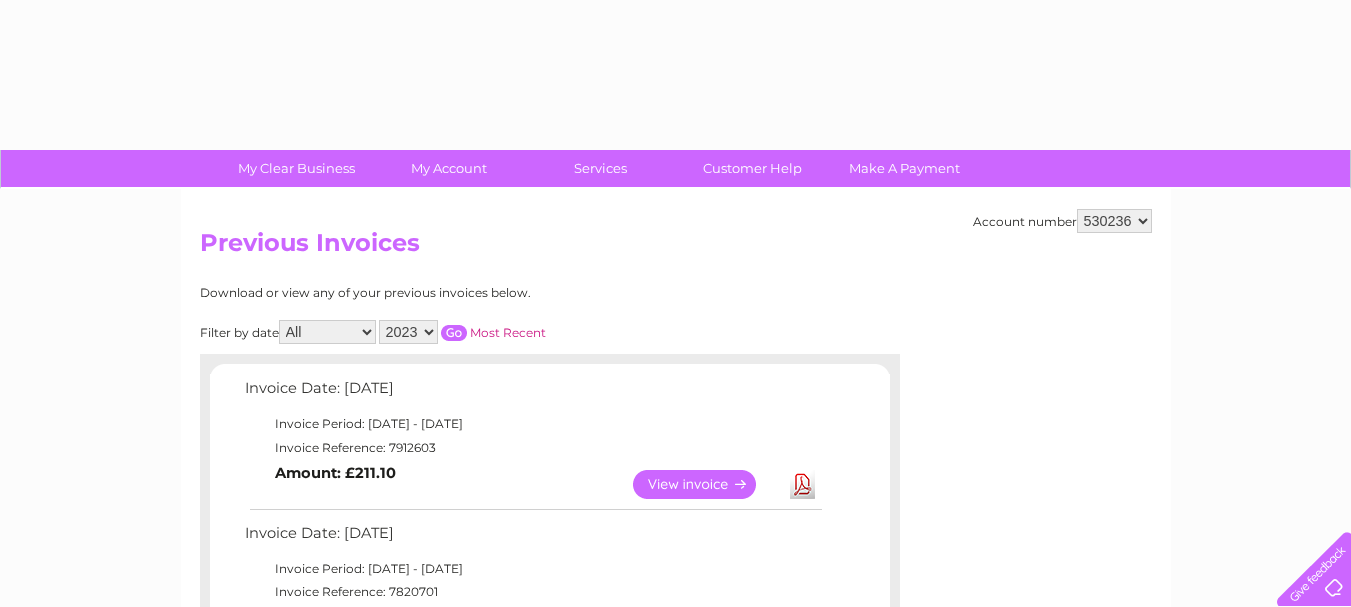 select on "2023" 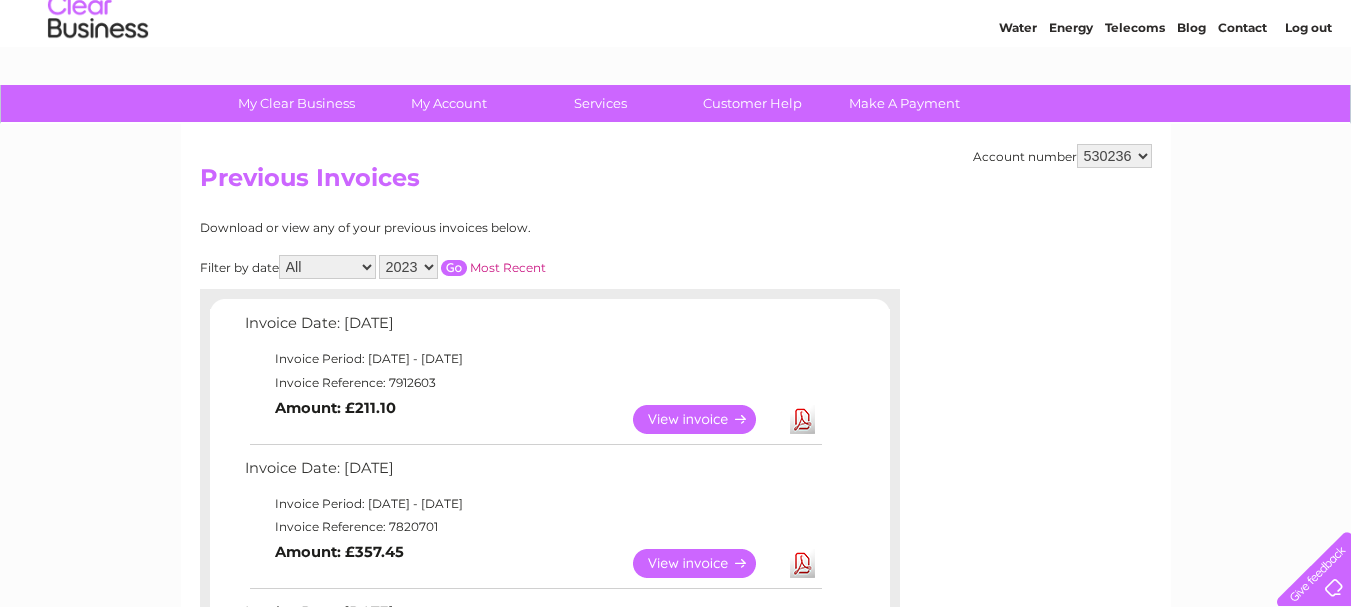 scroll, scrollTop: 0, scrollLeft: 0, axis: both 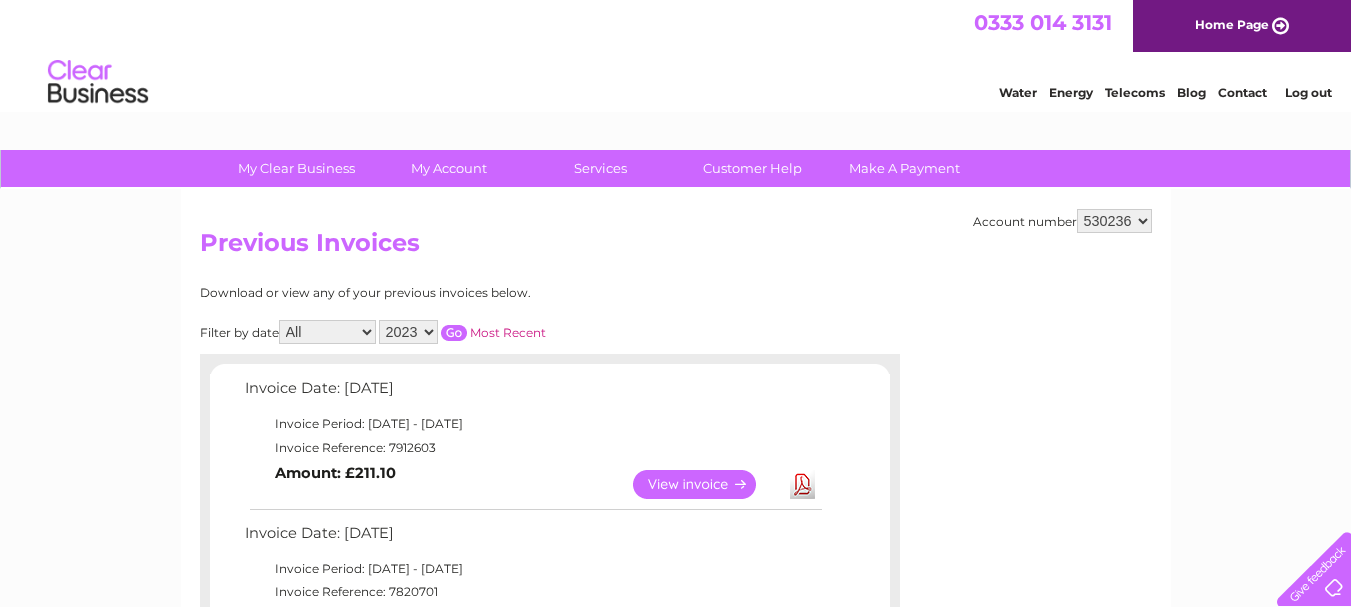 click on "Download or view any of your previous invoices below.
Filter by date
All
January
February
March
April
May
June
July
August
September
October
November
December
2025
2024
2023
2022
Most Recent
Invoice Date: 09 July 2025
Invoice Period: 1 July 2025 -  31 July 2025
Invoice Reference: 7912603
View" at bounding box center [462, 840] 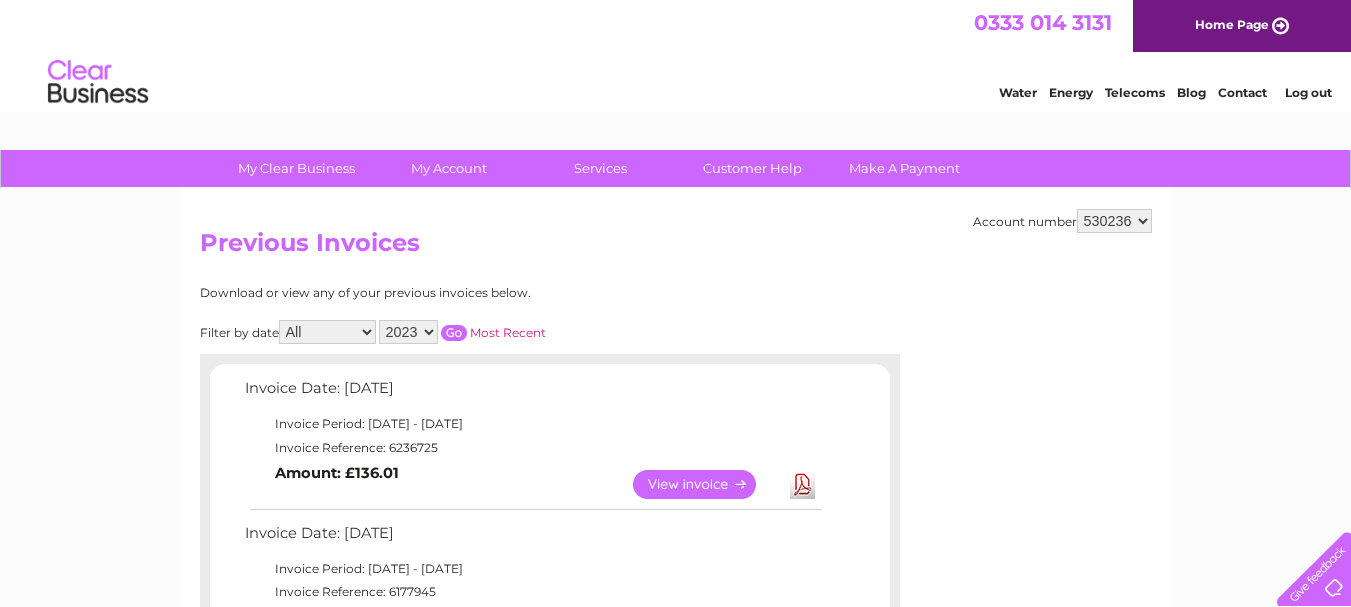 scroll, scrollTop: 531, scrollLeft: 0, axis: vertical 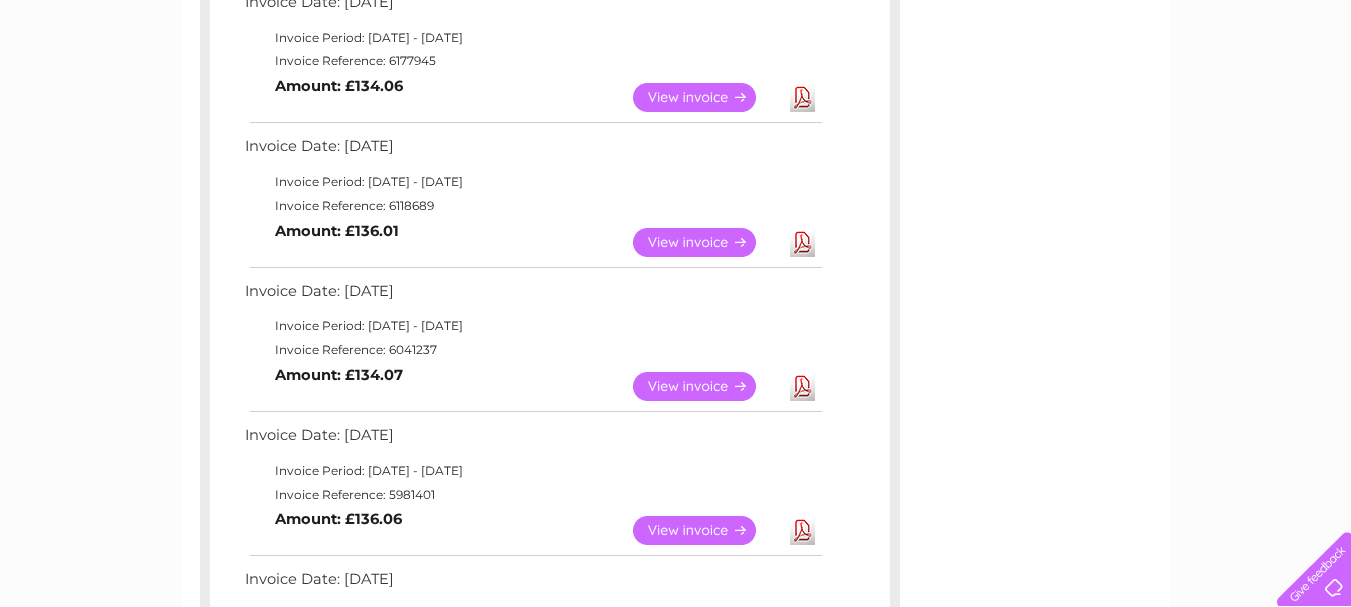 click on "View" at bounding box center [706, 97] 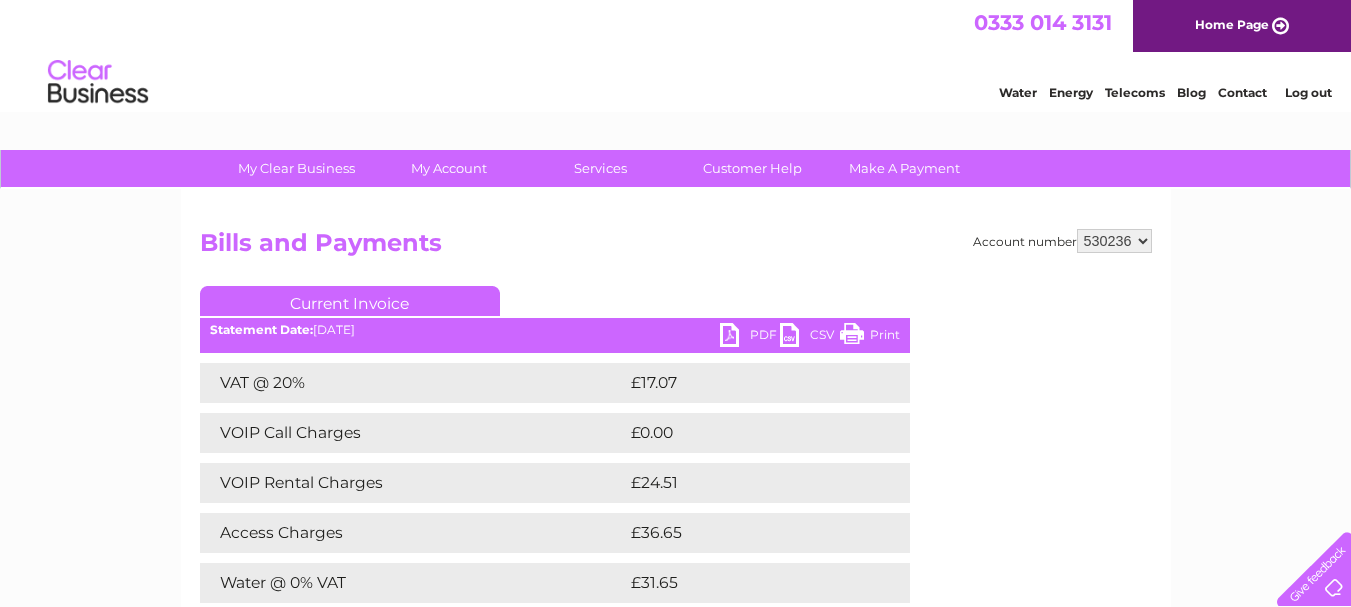 scroll, scrollTop: 0, scrollLeft: 0, axis: both 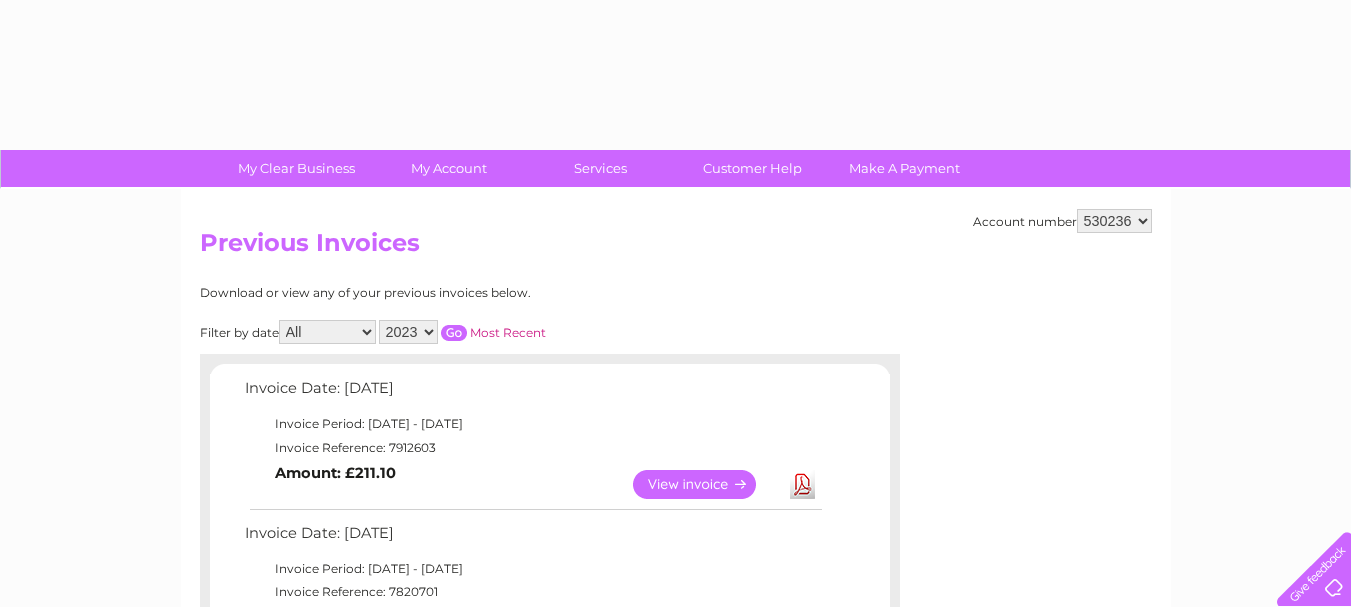 select on "2023" 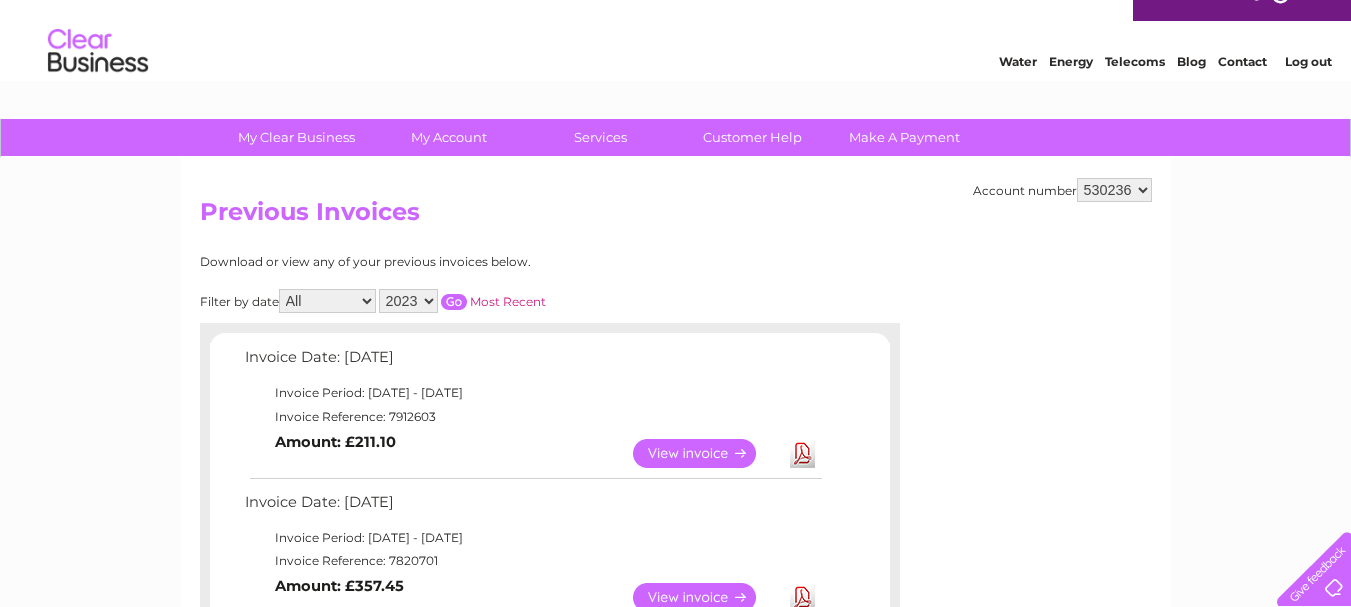 scroll, scrollTop: 0, scrollLeft: 0, axis: both 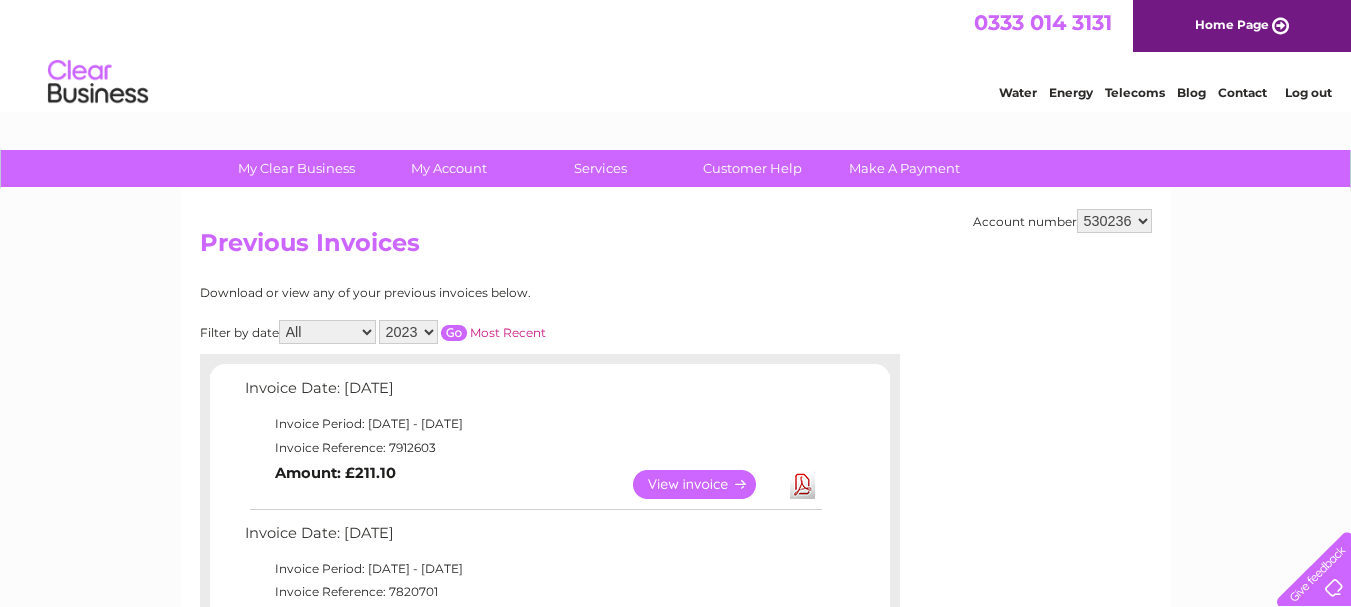 click at bounding box center [454, 333] 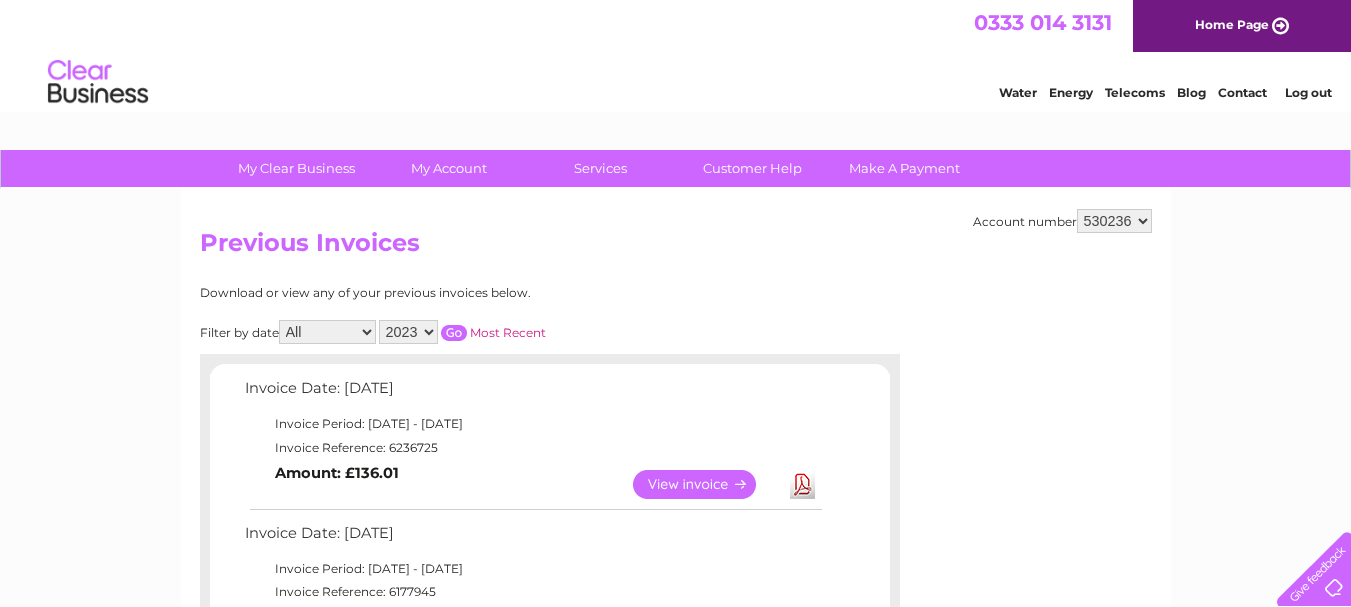 click on "View" at bounding box center [706, 484] 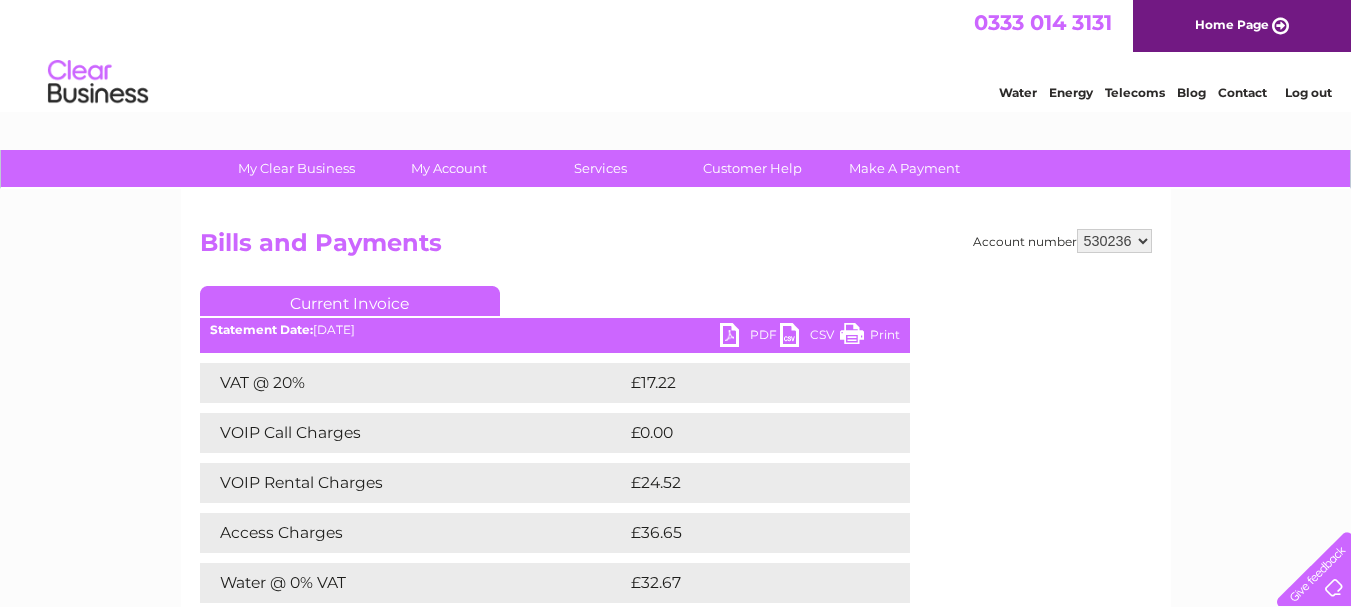 scroll, scrollTop: 0, scrollLeft: 0, axis: both 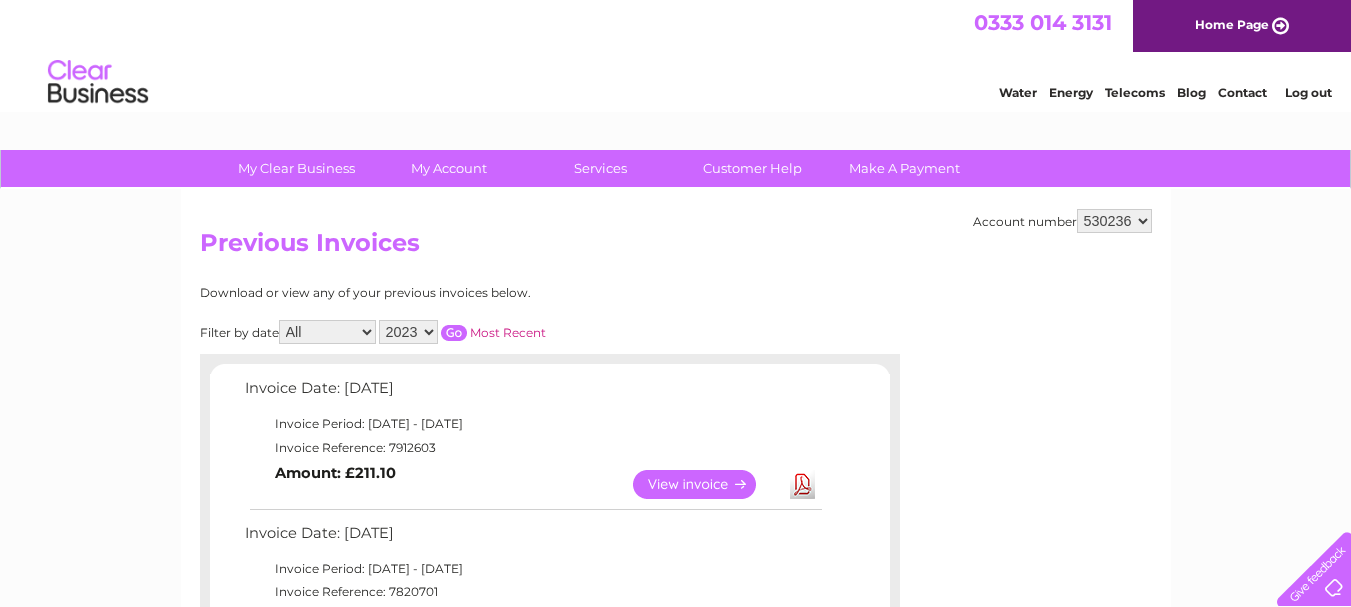 click on "2025
2024
2023
2022" at bounding box center (408, 332) 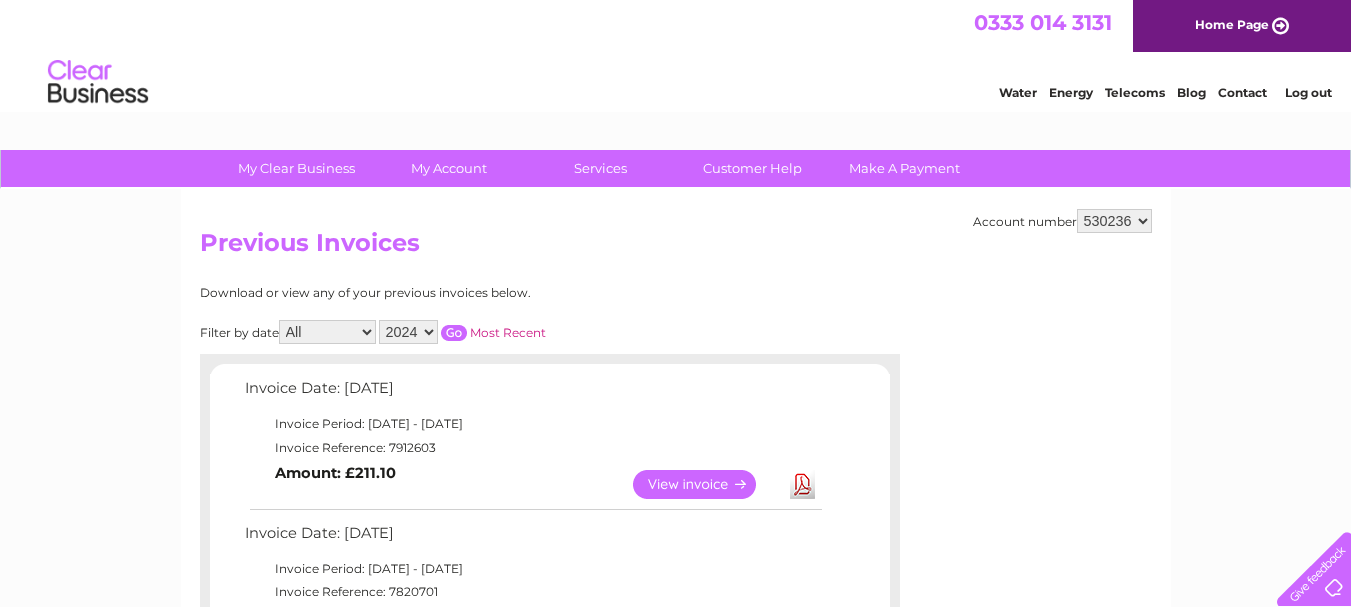 click at bounding box center [454, 333] 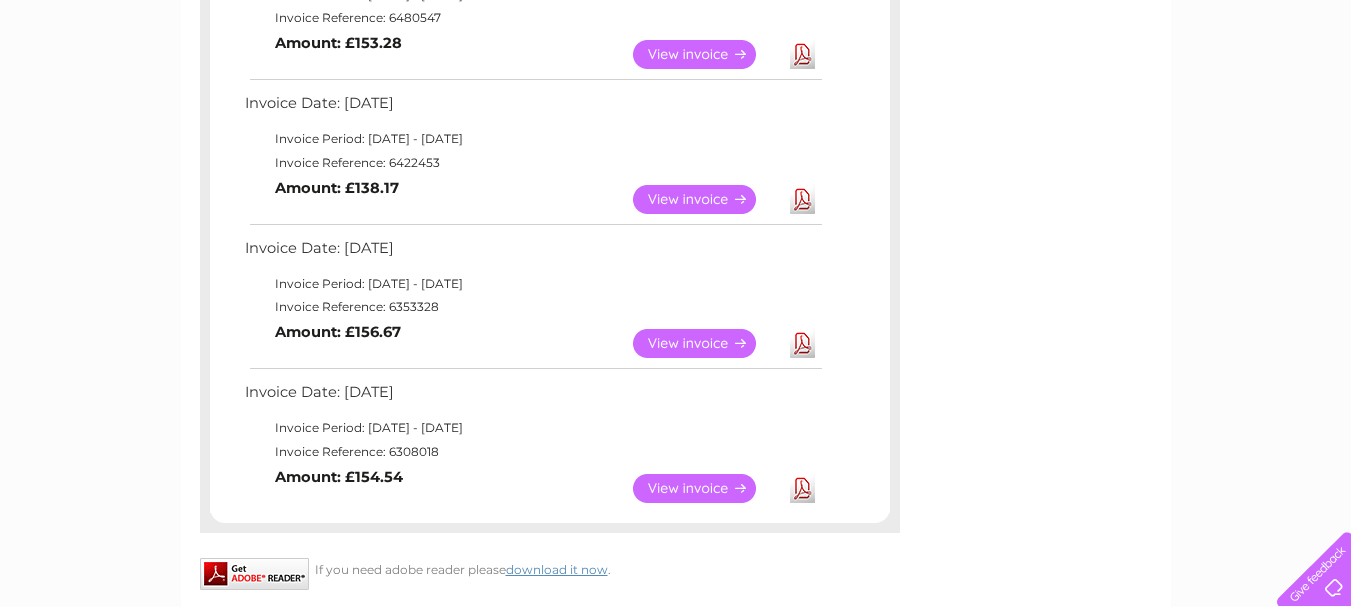 scroll, scrollTop: 1593, scrollLeft: 0, axis: vertical 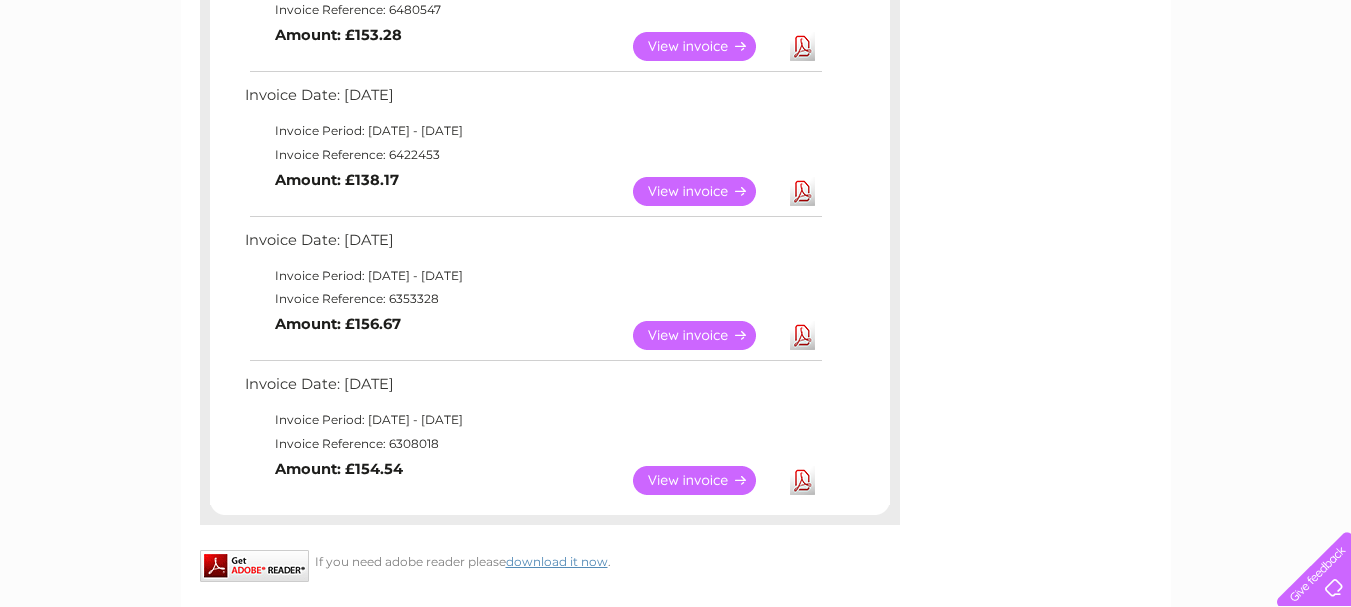 click on "View" at bounding box center [706, 480] 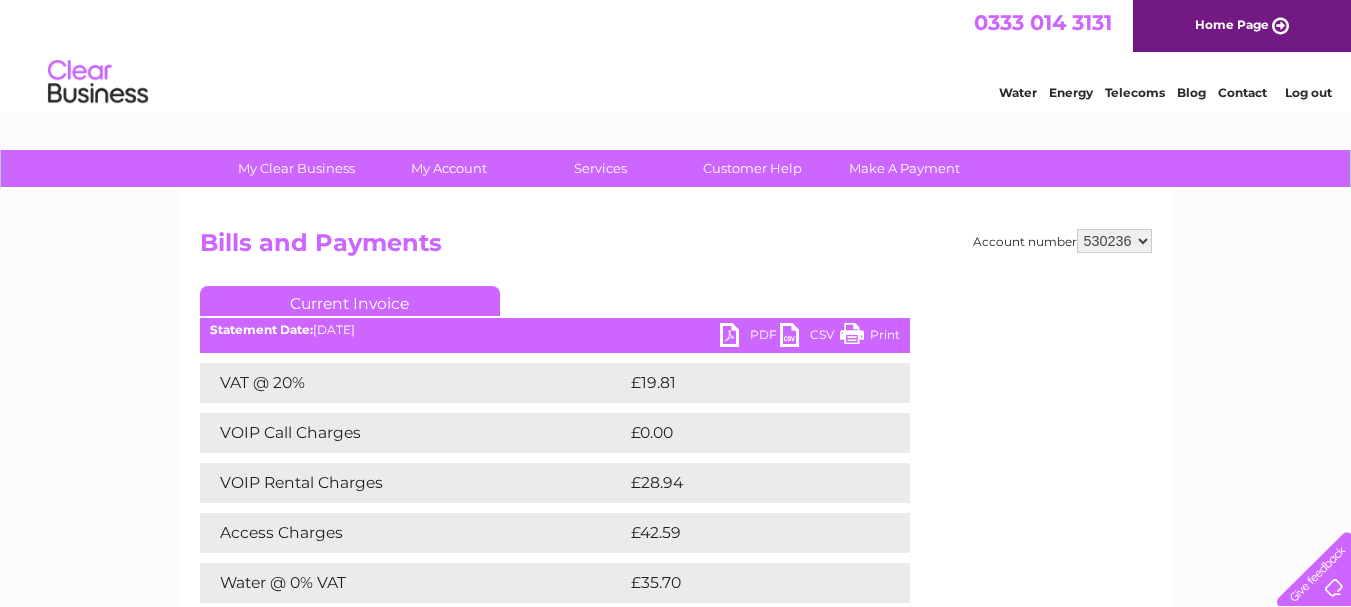 scroll, scrollTop: 0, scrollLeft: 0, axis: both 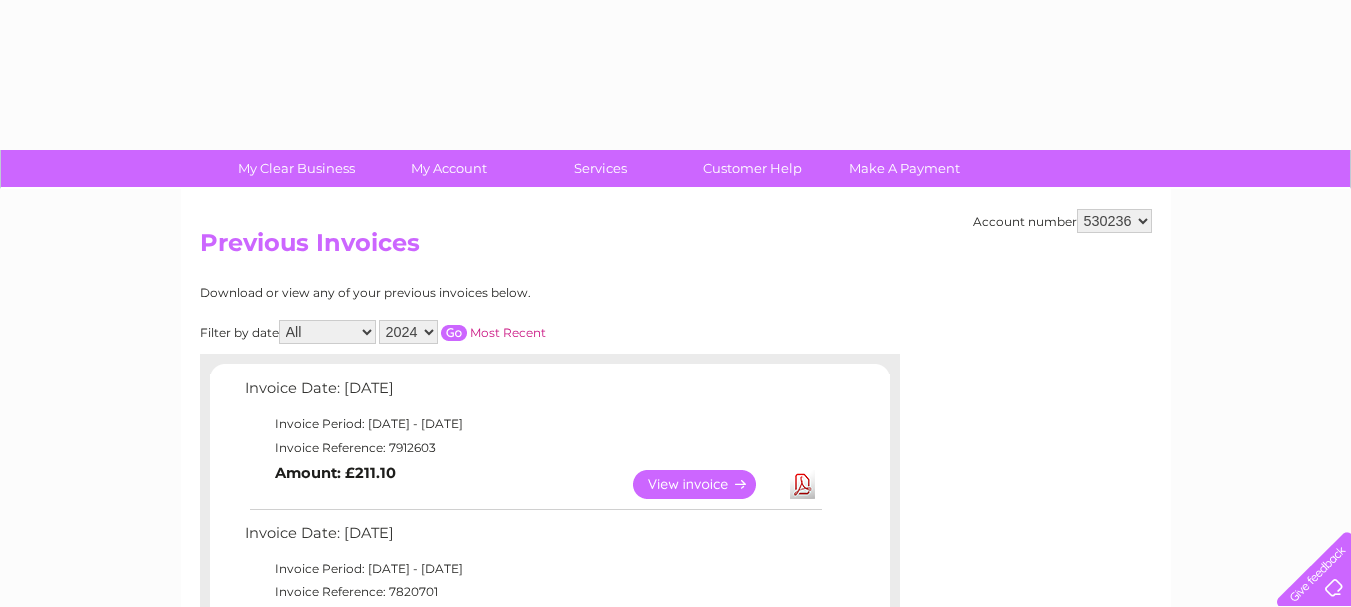 select on "2024" 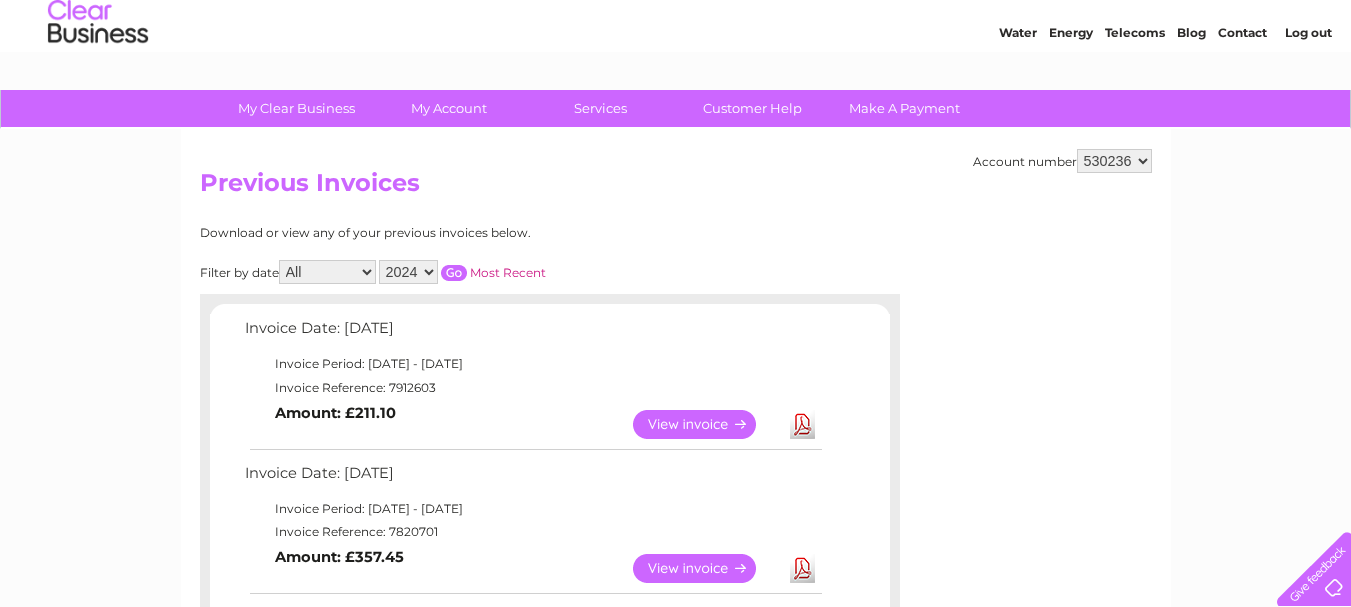 scroll, scrollTop: 0, scrollLeft: 0, axis: both 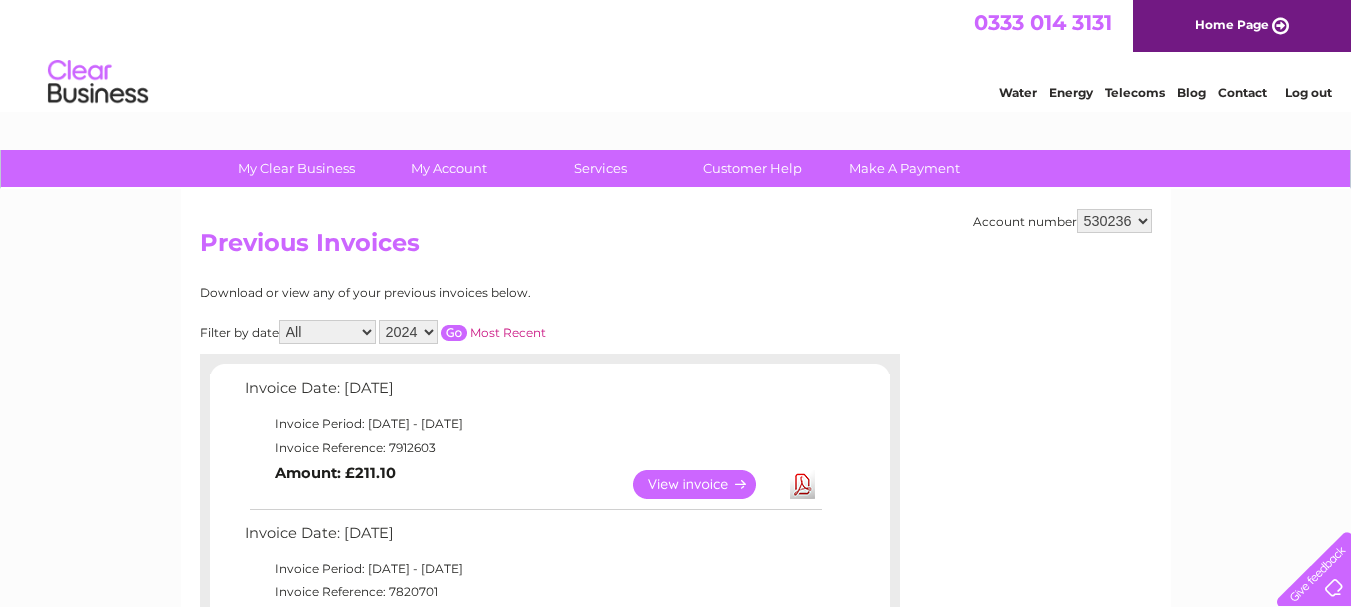 click at bounding box center [454, 333] 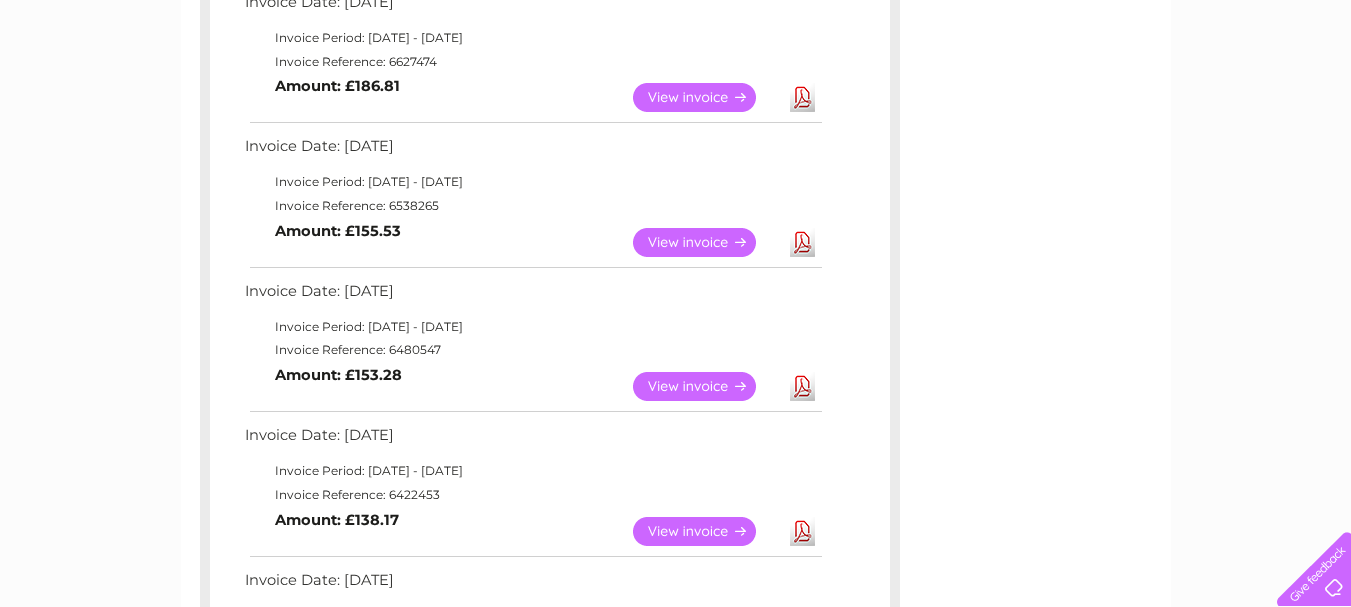 scroll, scrollTop: 1593, scrollLeft: 0, axis: vertical 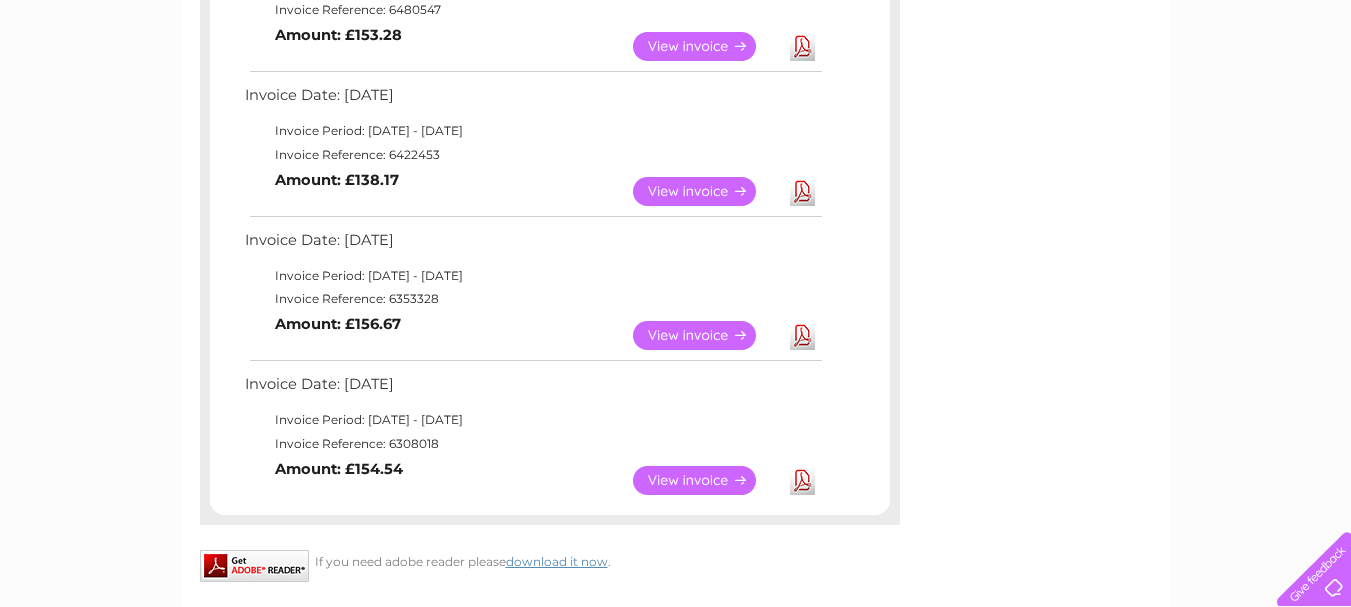 click on "View" at bounding box center [706, 335] 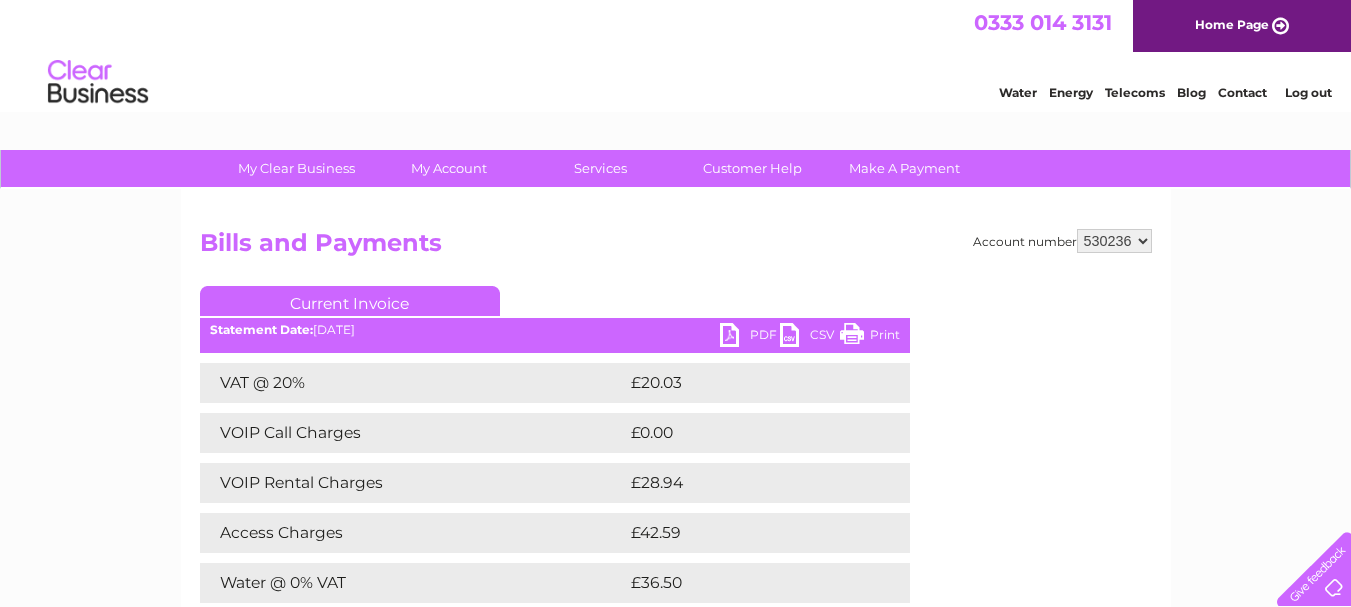 scroll, scrollTop: 0, scrollLeft: 0, axis: both 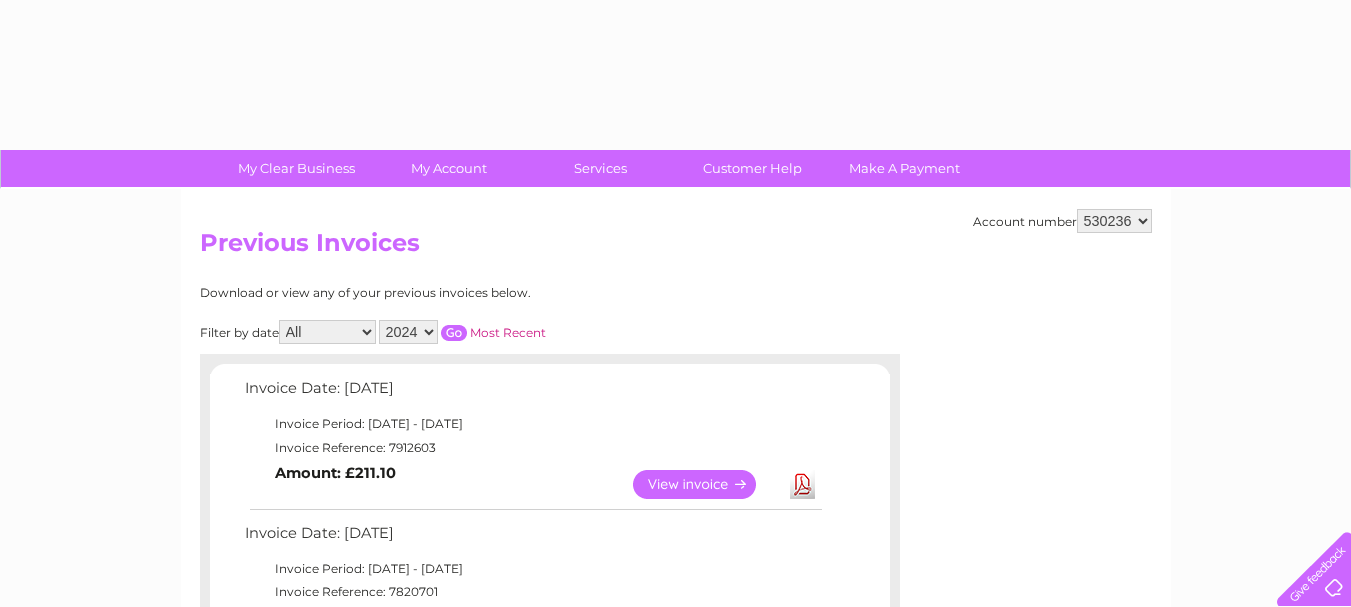 select on "2024" 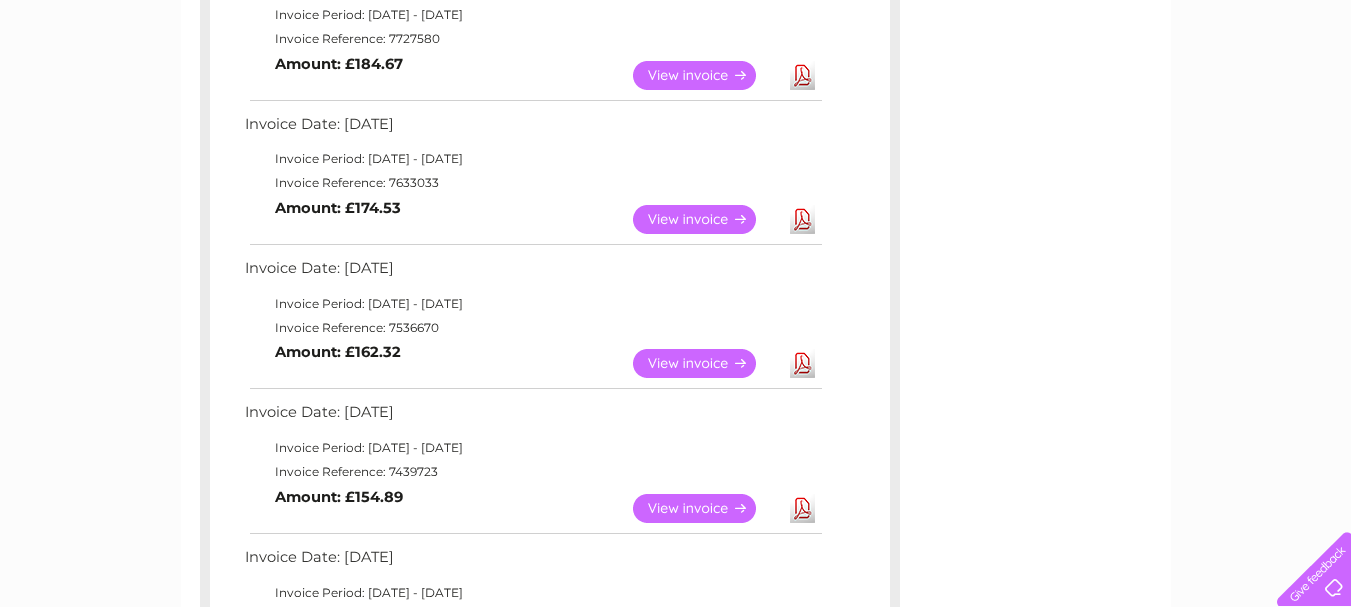 scroll, scrollTop: 0, scrollLeft: 0, axis: both 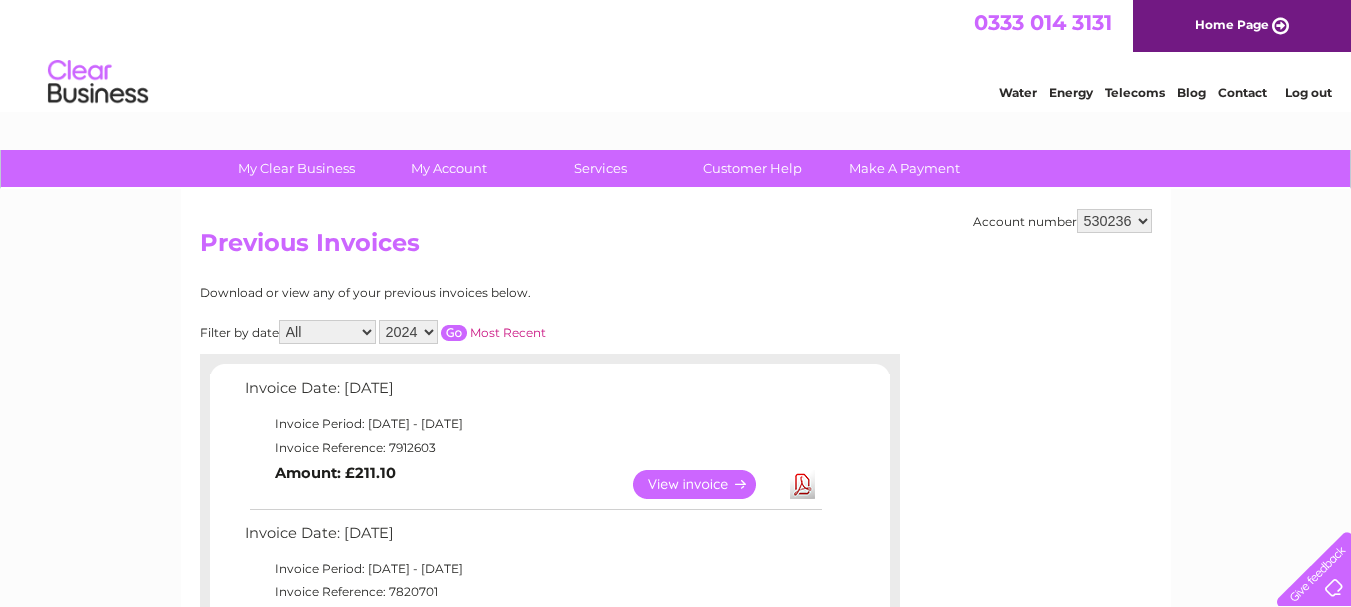 click at bounding box center [454, 333] 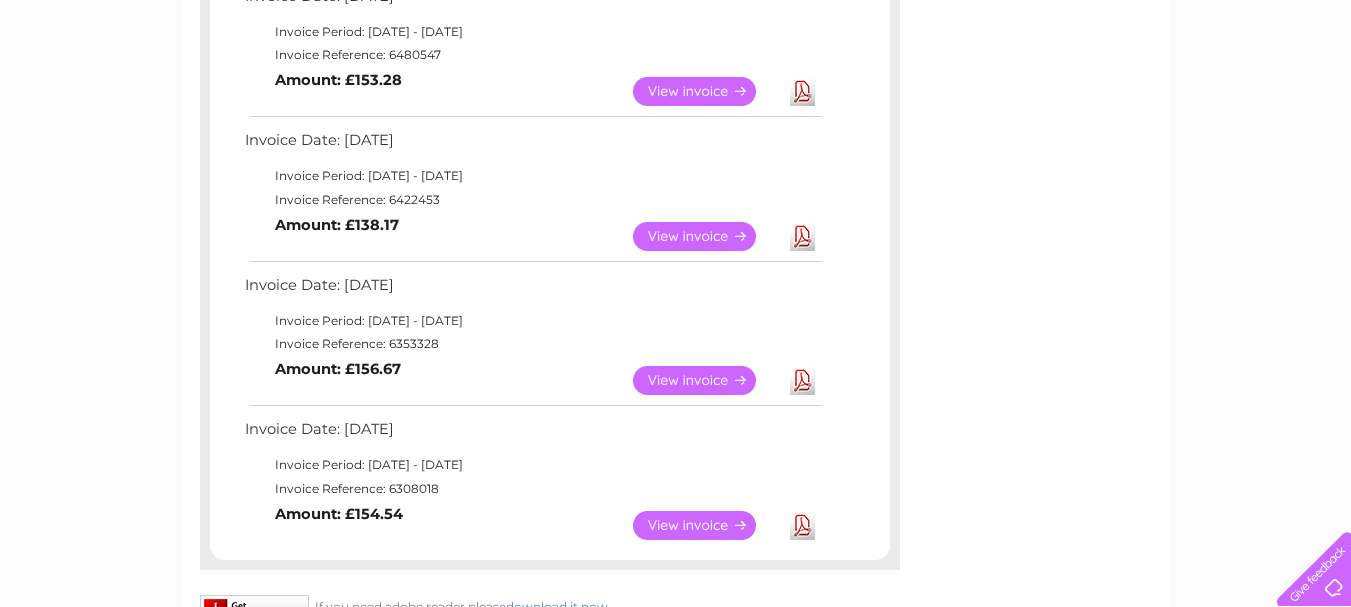 scroll, scrollTop: 1593, scrollLeft: 0, axis: vertical 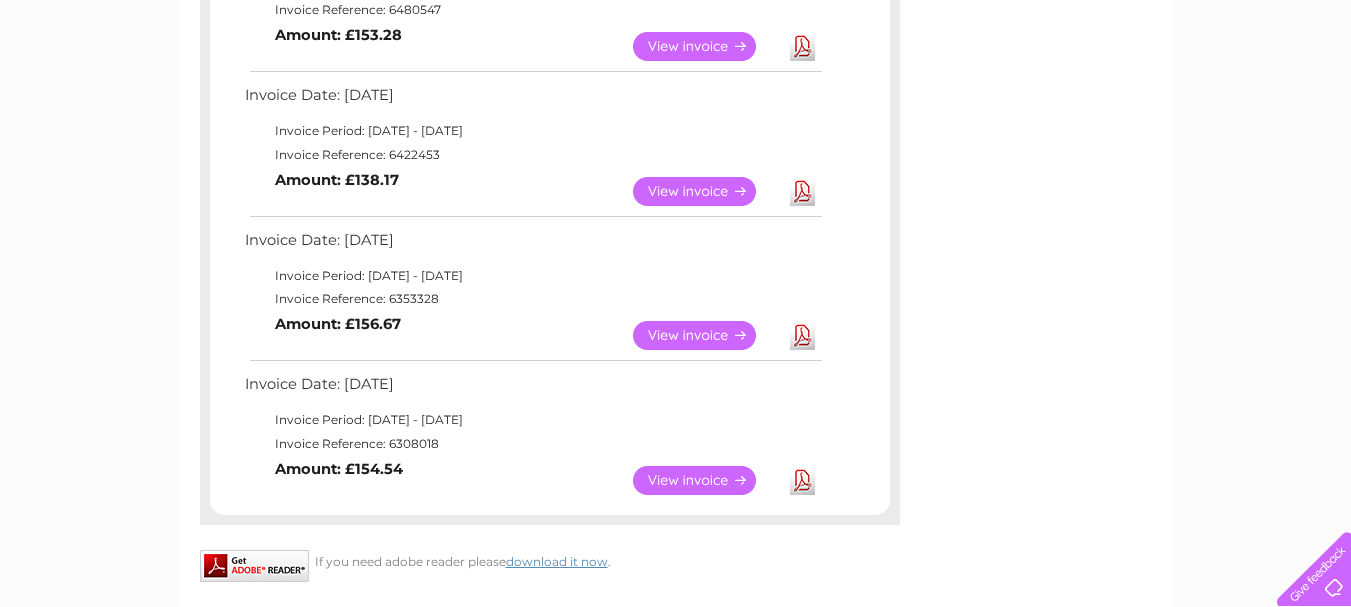 click on "View" at bounding box center (706, 191) 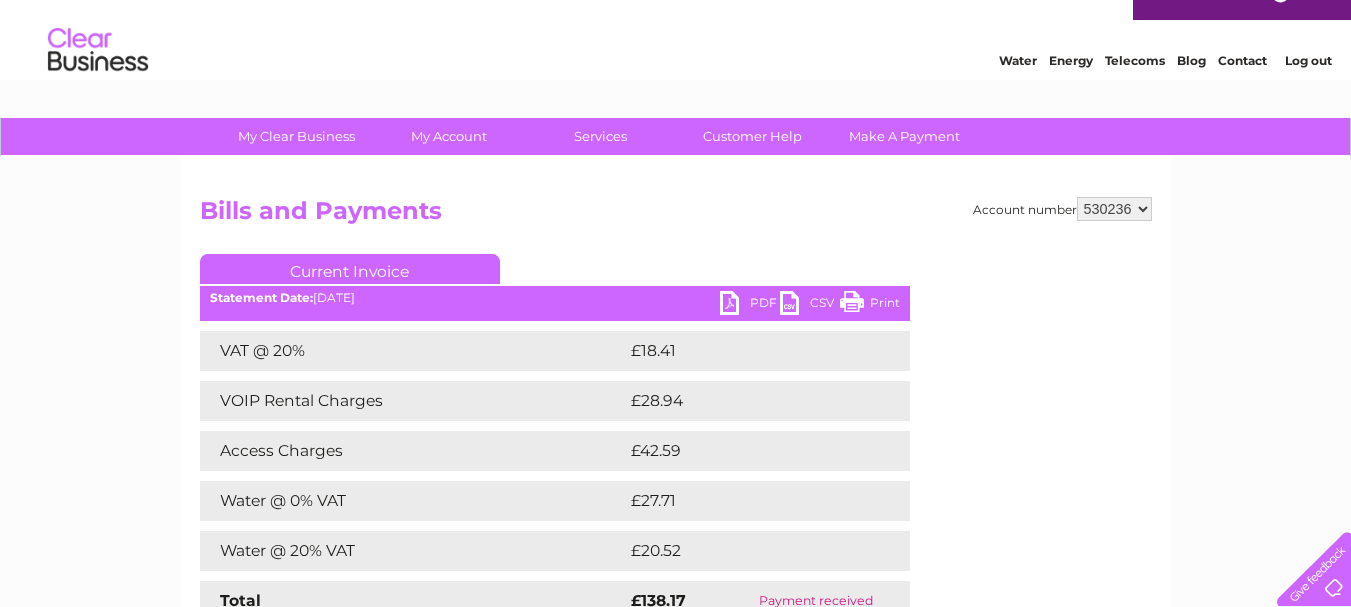 scroll, scrollTop: 0, scrollLeft: 0, axis: both 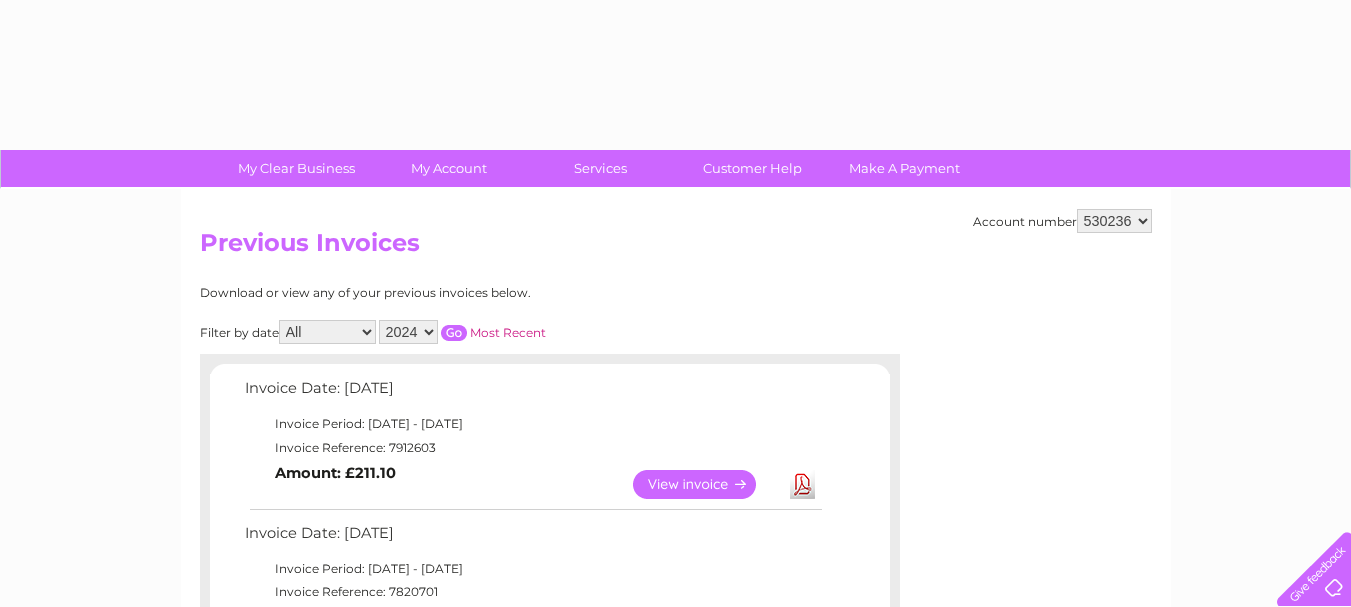 select on "2024" 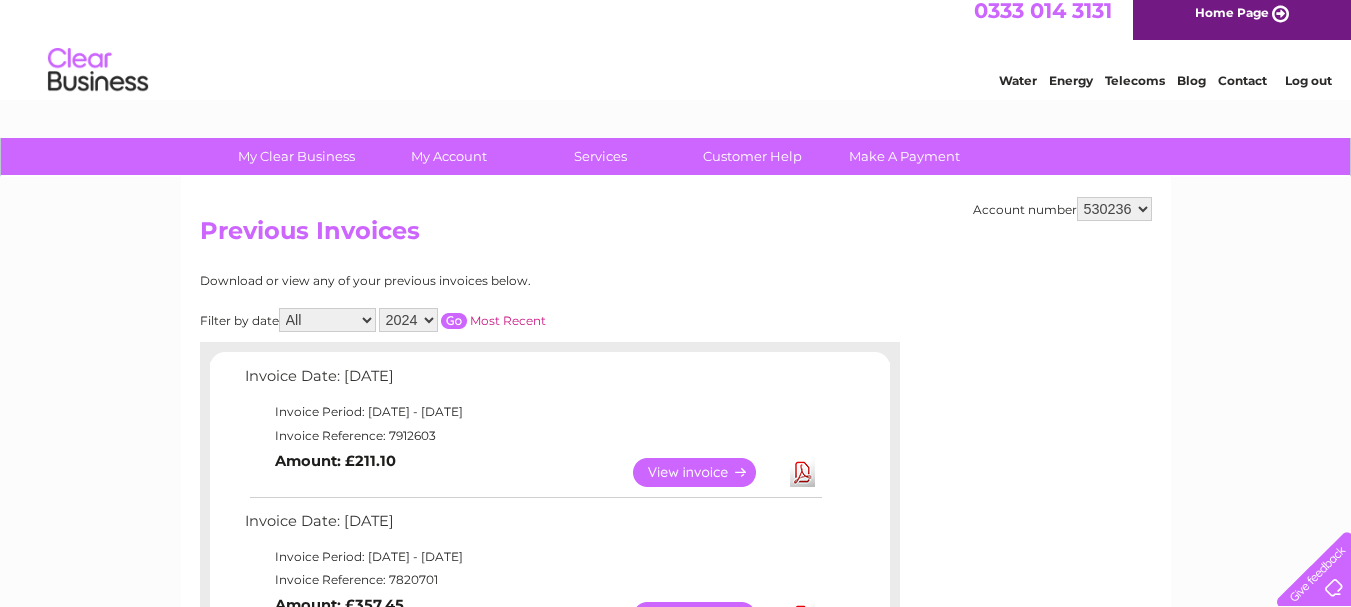 scroll, scrollTop: 0, scrollLeft: 0, axis: both 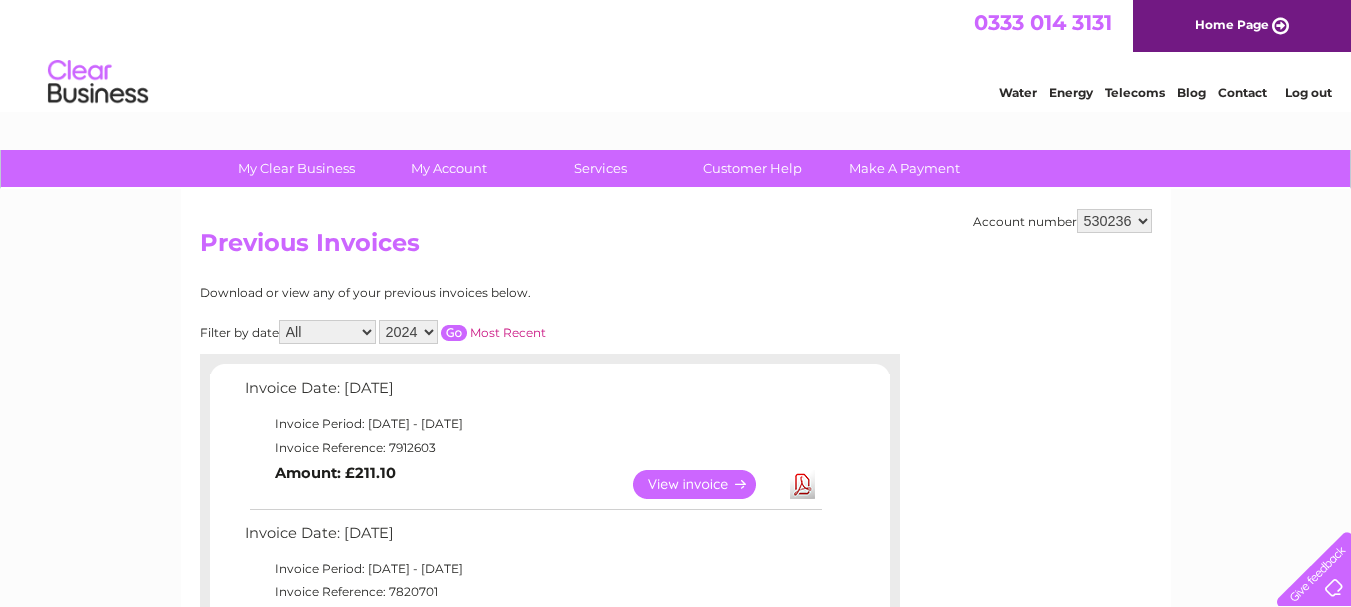 click at bounding box center [454, 333] 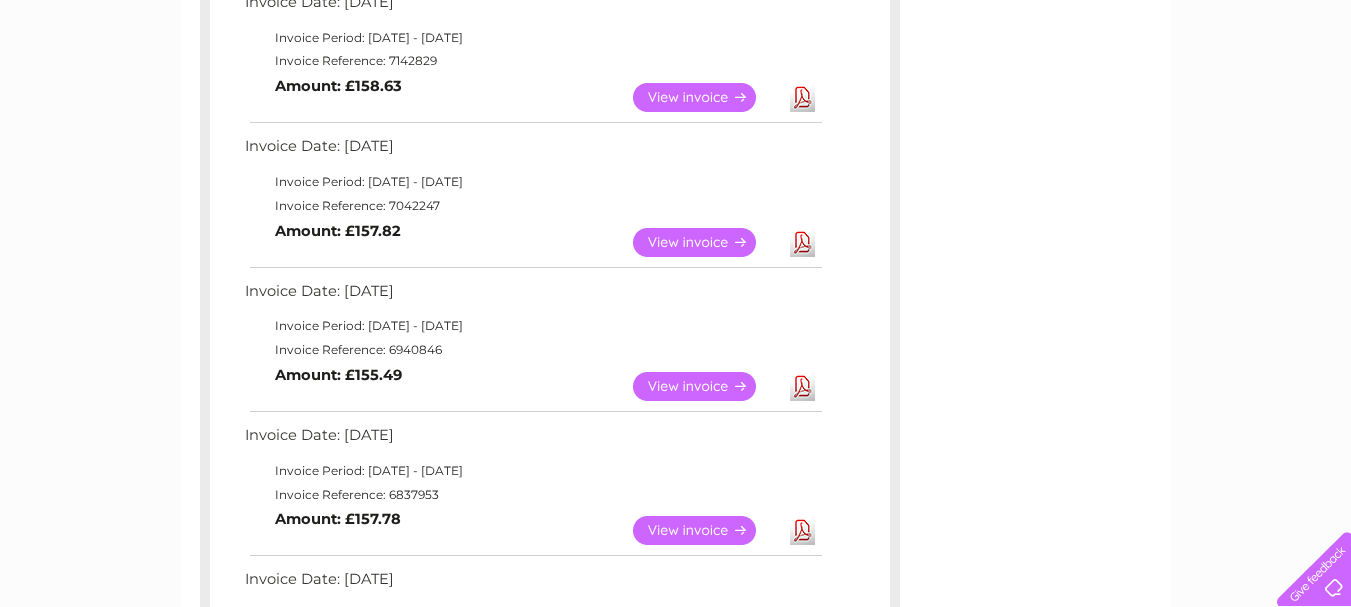 scroll, scrollTop: 1062, scrollLeft: 0, axis: vertical 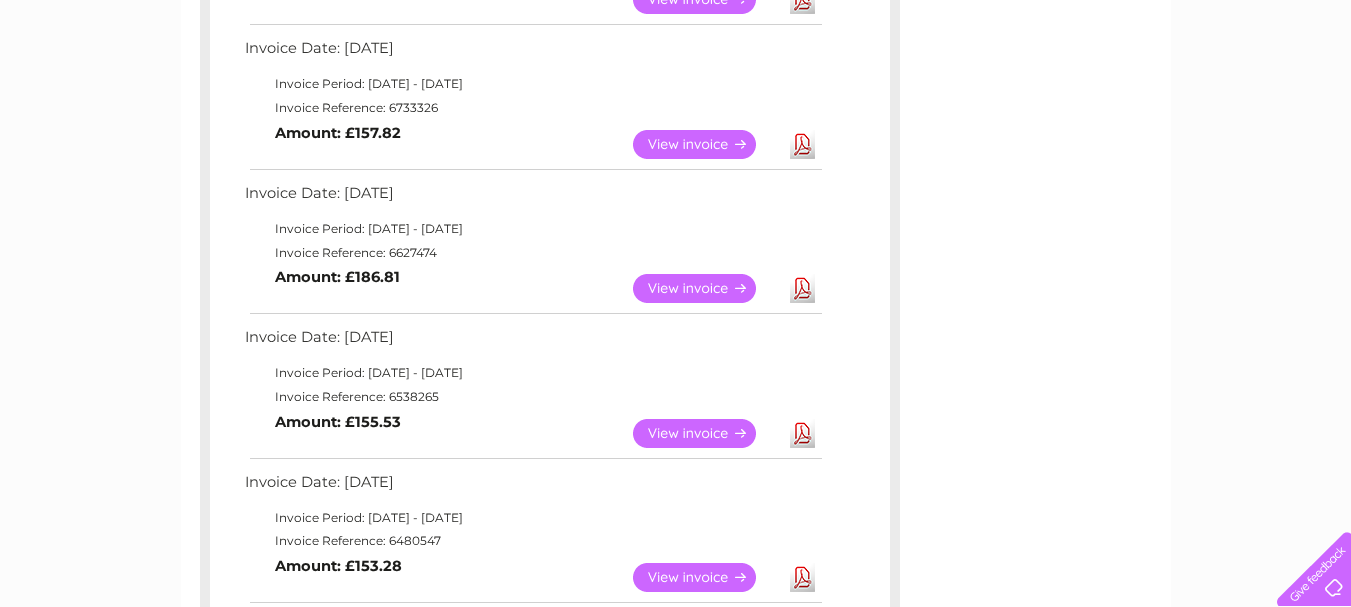 click on "View" at bounding box center (706, 577) 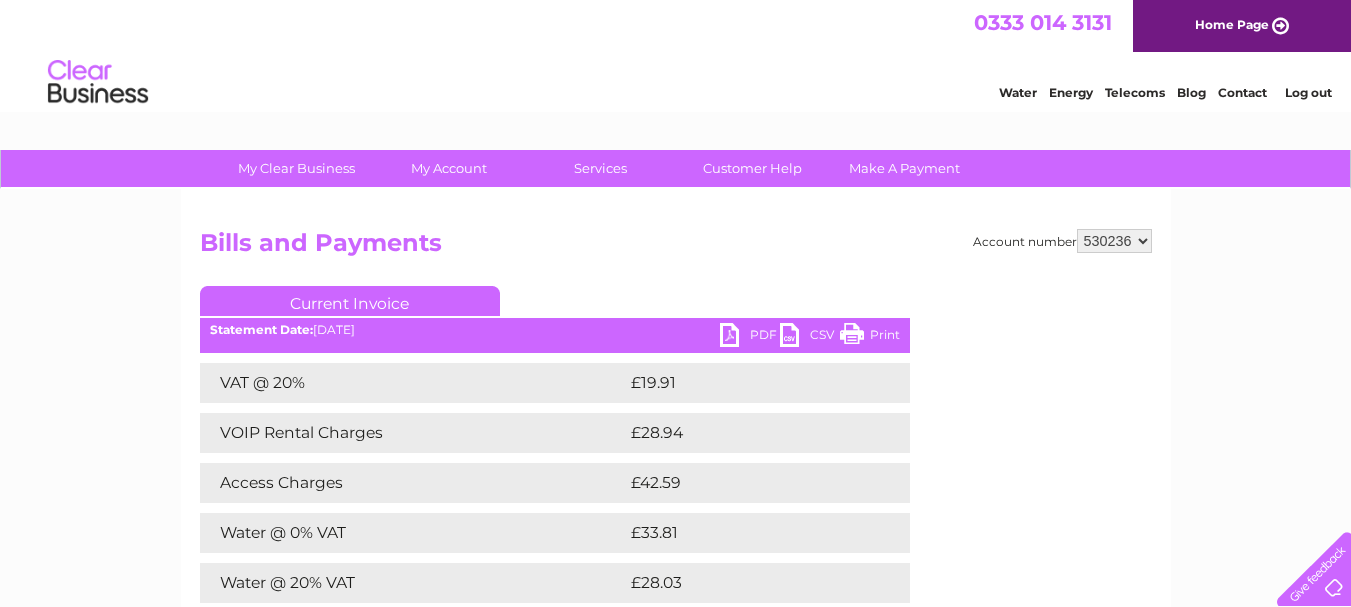 scroll, scrollTop: 0, scrollLeft: 0, axis: both 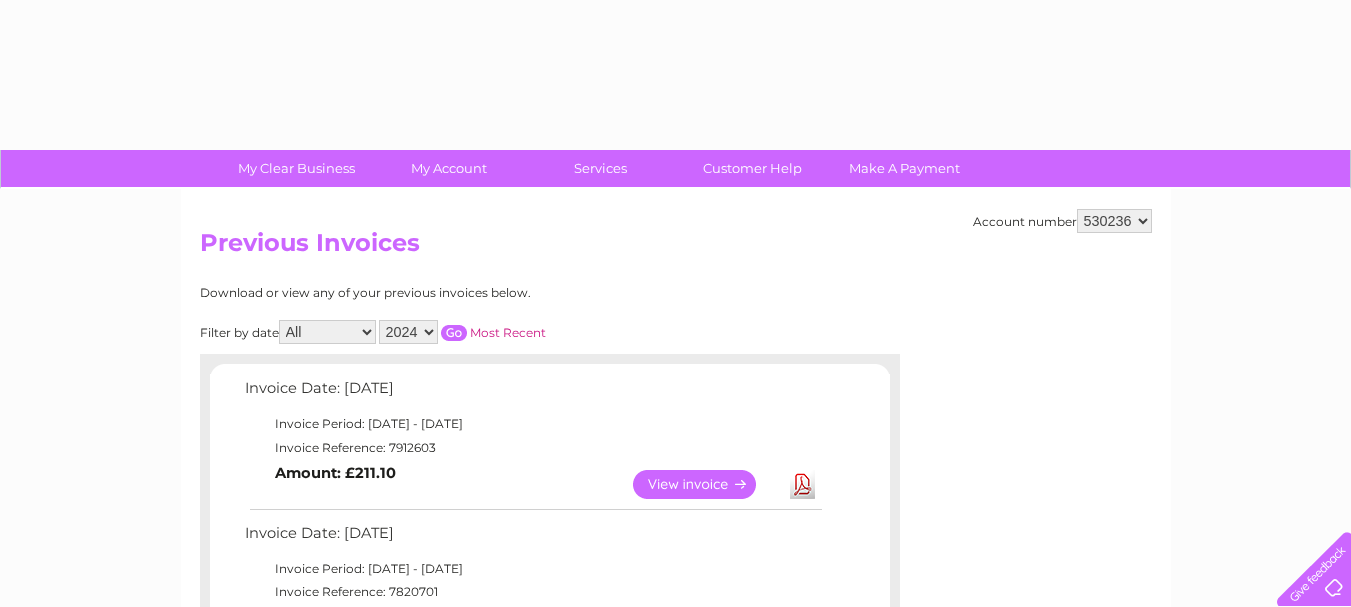 select on "2024" 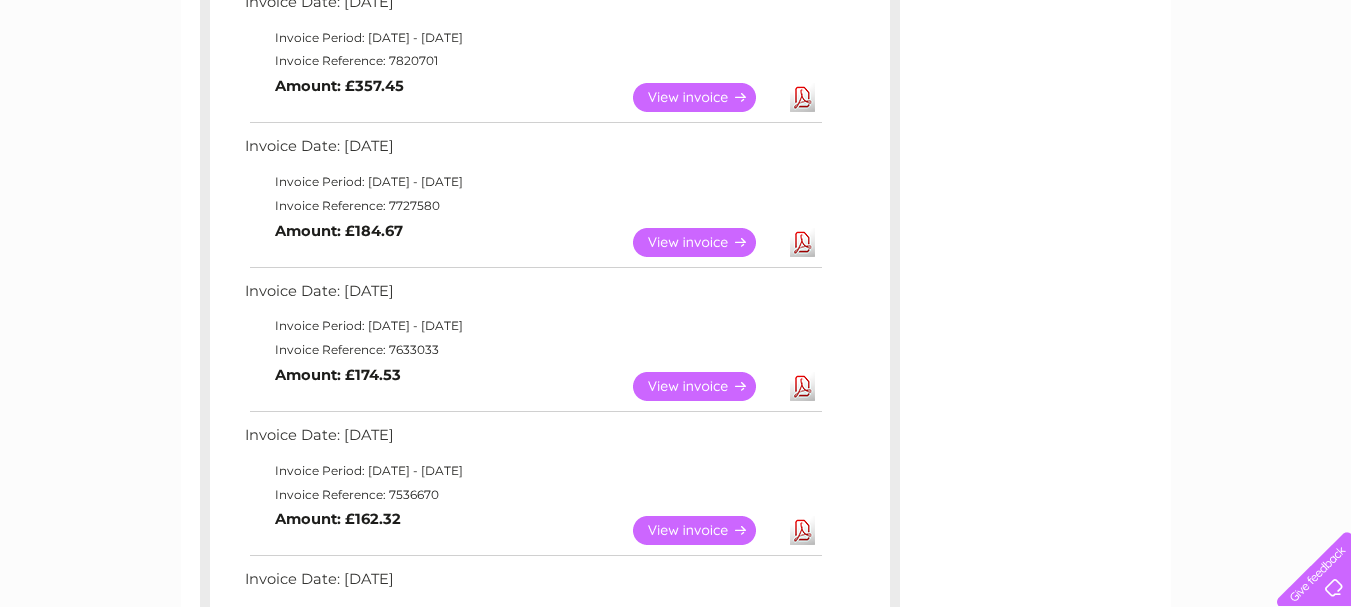 scroll, scrollTop: 0, scrollLeft: 0, axis: both 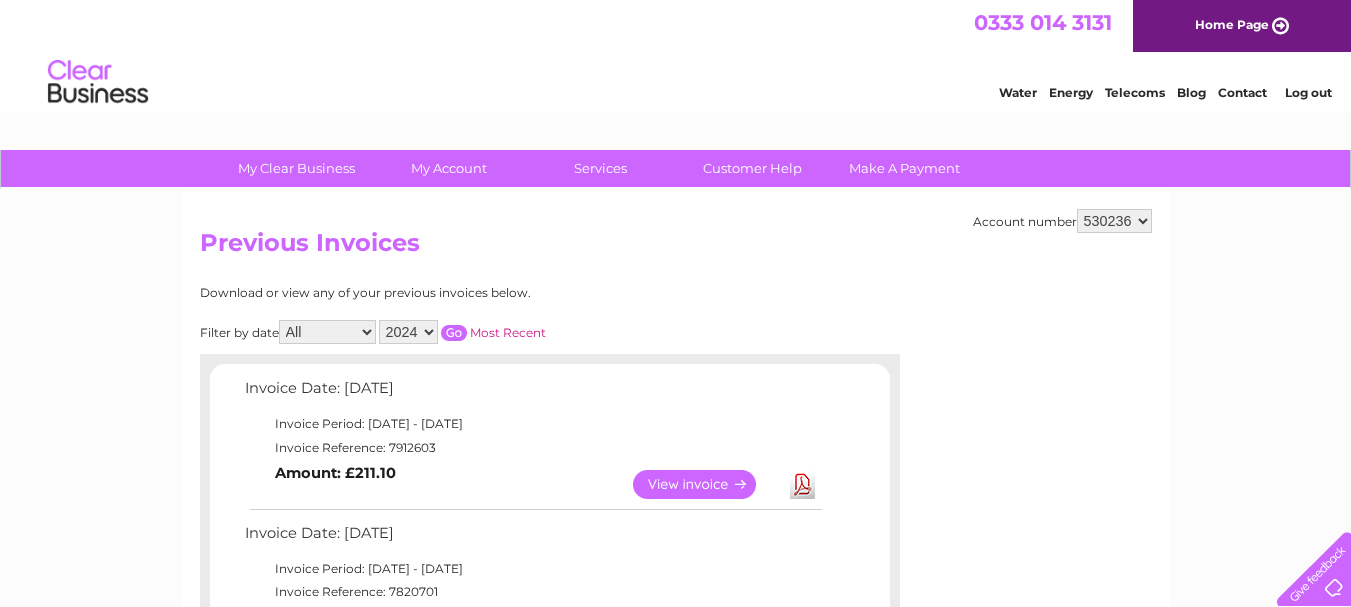 click at bounding box center (454, 333) 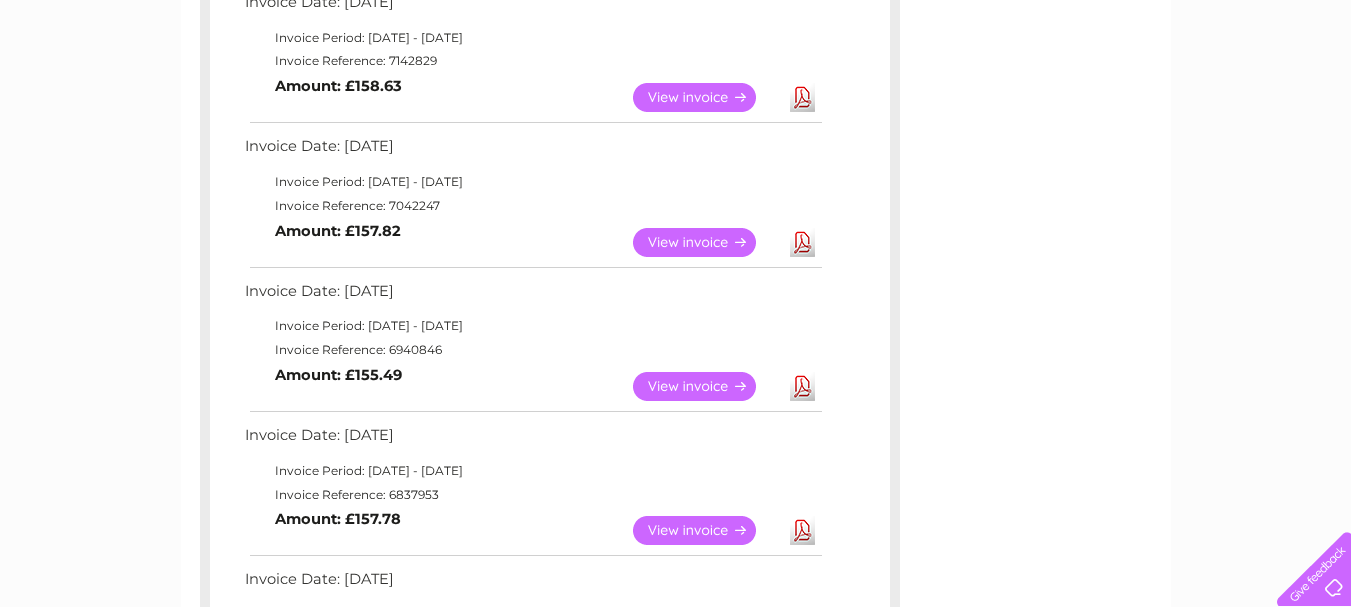 scroll, scrollTop: 1062, scrollLeft: 0, axis: vertical 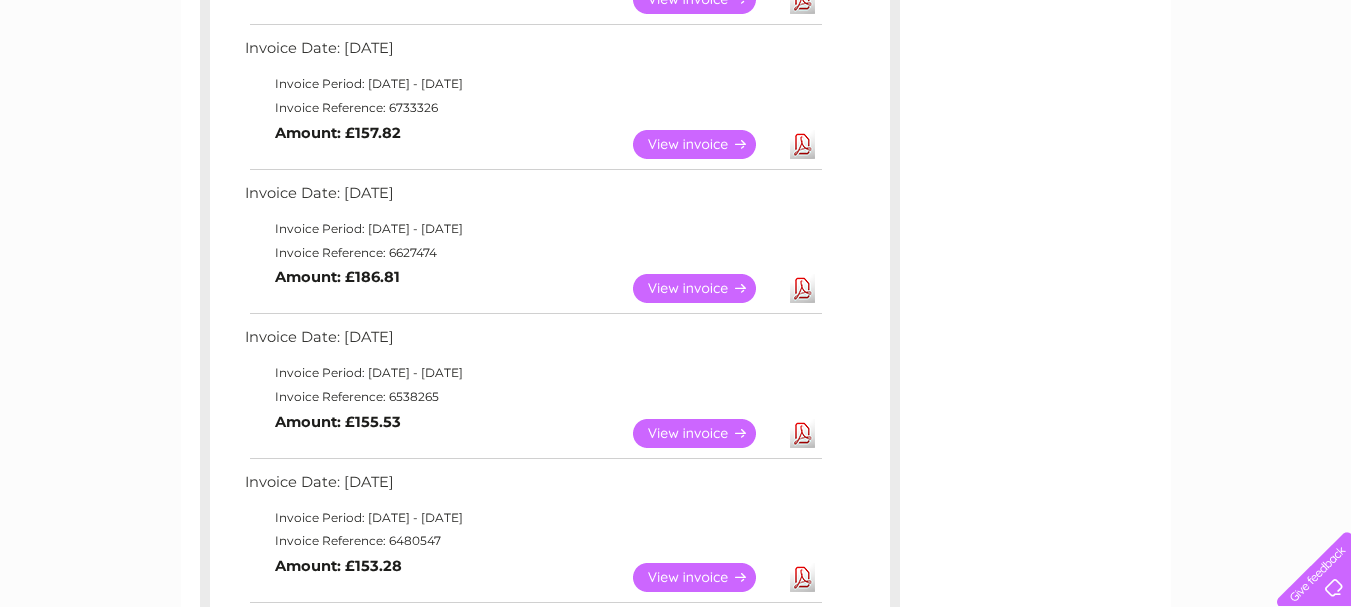 click on "View" at bounding box center [706, 433] 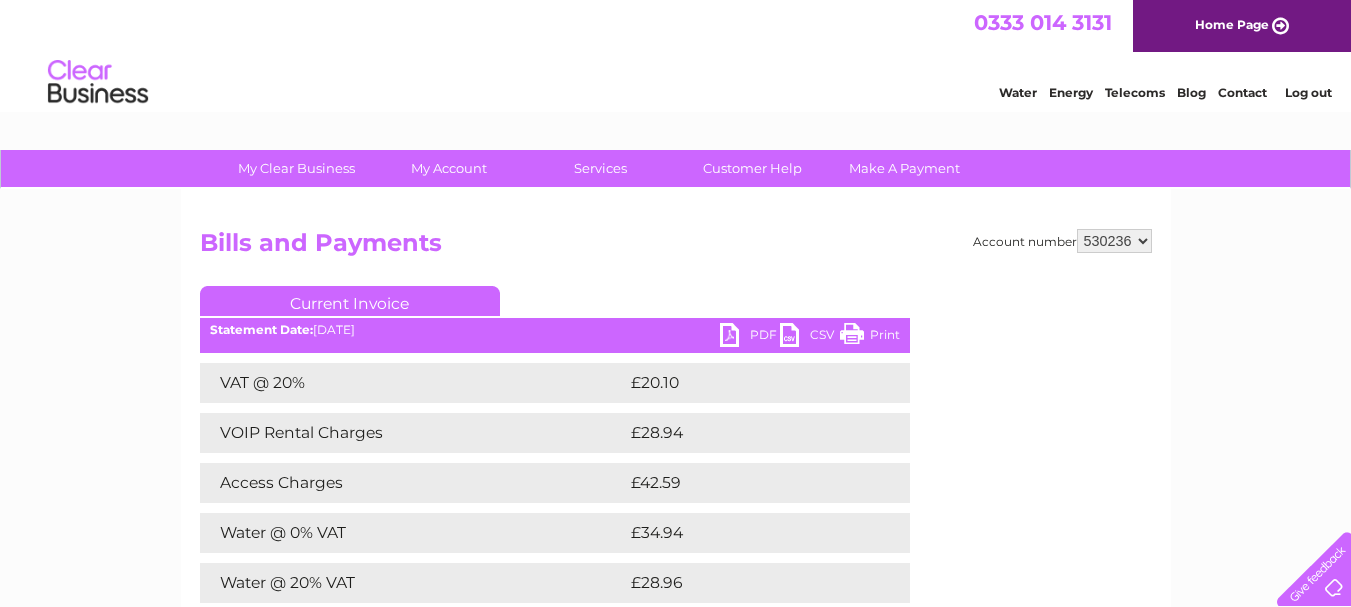 scroll, scrollTop: 0, scrollLeft: 0, axis: both 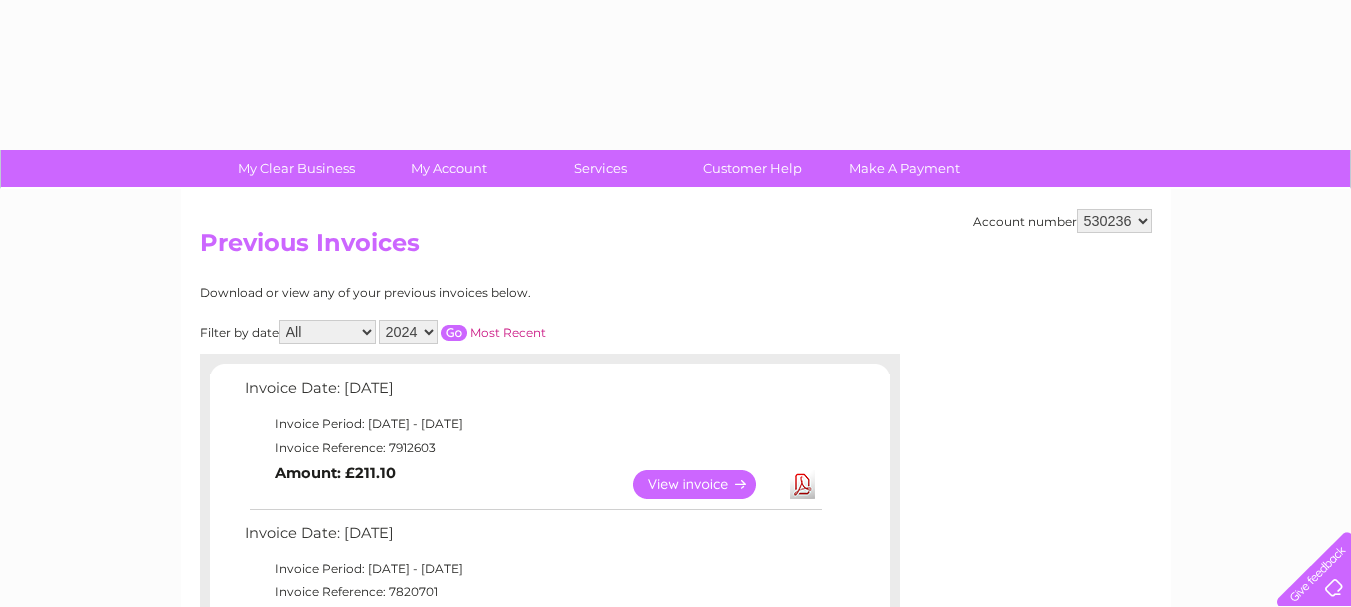 select on "2024" 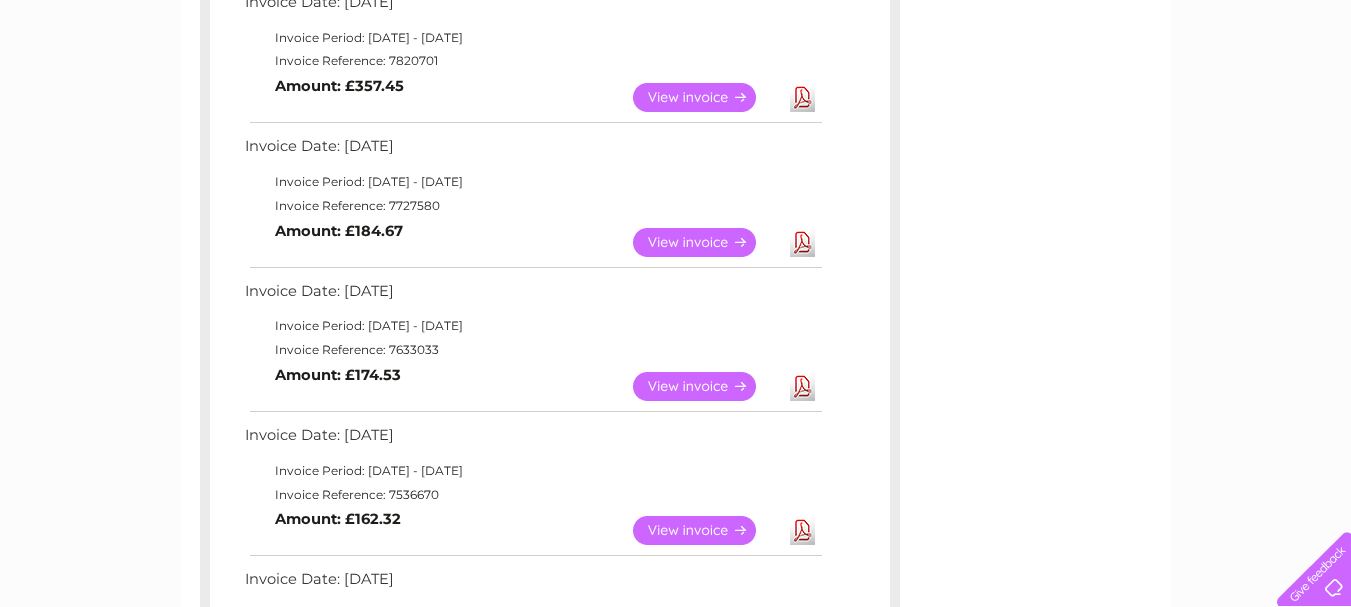 scroll, scrollTop: 0, scrollLeft: 0, axis: both 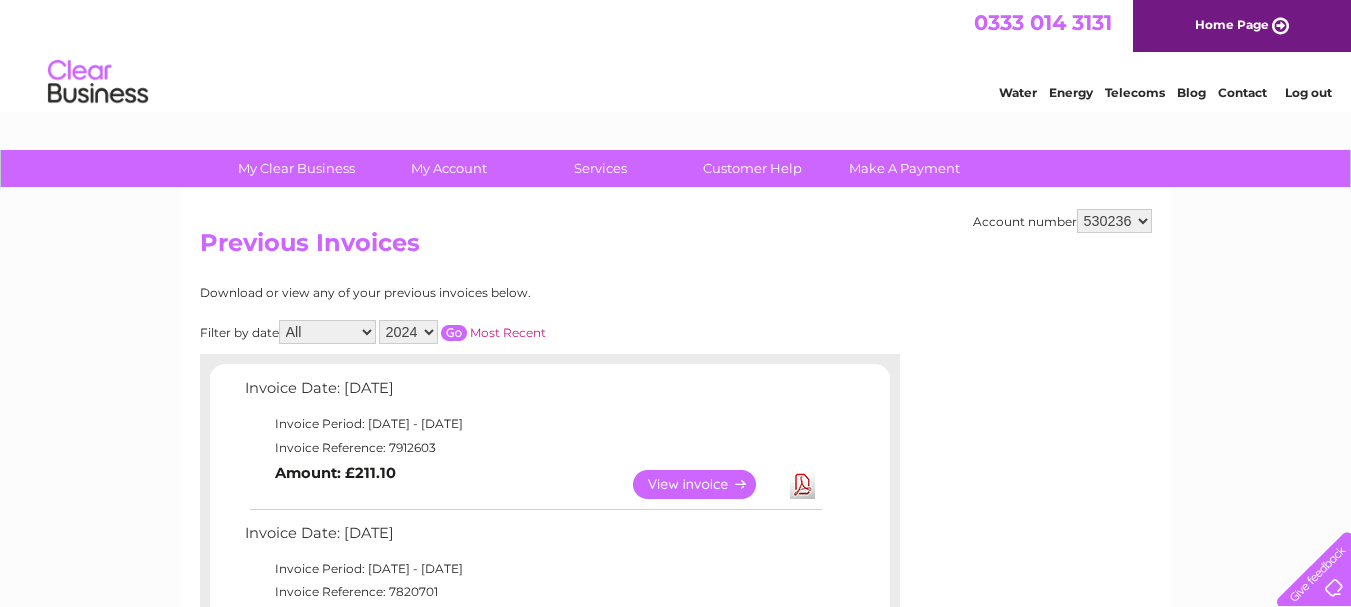 click on "Download or view any of your previous invoices below.
Filter by date
All
January
February
March
April
May
June
July
August
September
October
November
December
2025
2024
2023
2022
Most Recent
Invoice Date: 09 July 2025
Invoice Period: 1 July 2025 -  31 July 2025
Invoice Reference: 7912603
View" at bounding box center [462, 840] 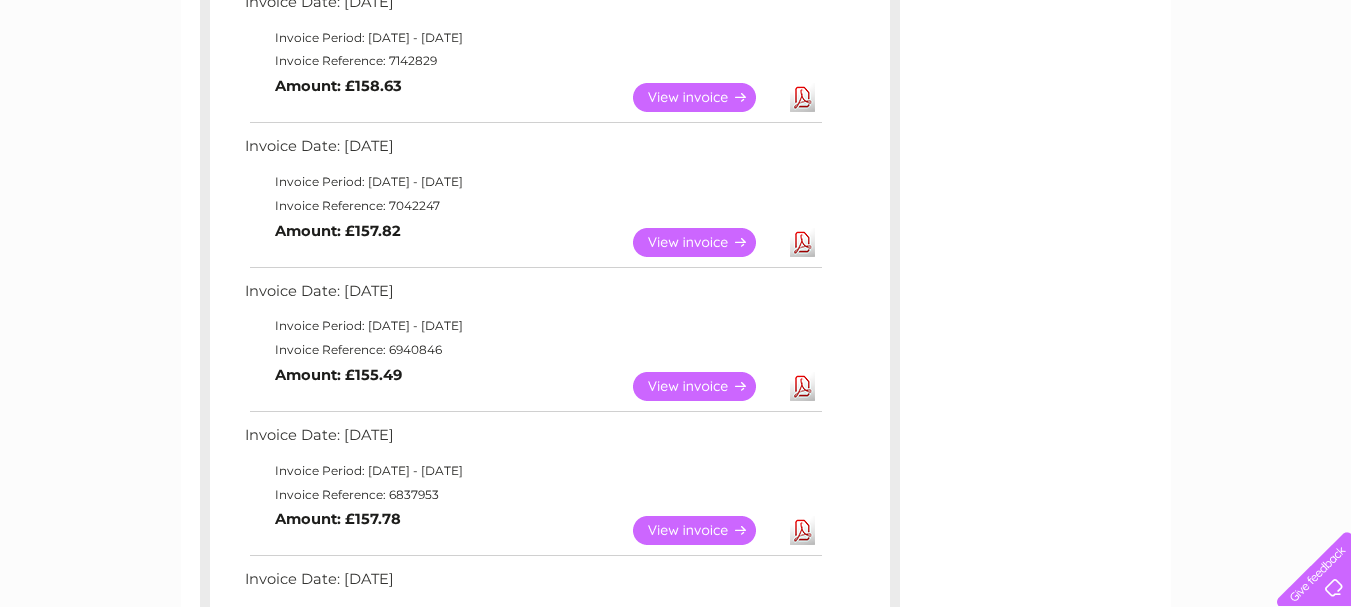 scroll, scrollTop: 1062, scrollLeft: 0, axis: vertical 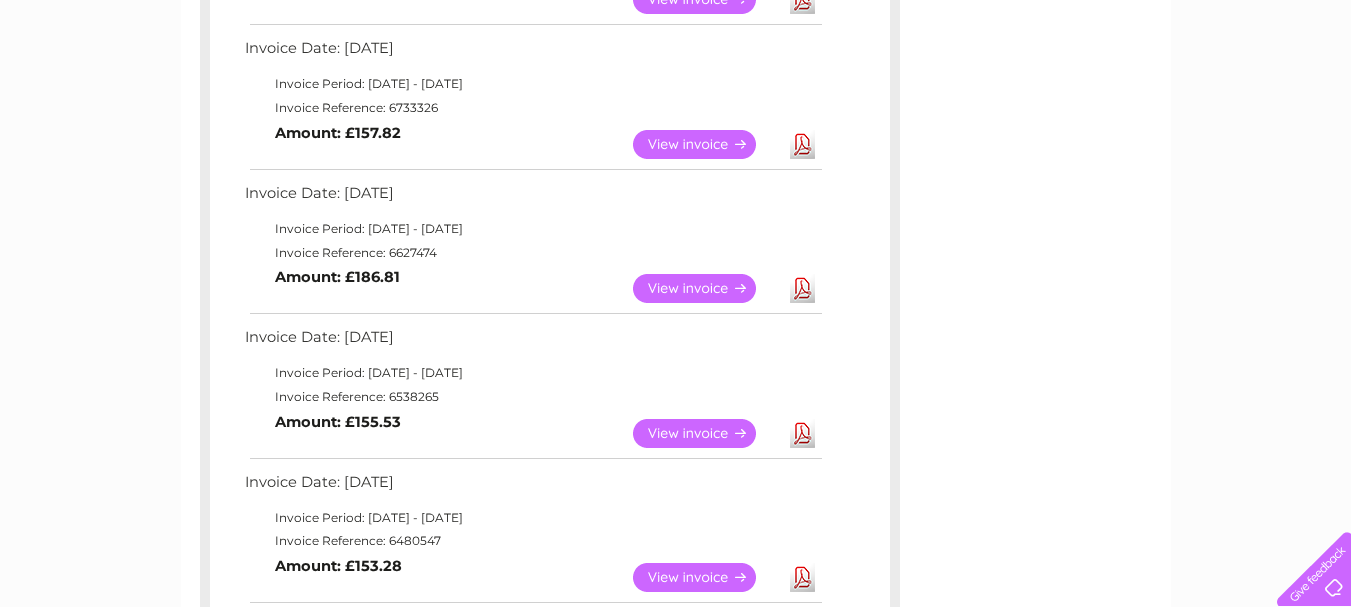click on "View" at bounding box center (706, 288) 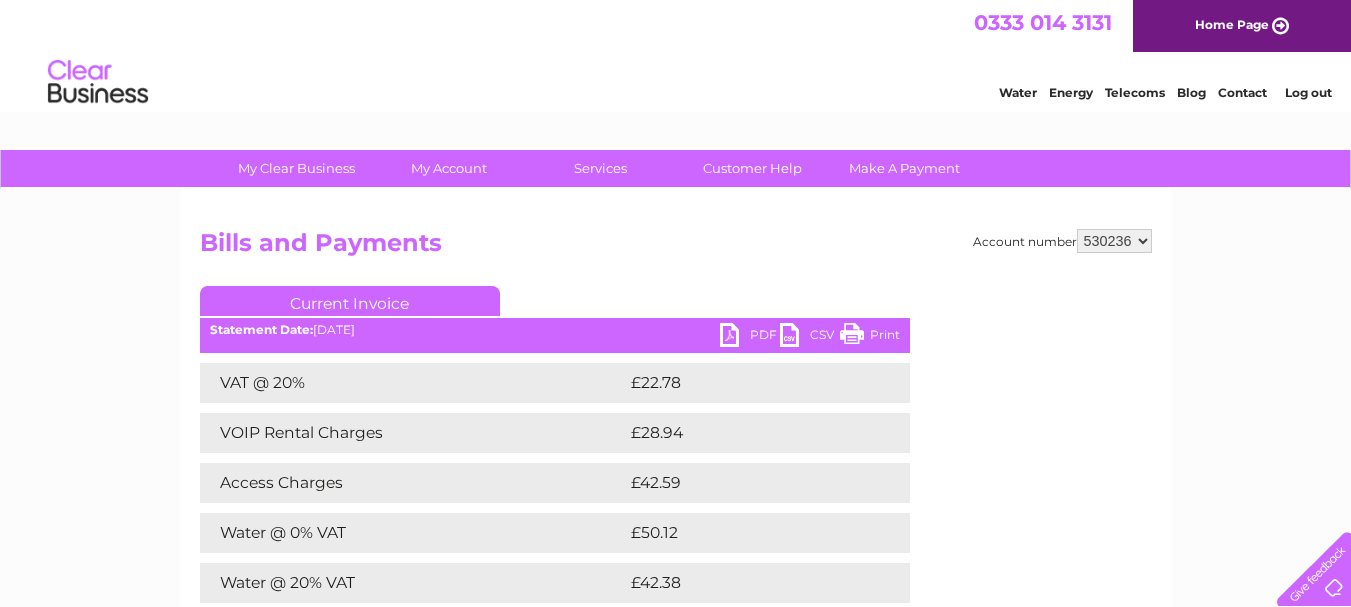 scroll, scrollTop: 0, scrollLeft: 0, axis: both 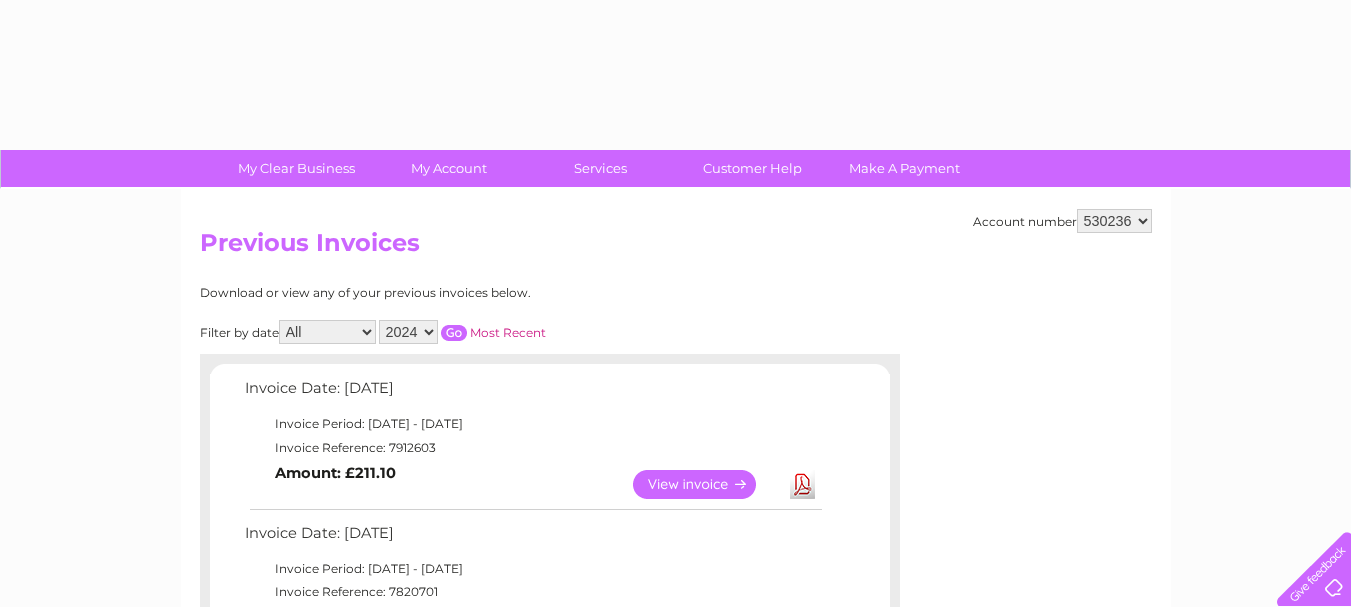 select on "2024" 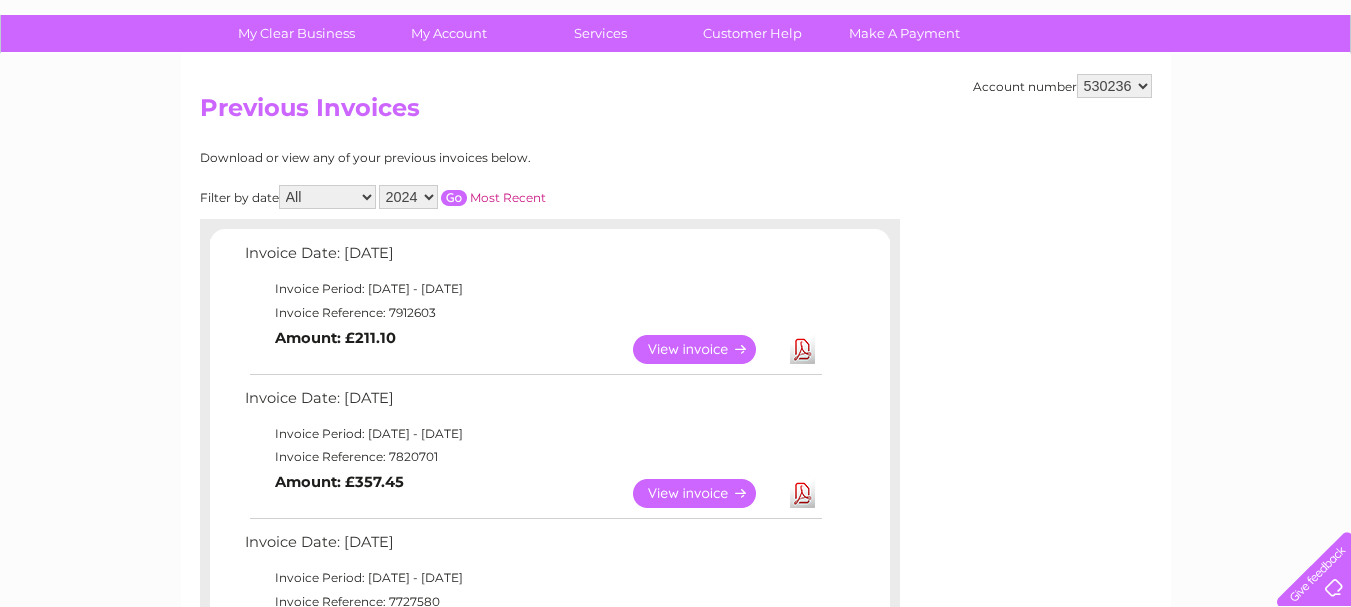 scroll, scrollTop: 0, scrollLeft: 0, axis: both 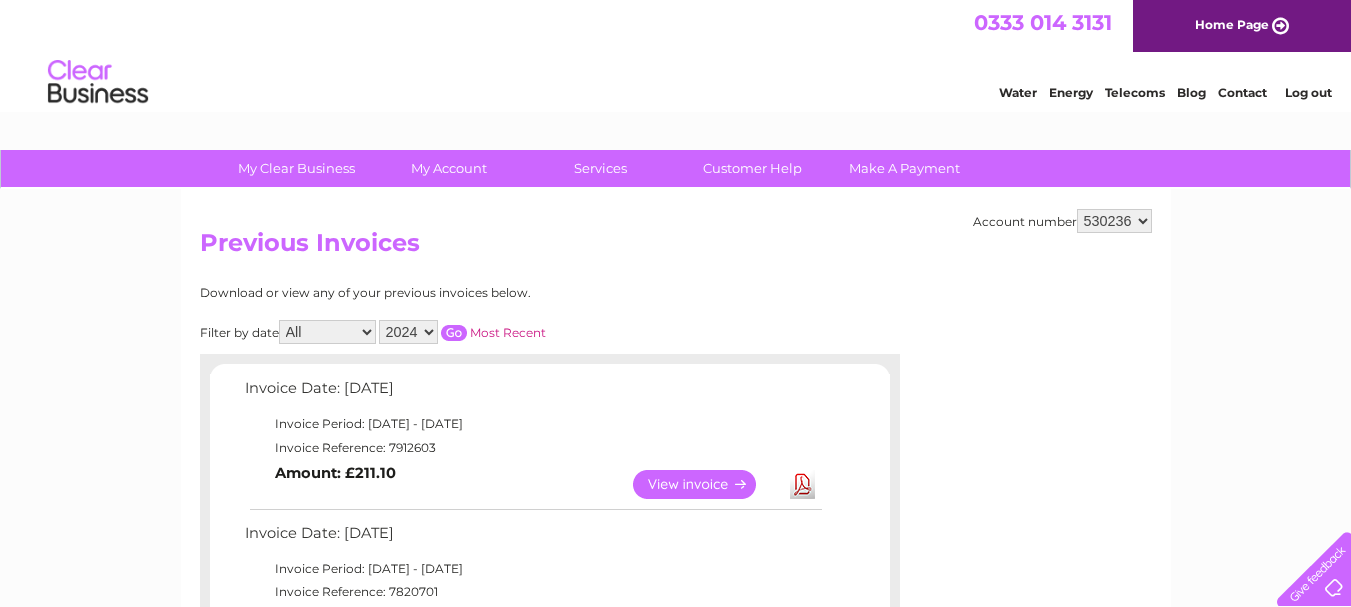 click at bounding box center [454, 333] 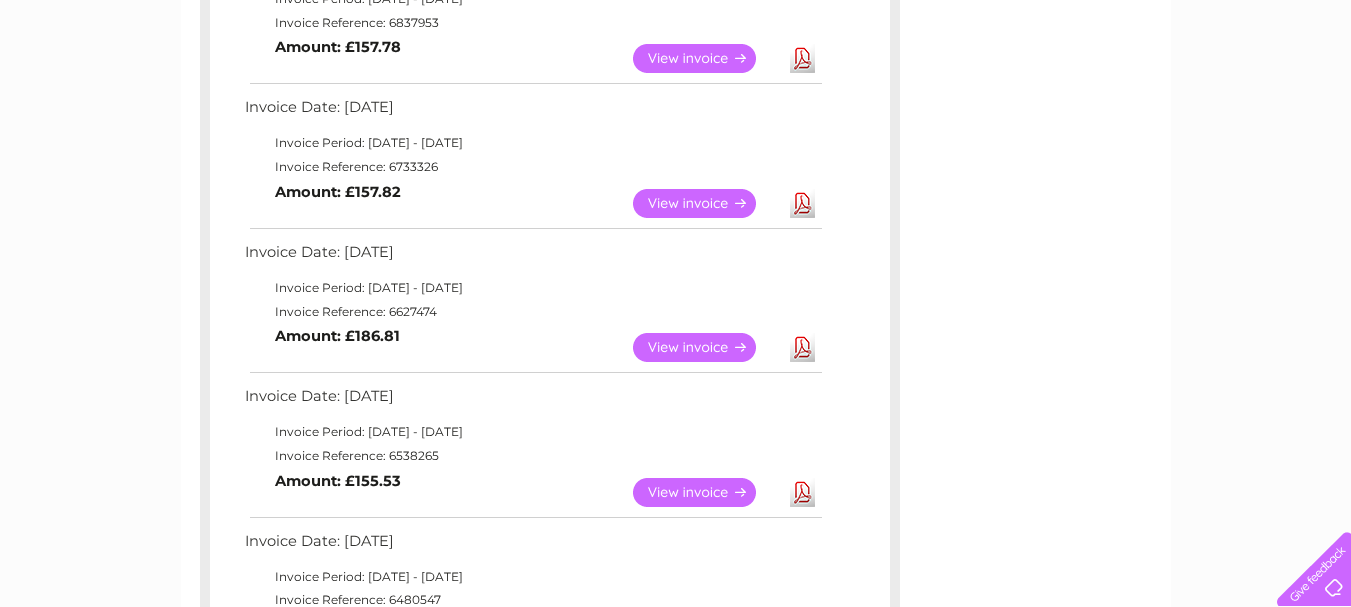 scroll, scrollTop: 1062, scrollLeft: 0, axis: vertical 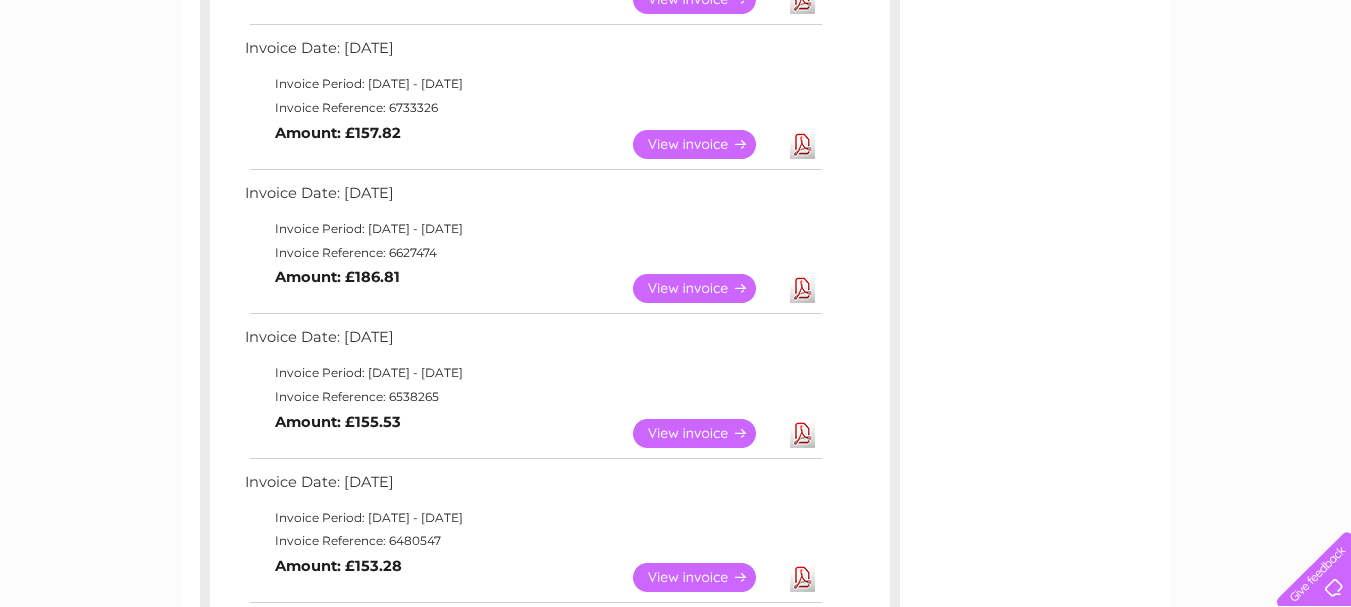 click on "View" at bounding box center (706, 144) 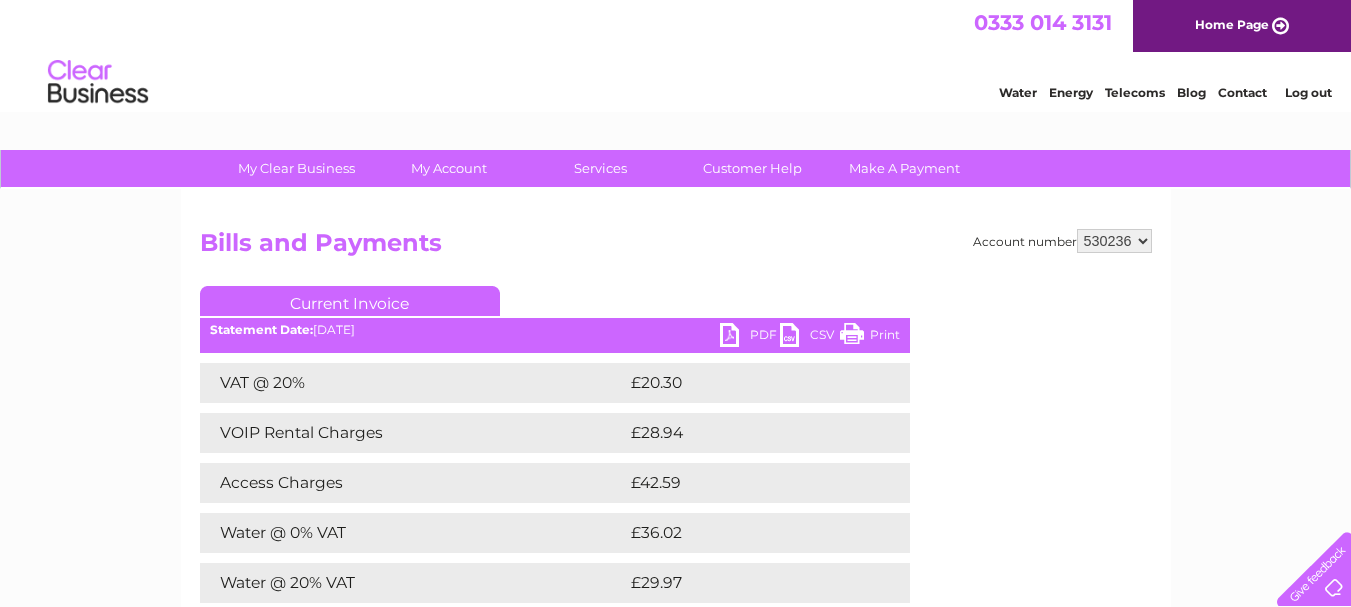 scroll, scrollTop: 0, scrollLeft: 0, axis: both 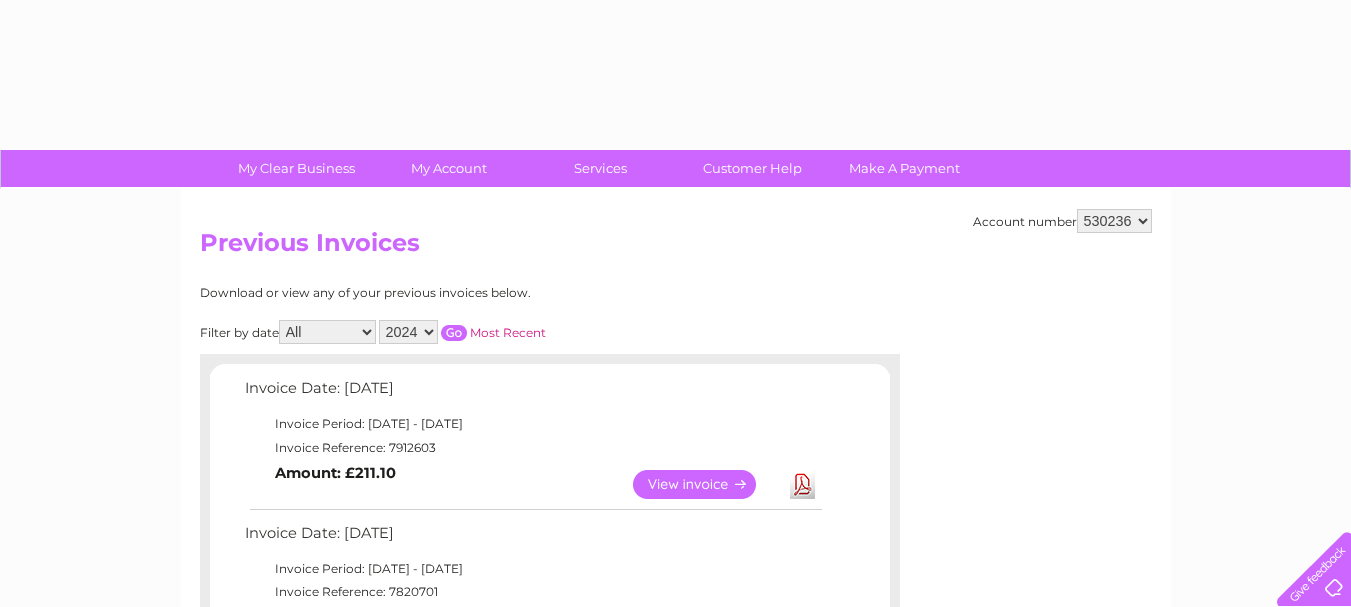 select on "2024" 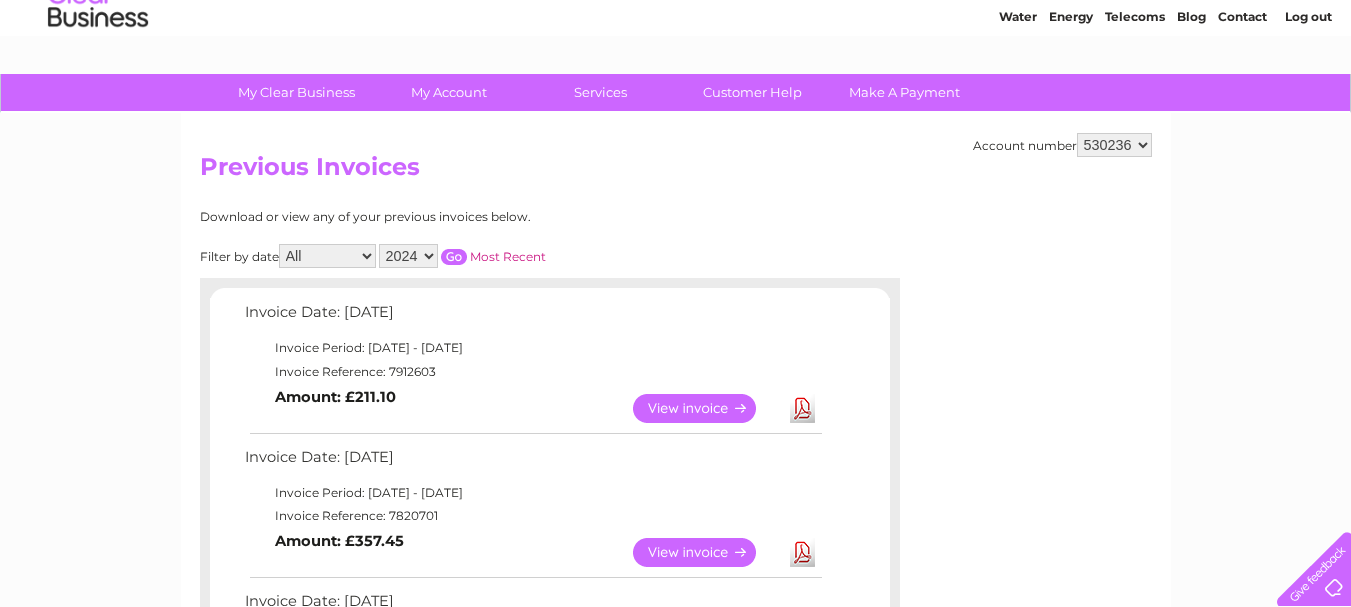 scroll, scrollTop: 0, scrollLeft: 0, axis: both 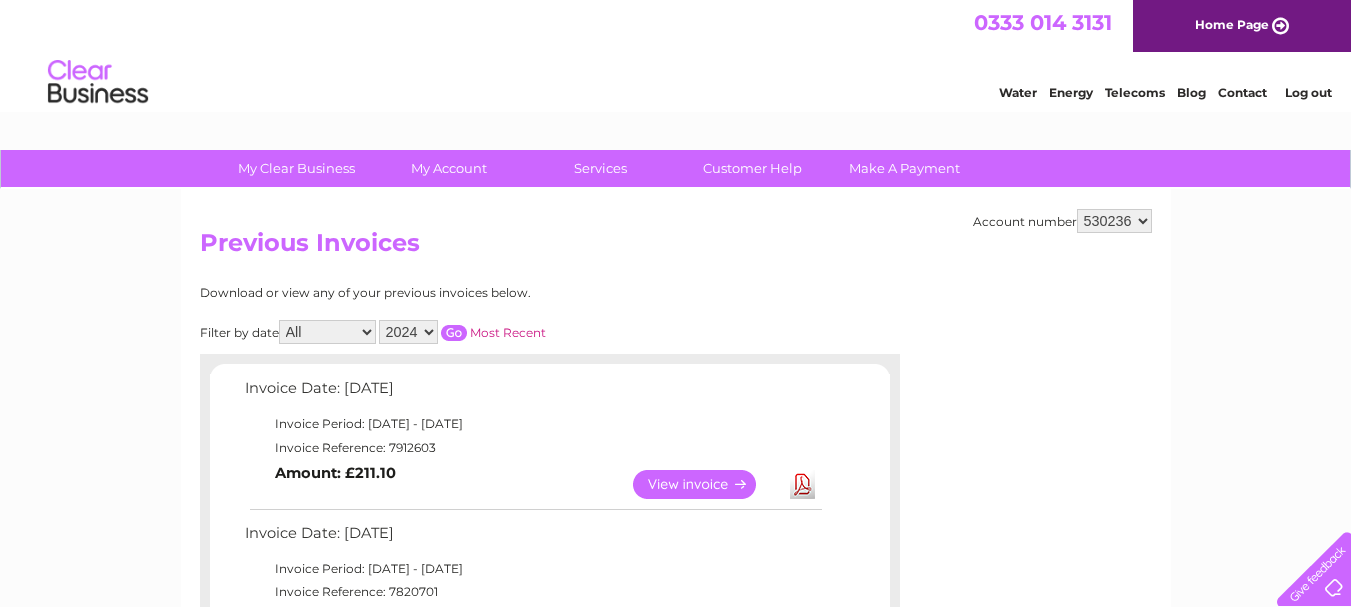 click at bounding box center [454, 333] 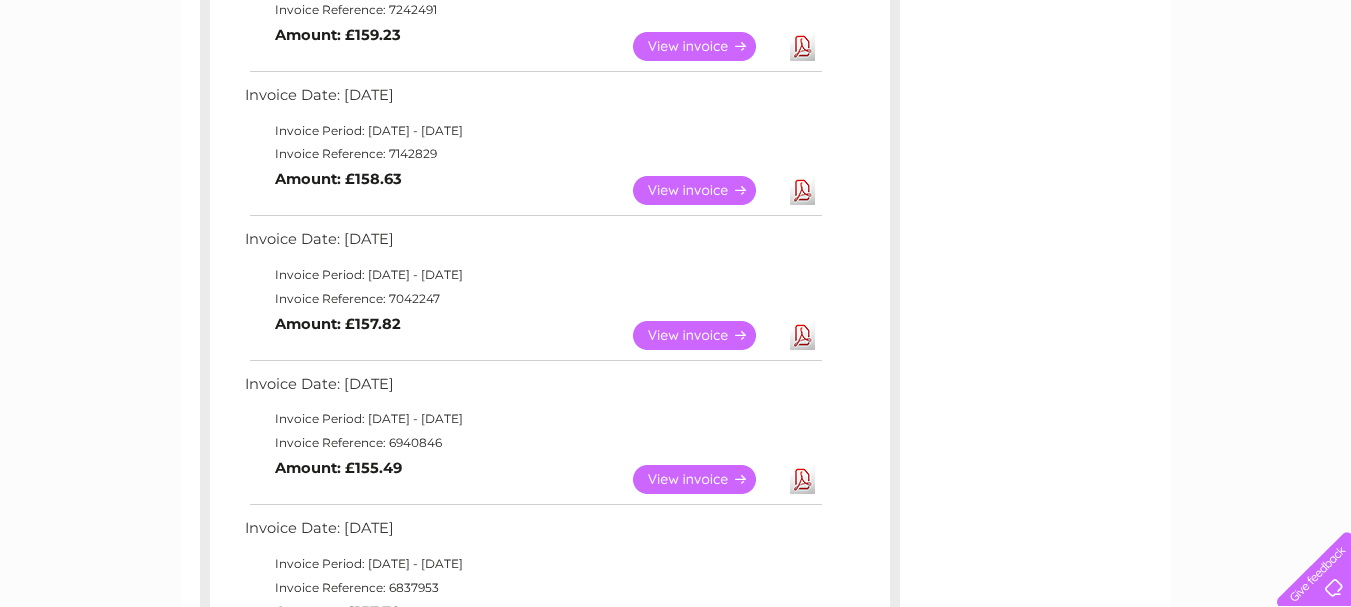 scroll, scrollTop: 531, scrollLeft: 0, axis: vertical 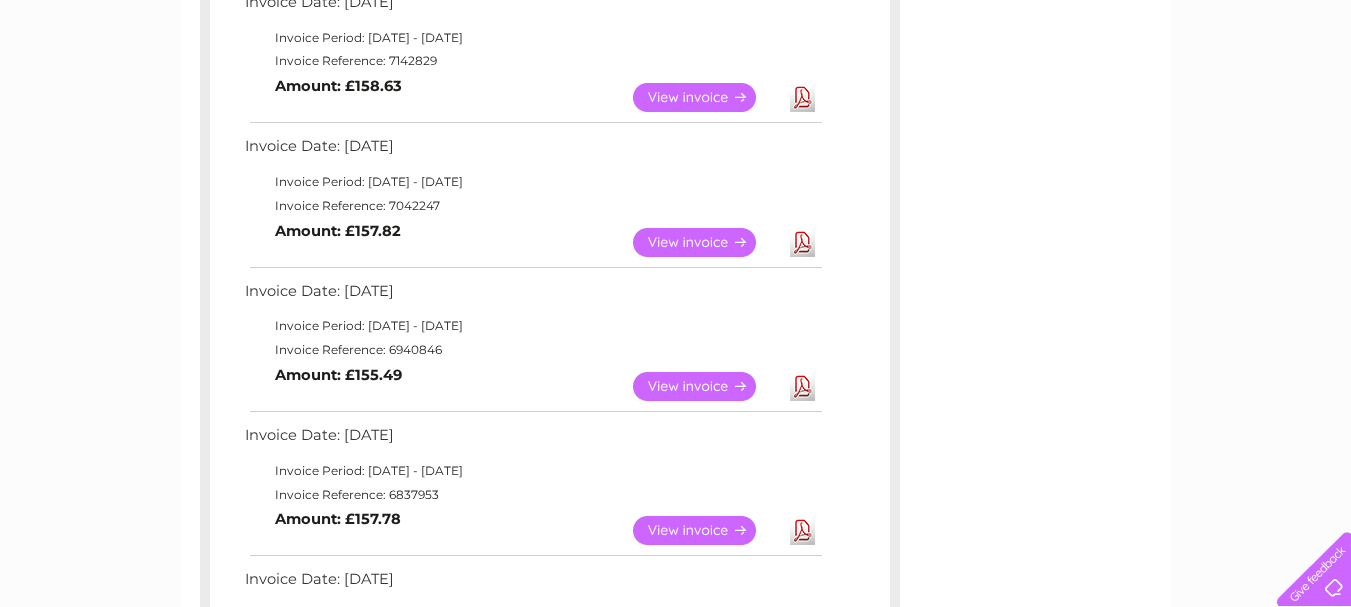 click on "View" at bounding box center [706, 530] 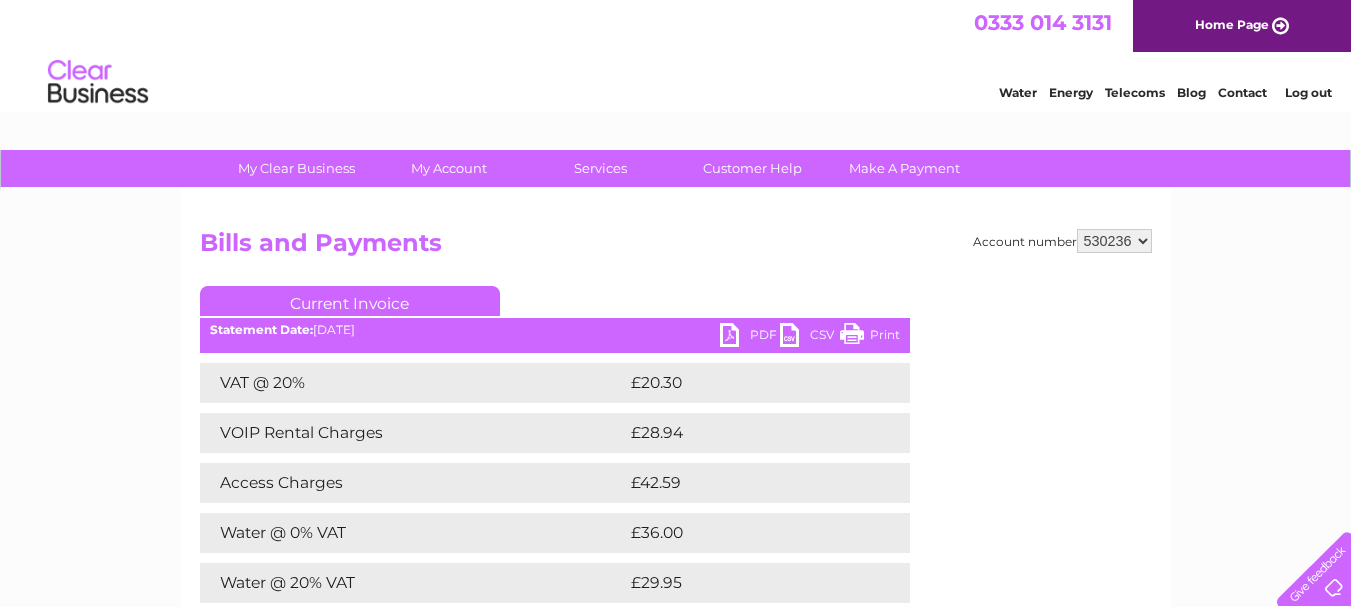 scroll, scrollTop: 0, scrollLeft: 0, axis: both 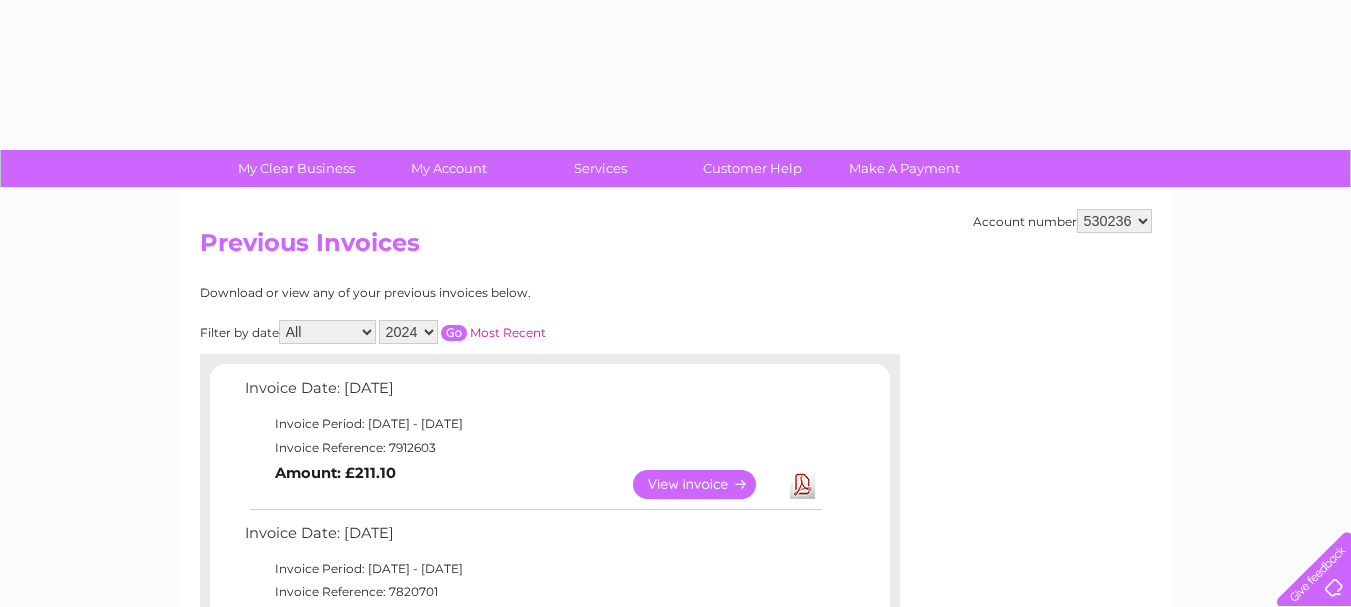select on "2024" 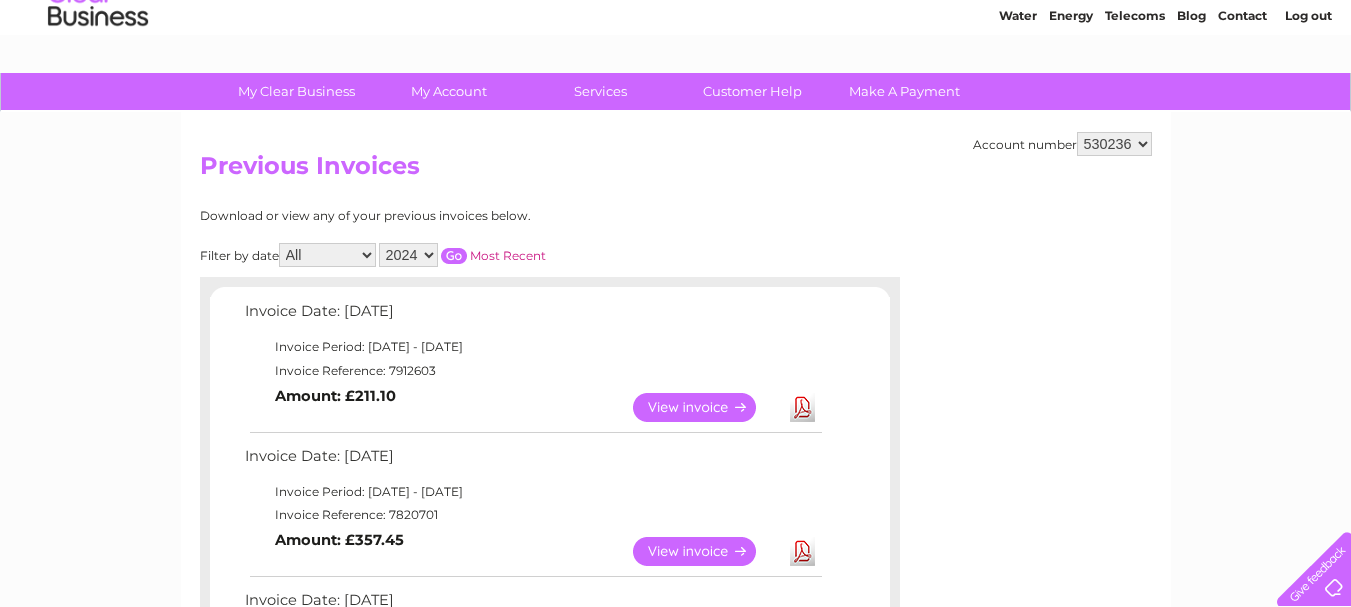 scroll, scrollTop: 0, scrollLeft: 0, axis: both 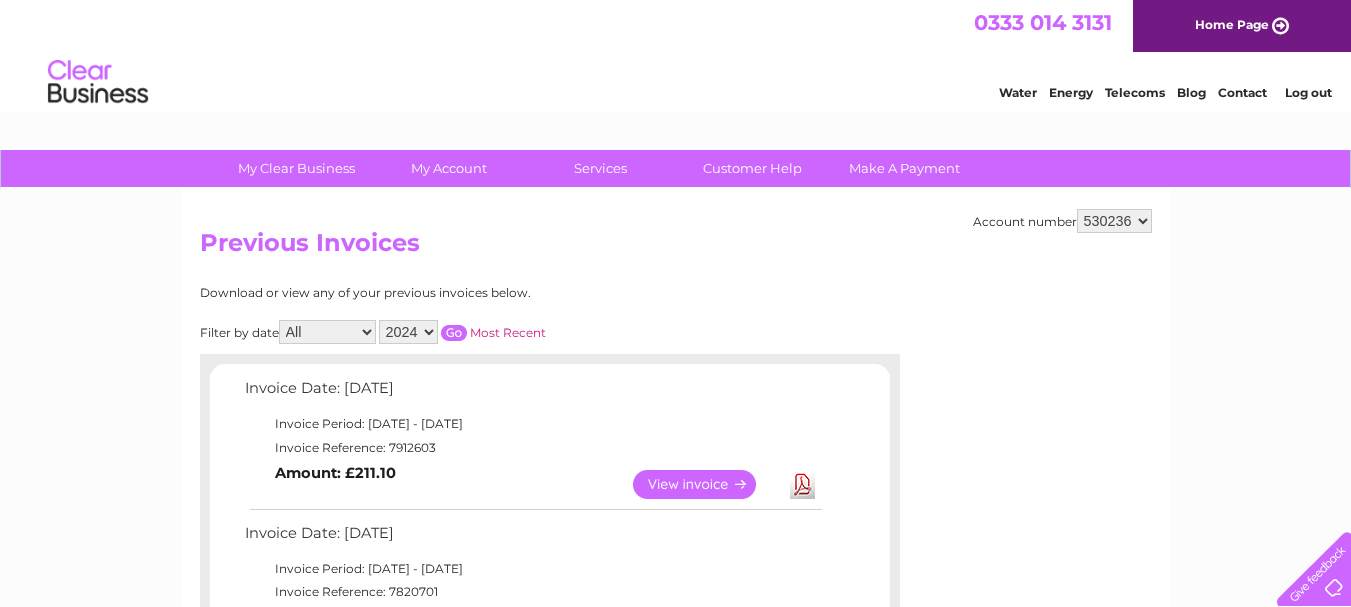 click at bounding box center [454, 333] 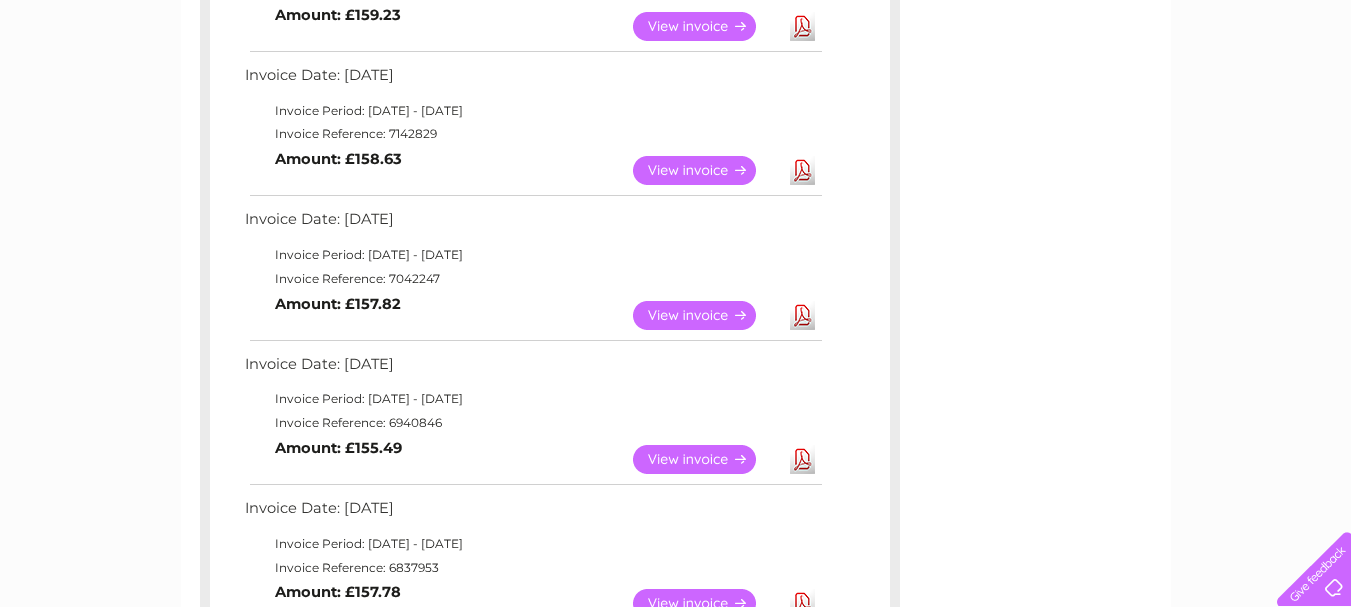 scroll, scrollTop: 531, scrollLeft: 0, axis: vertical 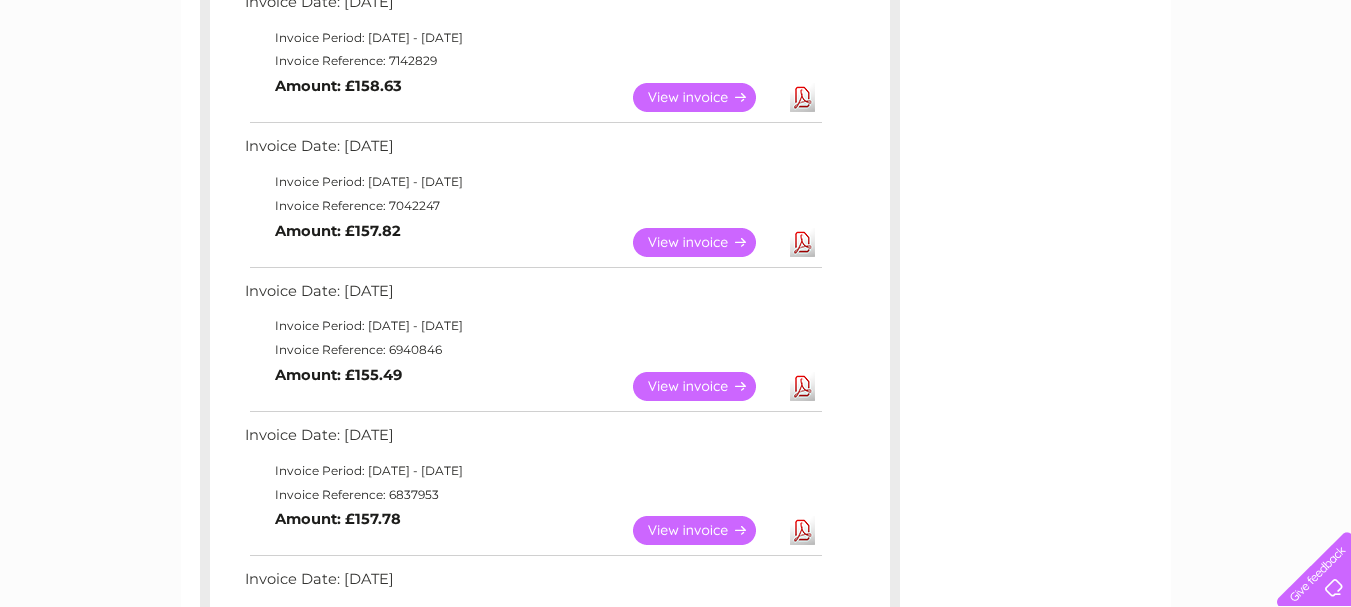 click on "View" at bounding box center [706, 386] 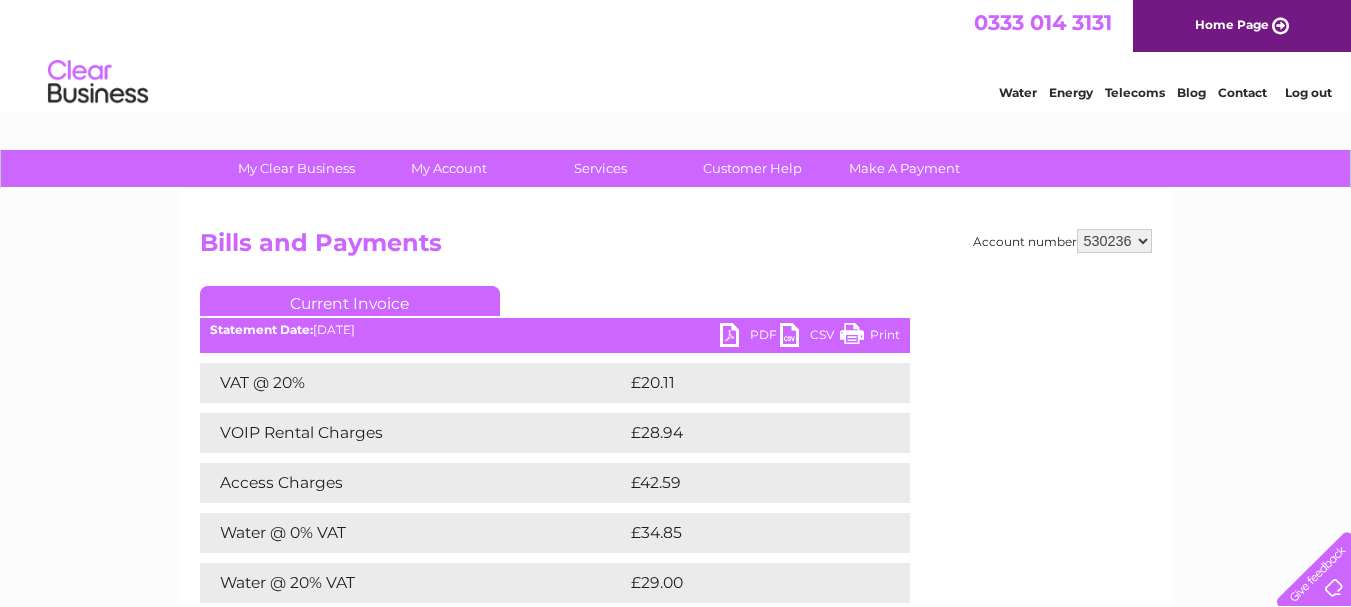 scroll, scrollTop: 0, scrollLeft: 0, axis: both 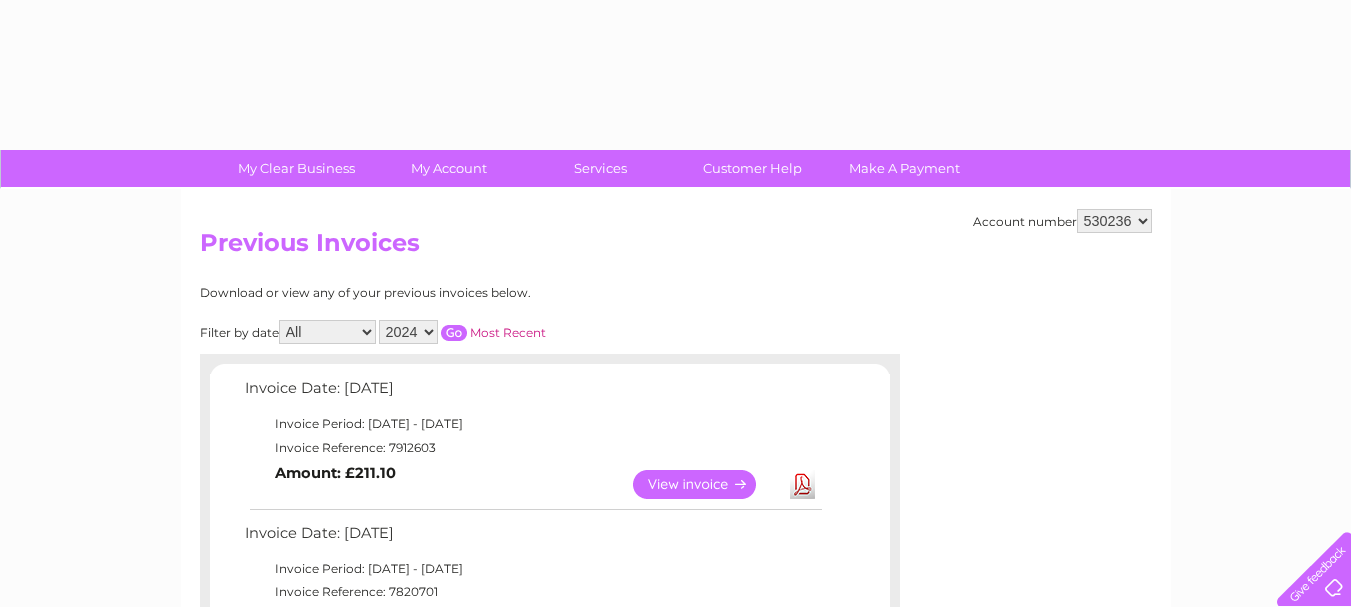select on "2024" 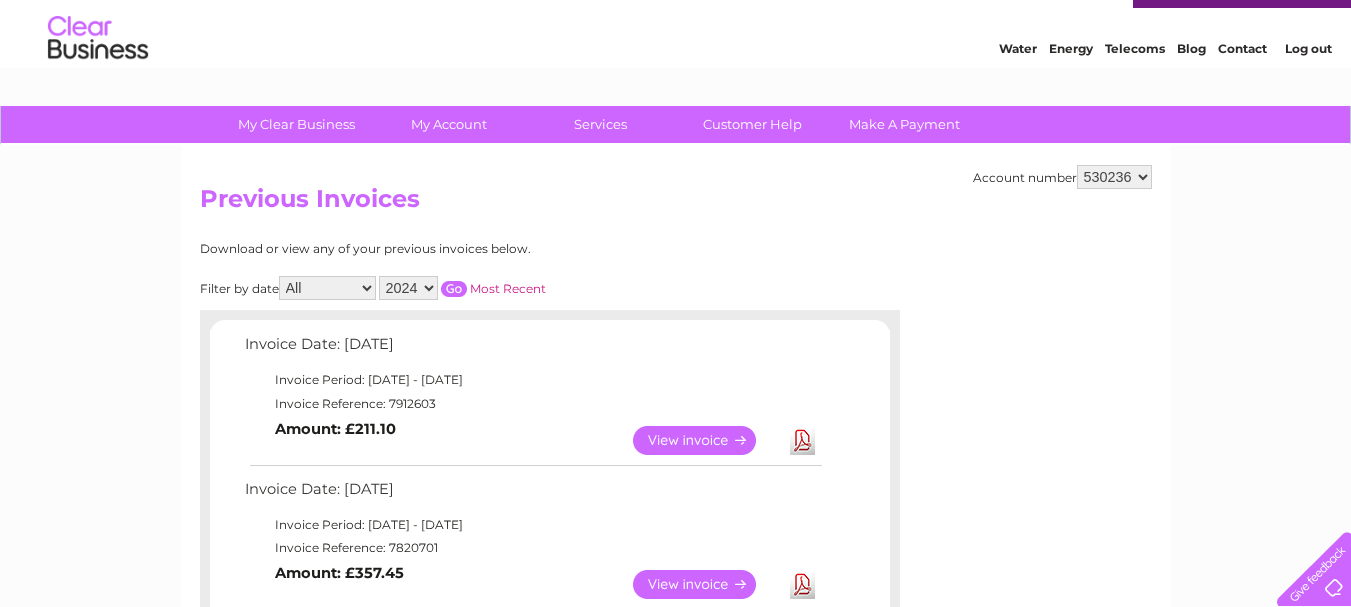 scroll, scrollTop: 0, scrollLeft: 0, axis: both 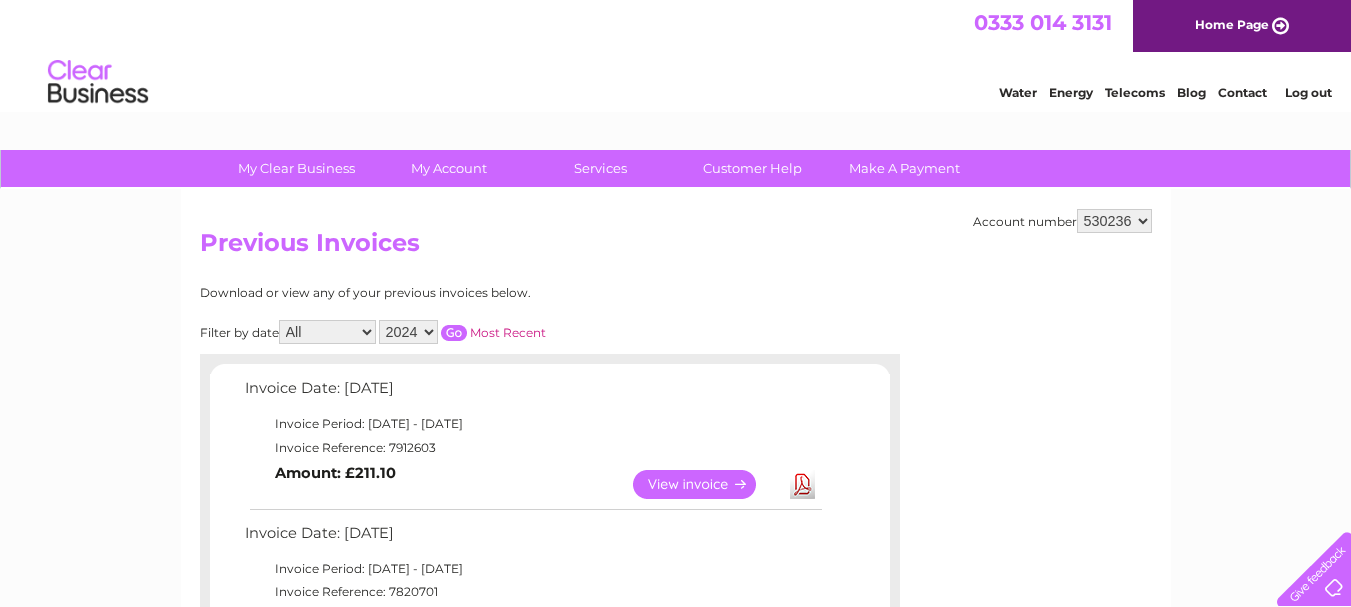 click at bounding box center [454, 333] 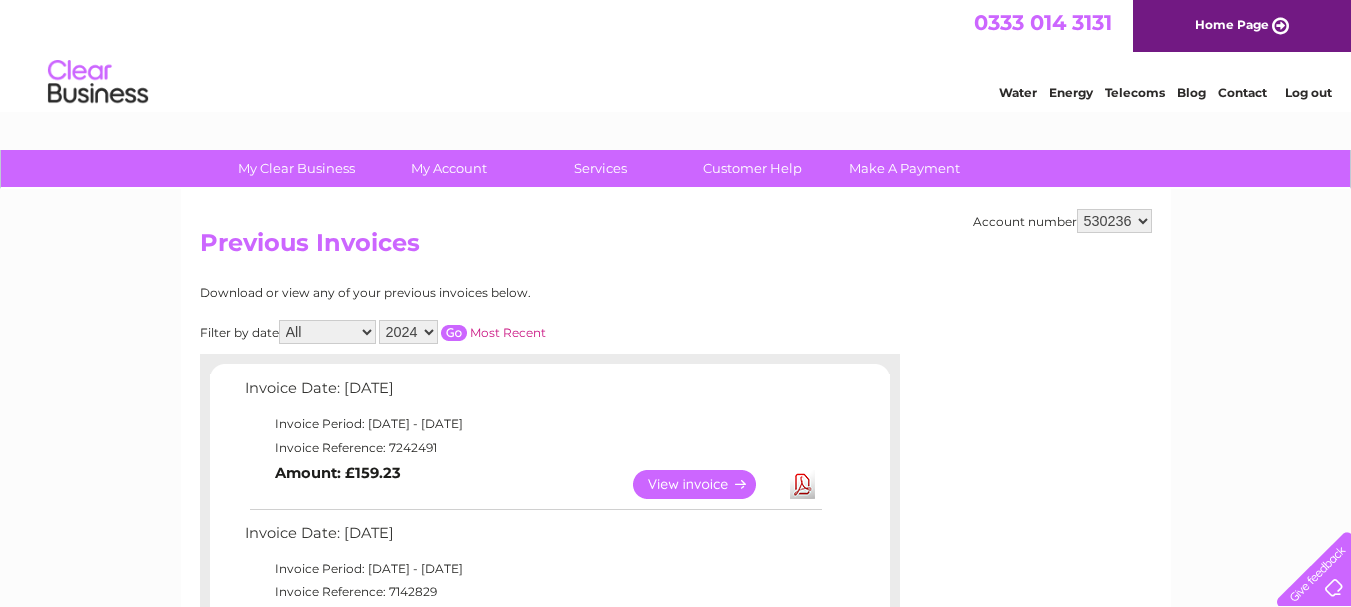 scroll, scrollTop: 531, scrollLeft: 0, axis: vertical 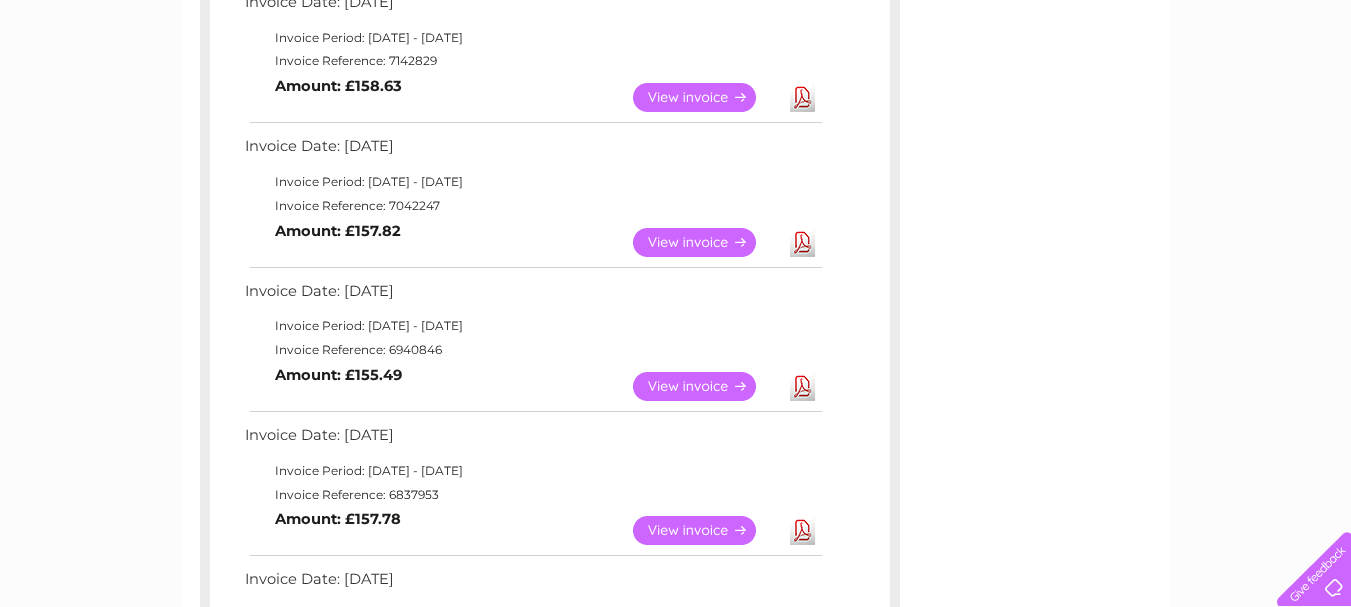 click on "View" at bounding box center [706, 242] 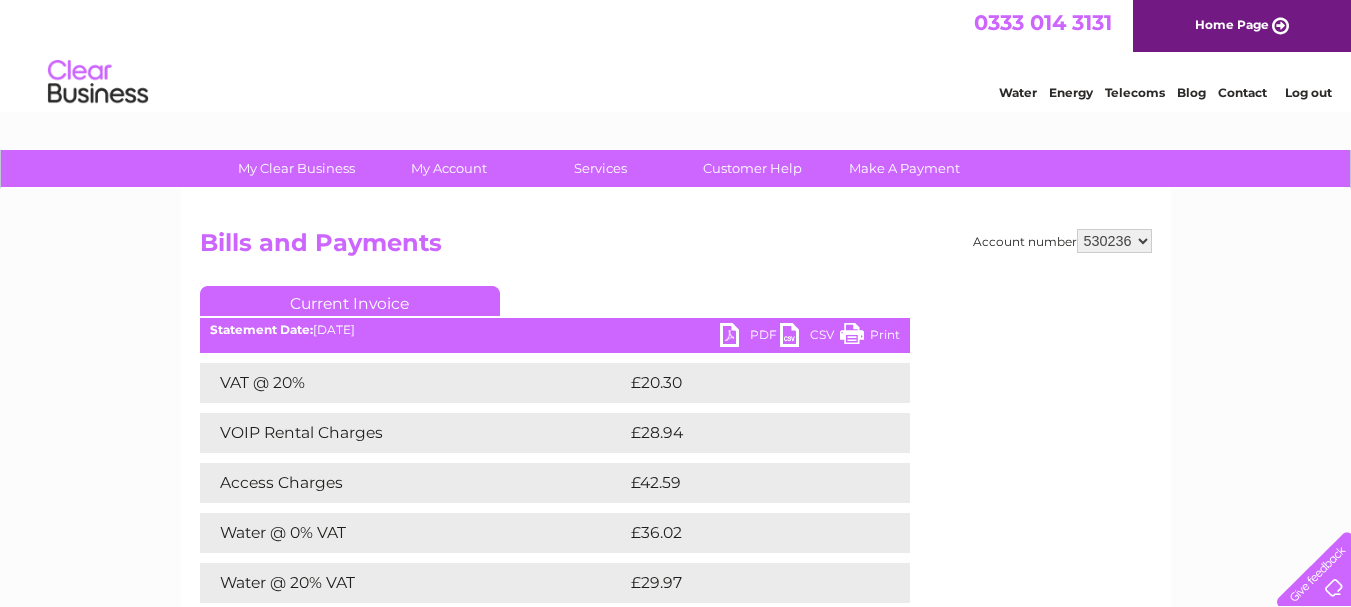 scroll, scrollTop: 0, scrollLeft: 0, axis: both 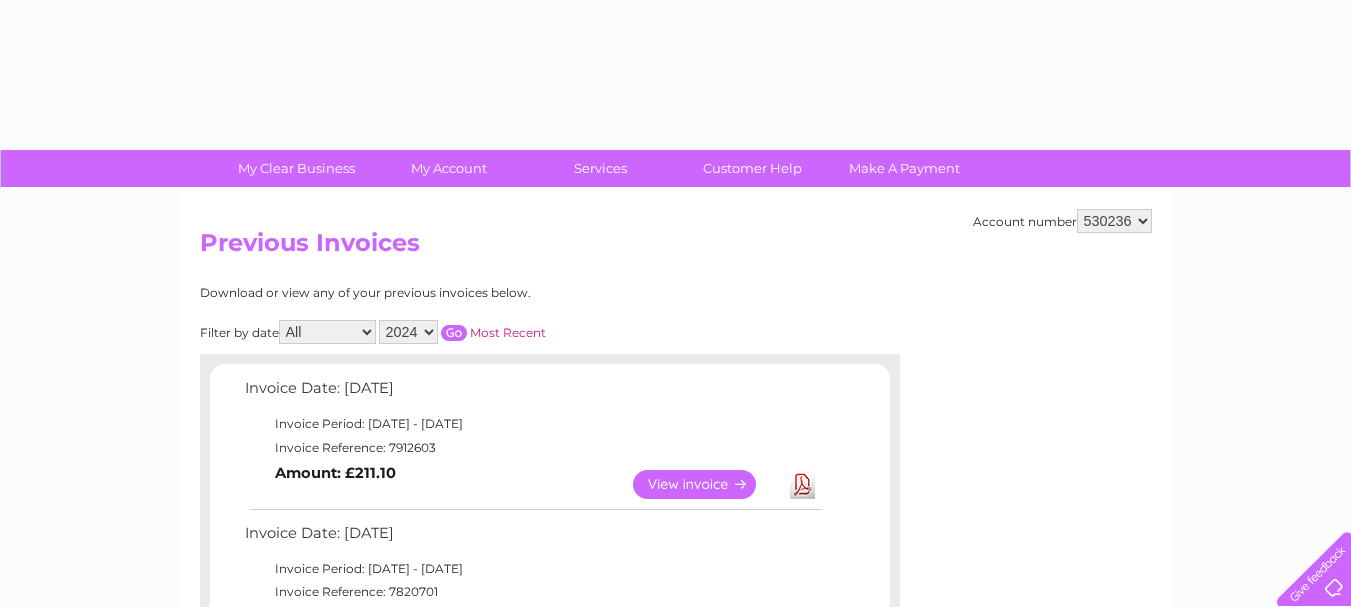 select on "2024" 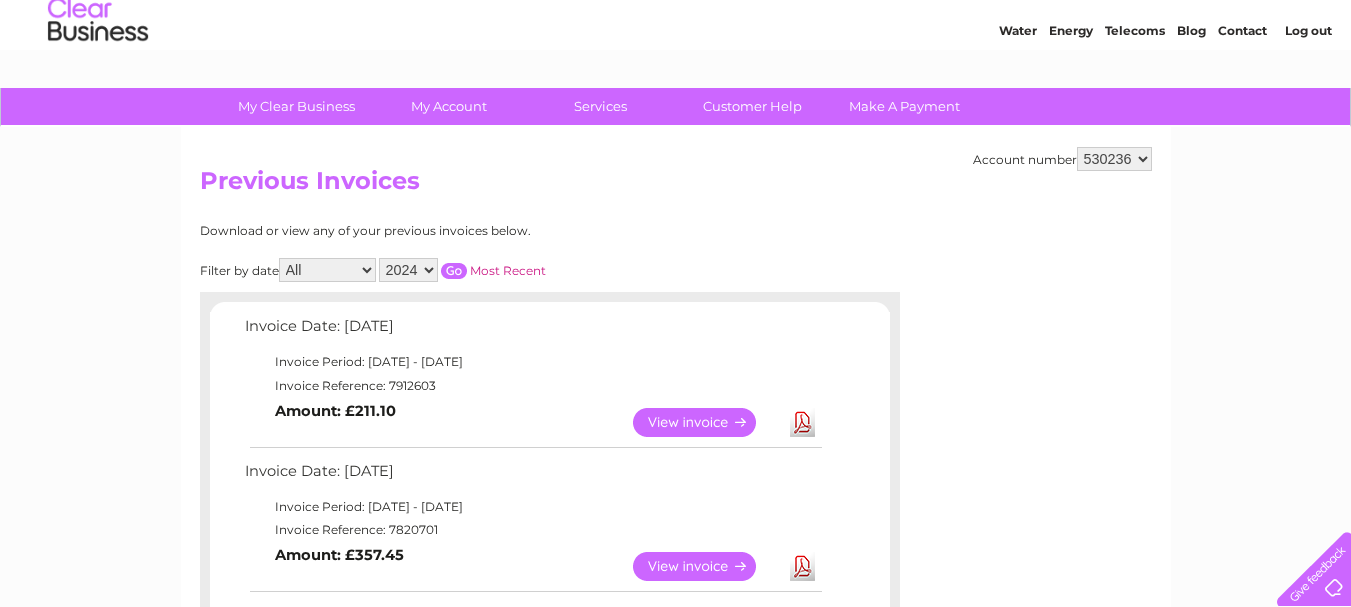 scroll, scrollTop: 0, scrollLeft: 0, axis: both 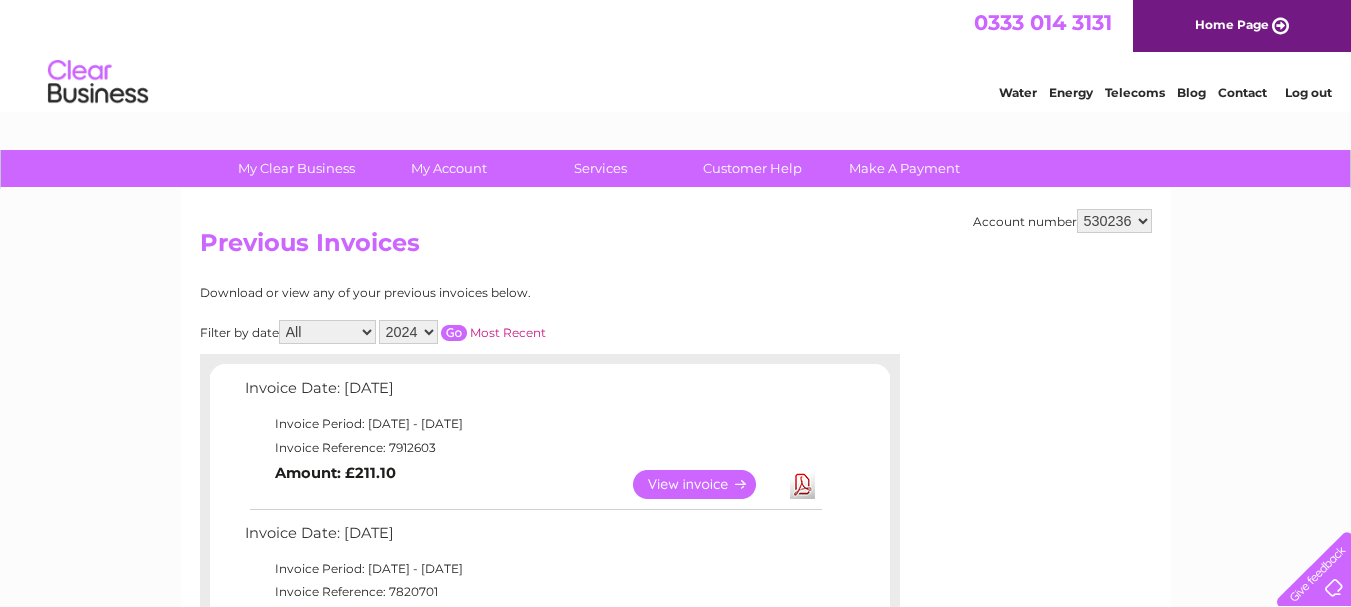 click at bounding box center (454, 333) 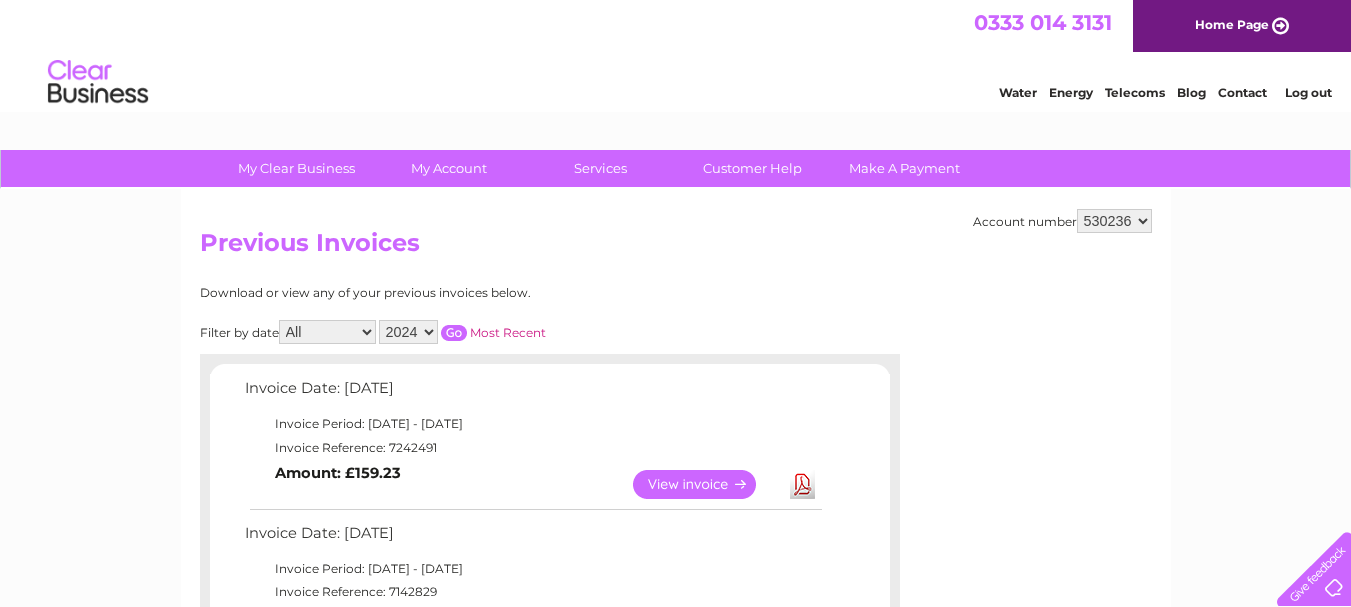scroll, scrollTop: 531, scrollLeft: 0, axis: vertical 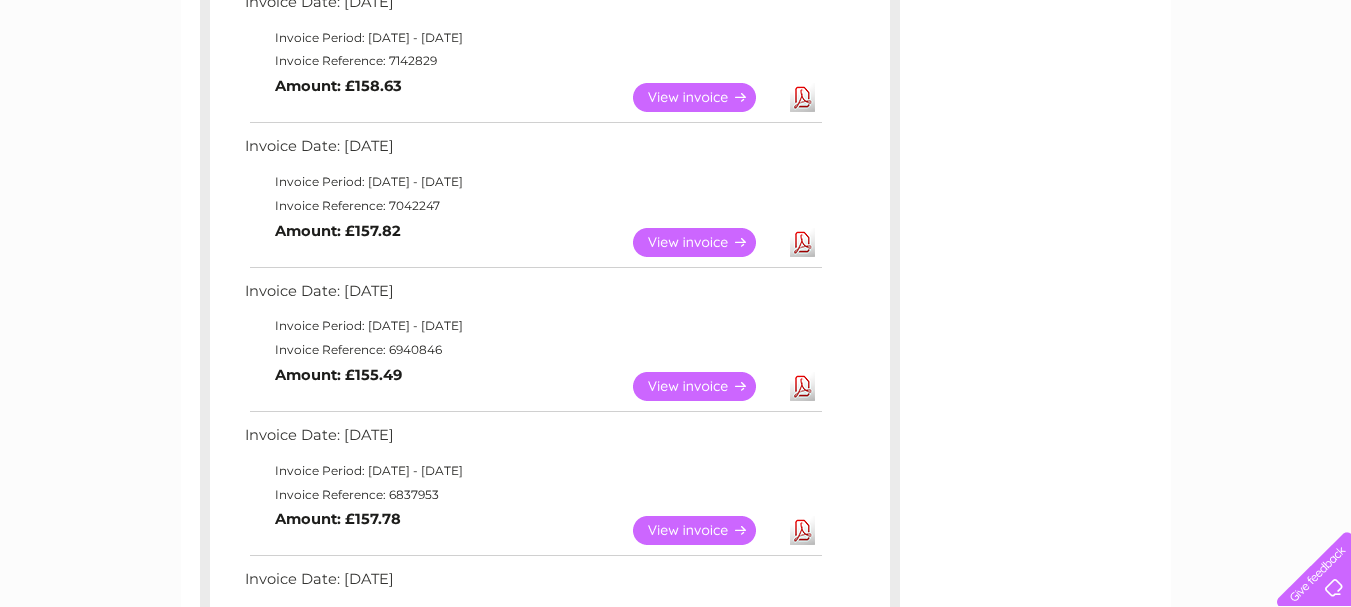 click on "View" at bounding box center (706, 97) 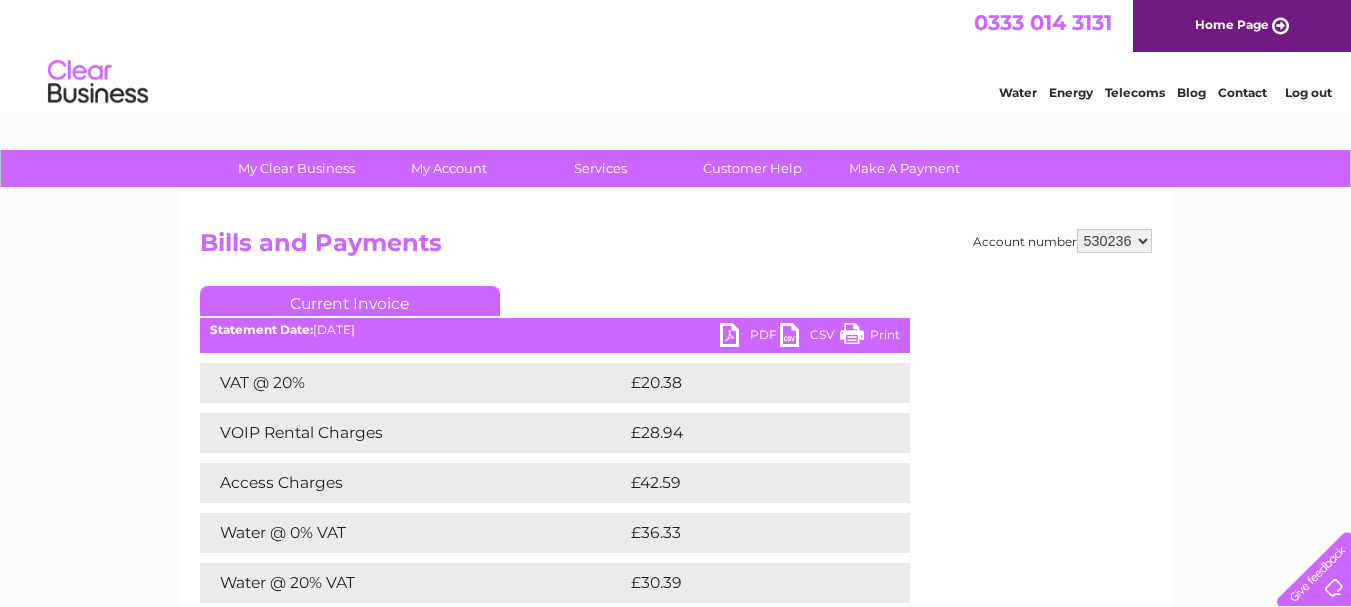 scroll, scrollTop: 0, scrollLeft: 0, axis: both 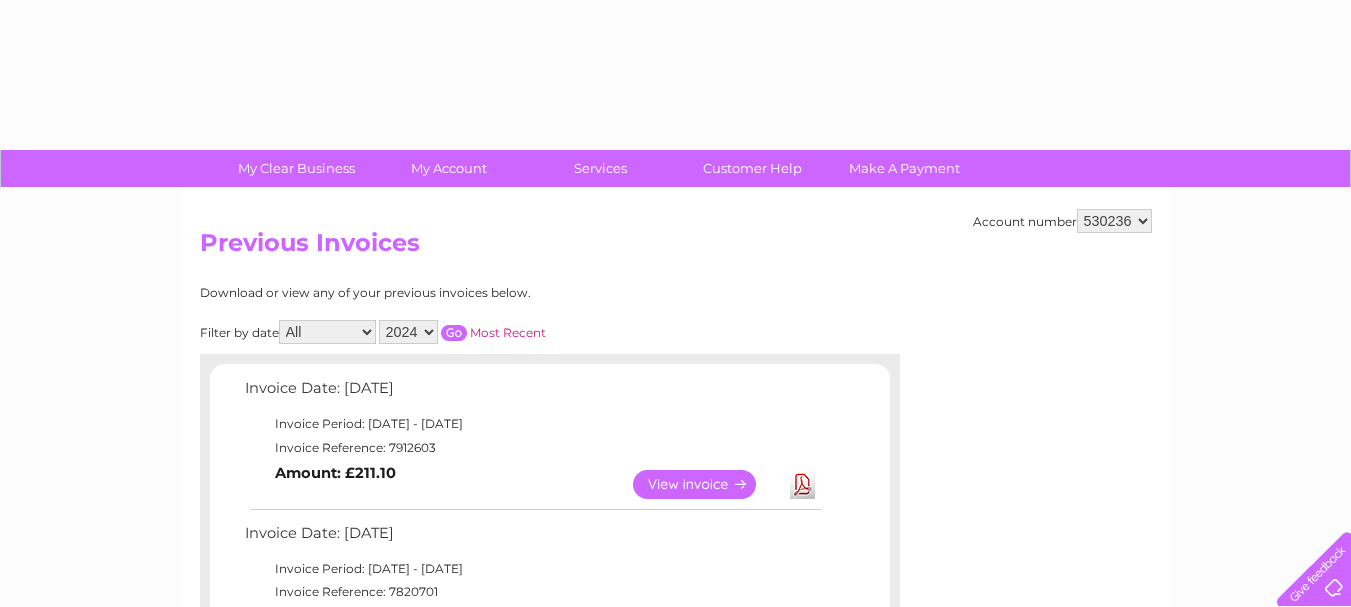 select on "2024" 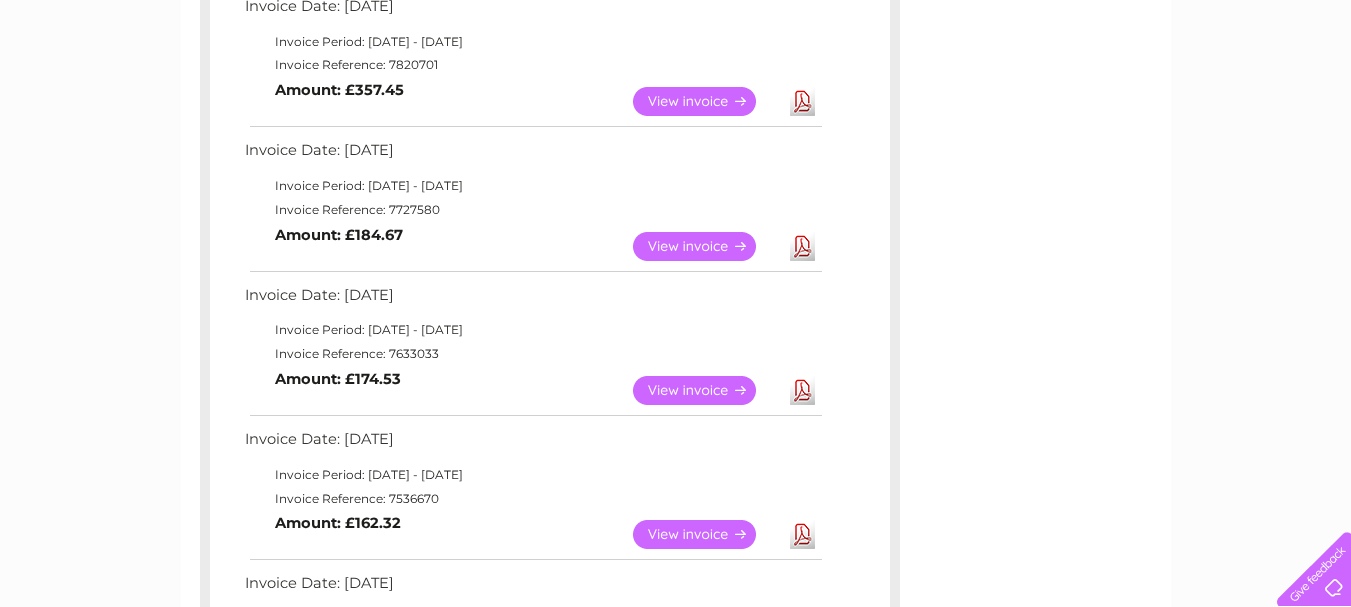 scroll, scrollTop: 0, scrollLeft: 0, axis: both 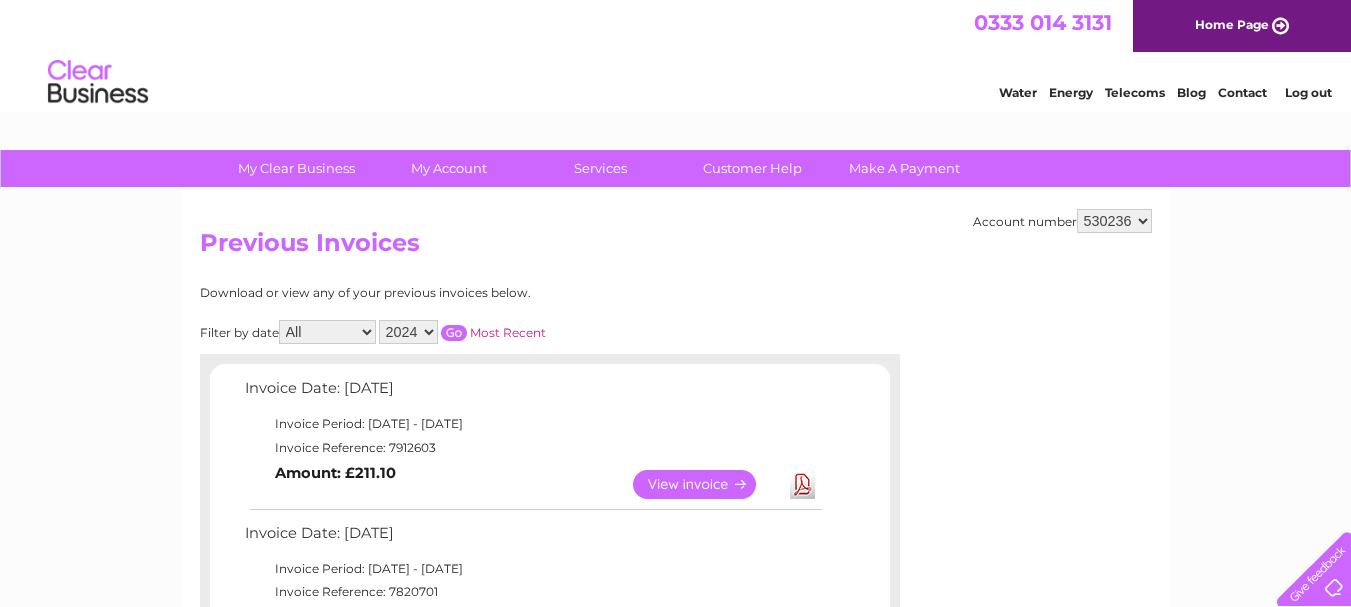 click at bounding box center [454, 333] 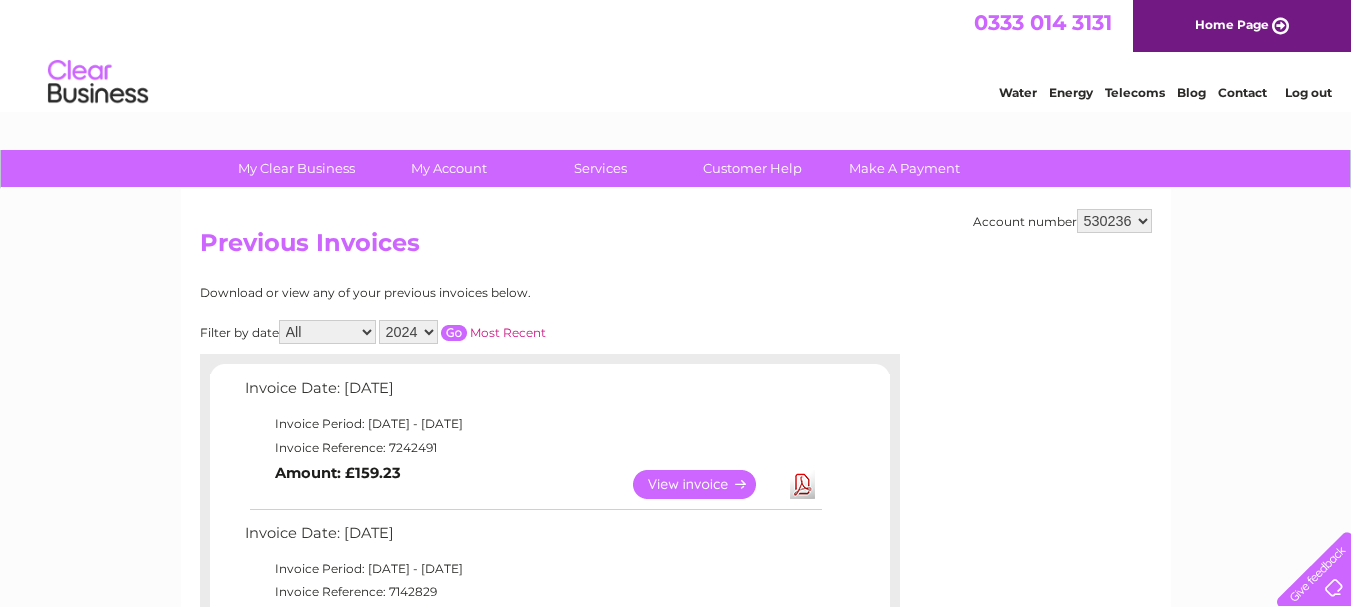 click on "View" at bounding box center (706, 484) 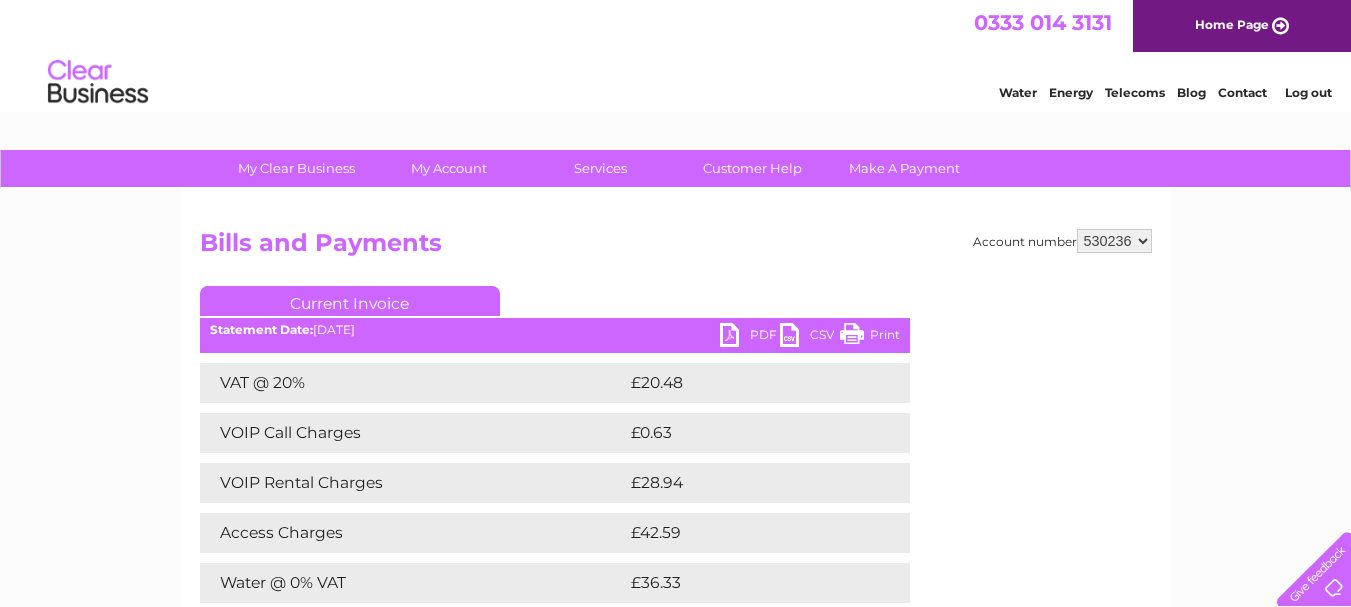 scroll, scrollTop: 0, scrollLeft: 0, axis: both 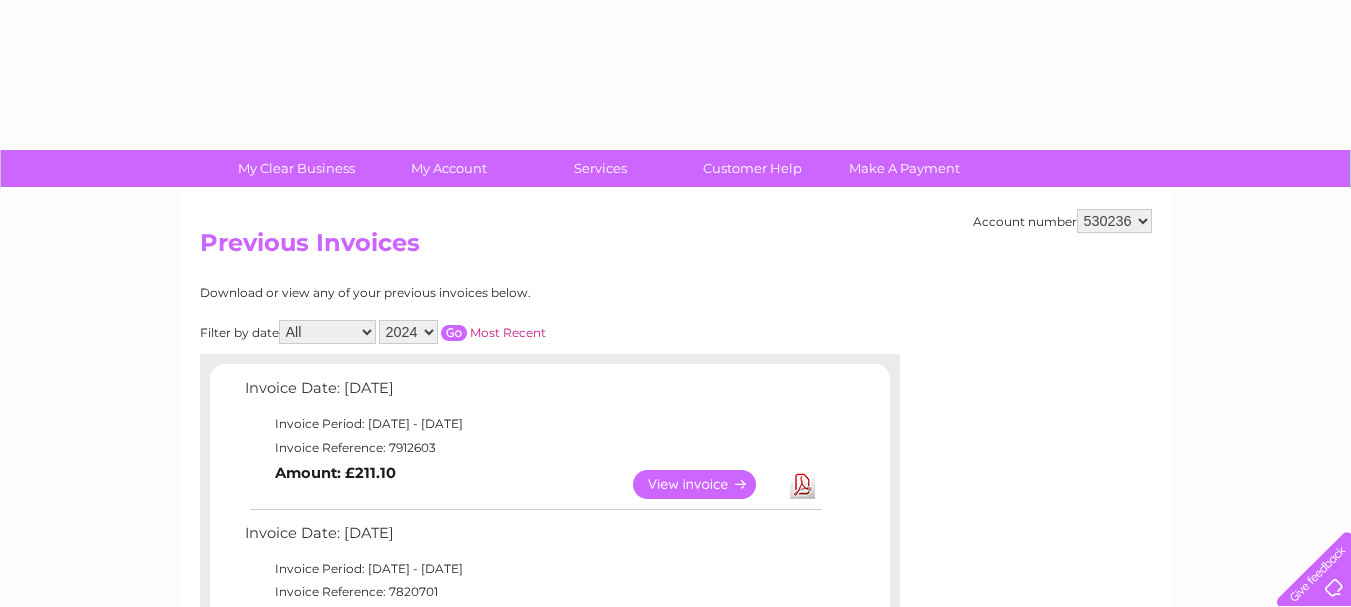 select on "2024" 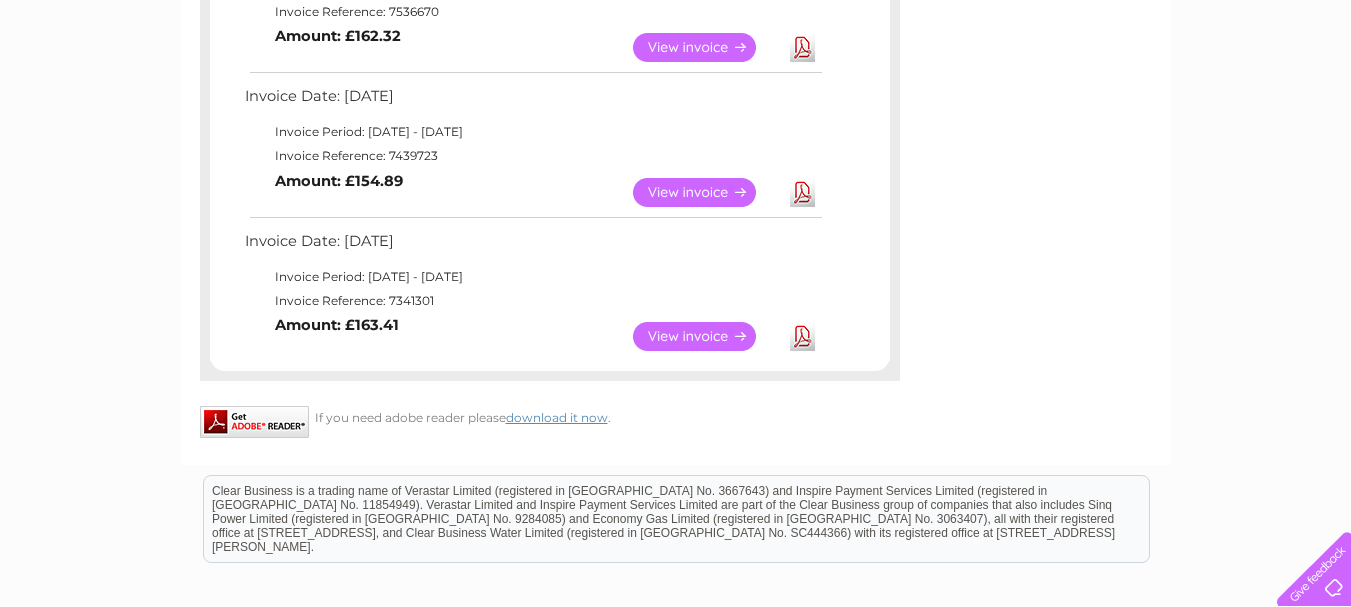 scroll, scrollTop: 1062, scrollLeft: 0, axis: vertical 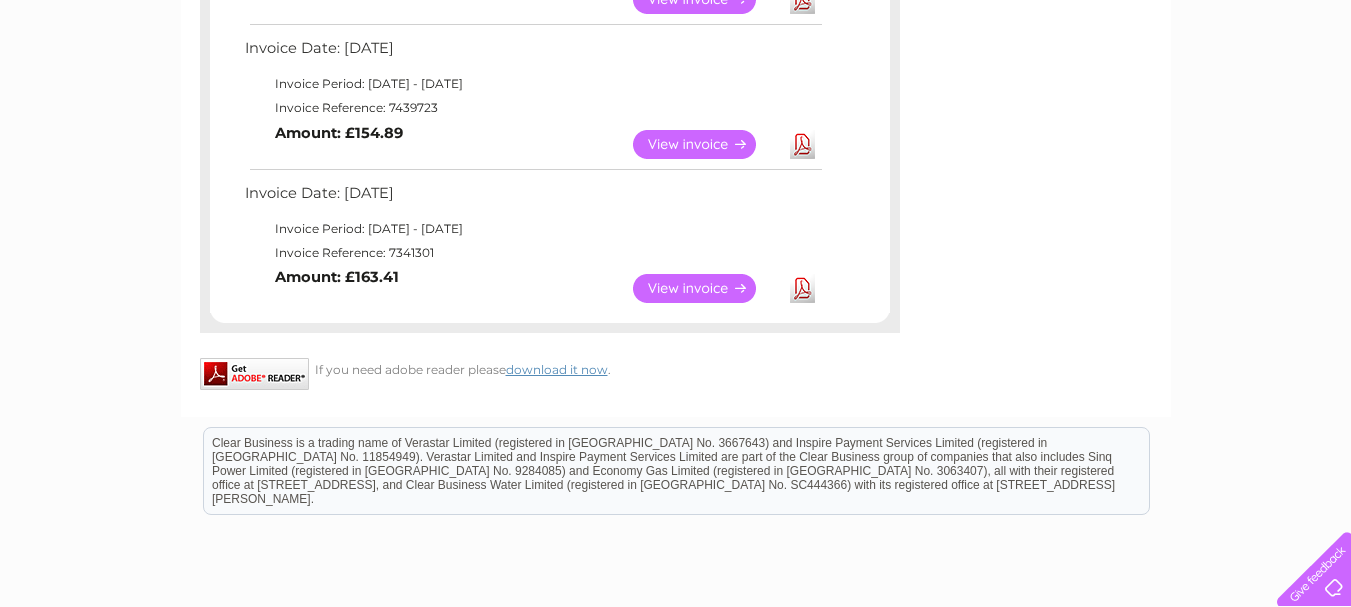 click on "View" at bounding box center (706, 288) 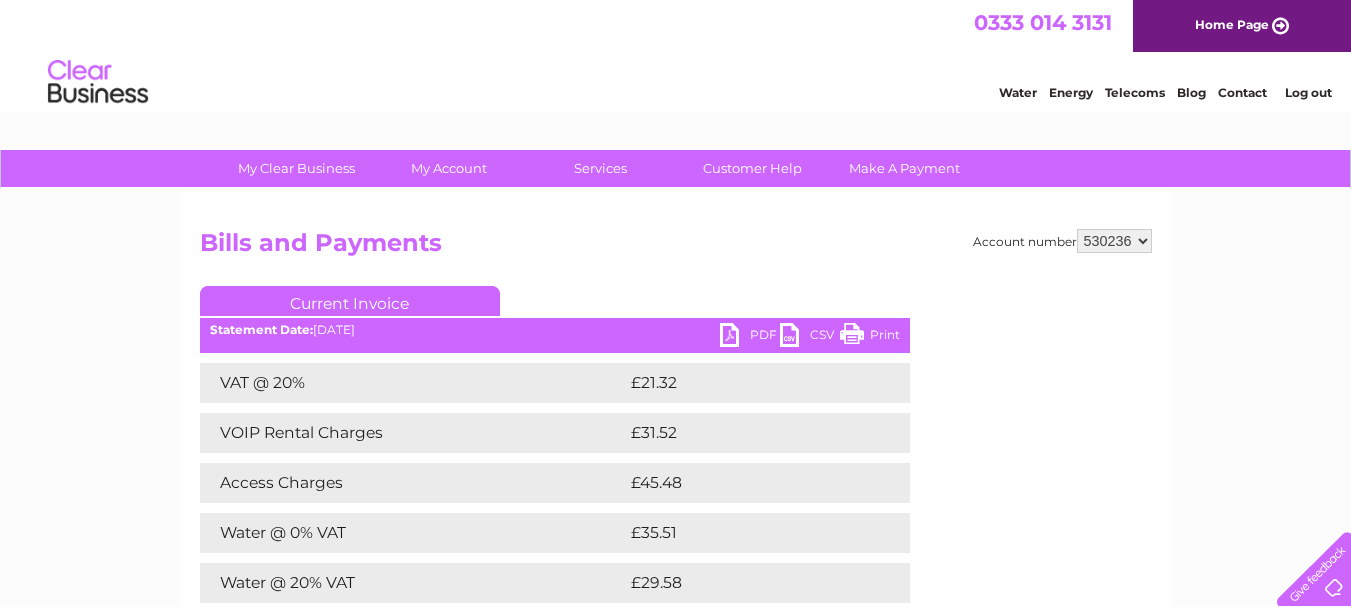scroll, scrollTop: 0, scrollLeft: 0, axis: both 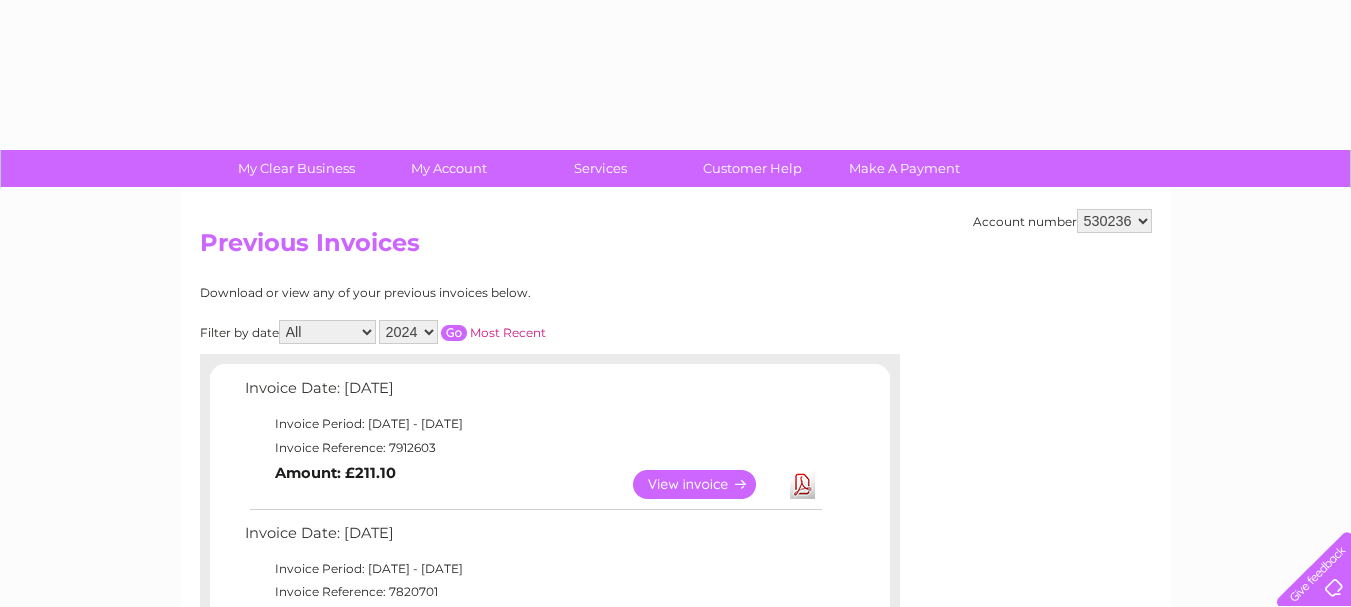 select on "2024" 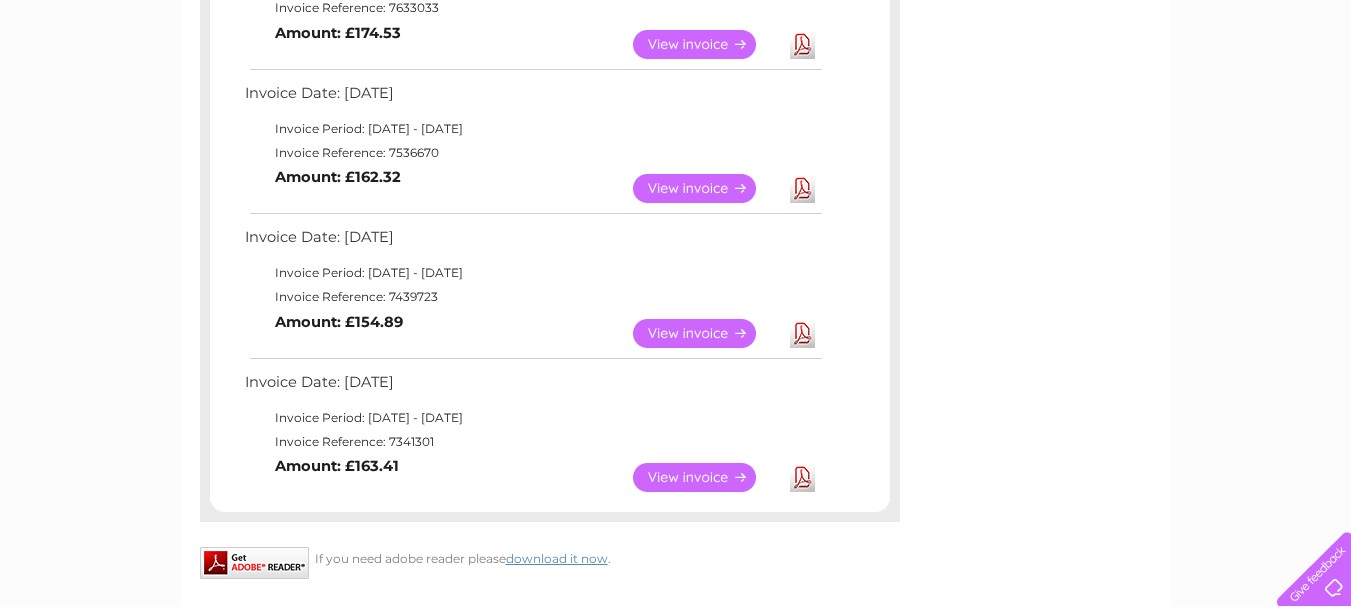 scroll, scrollTop: 869, scrollLeft: 0, axis: vertical 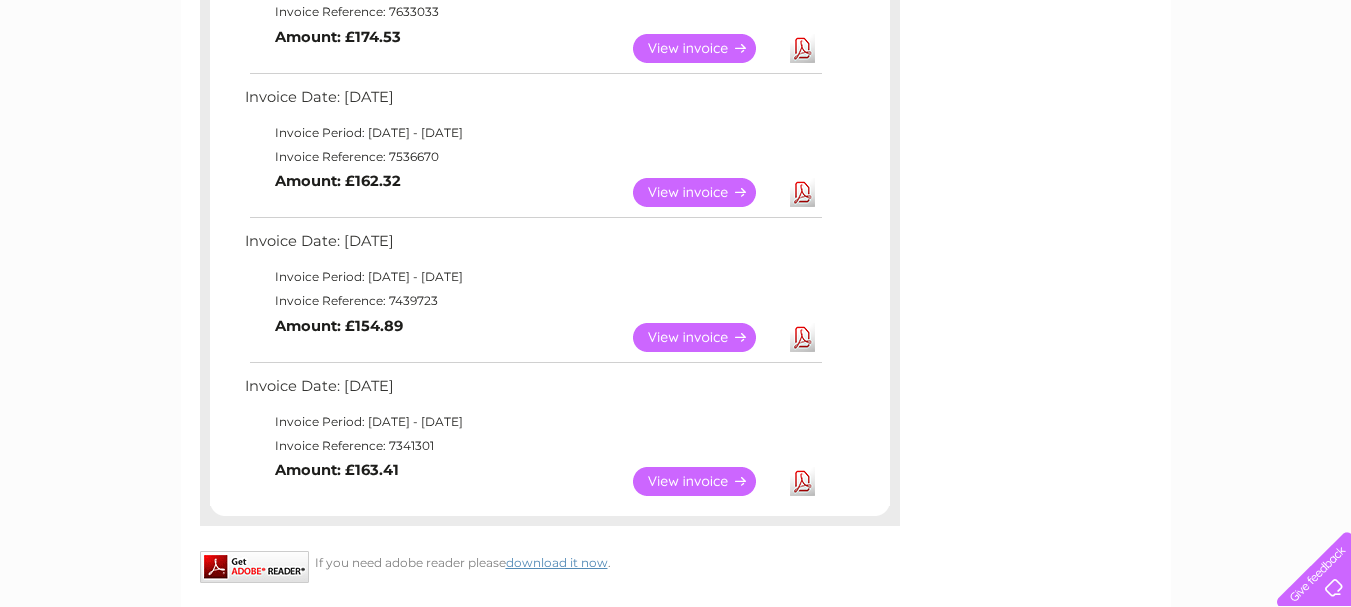 click on "View" at bounding box center (706, 337) 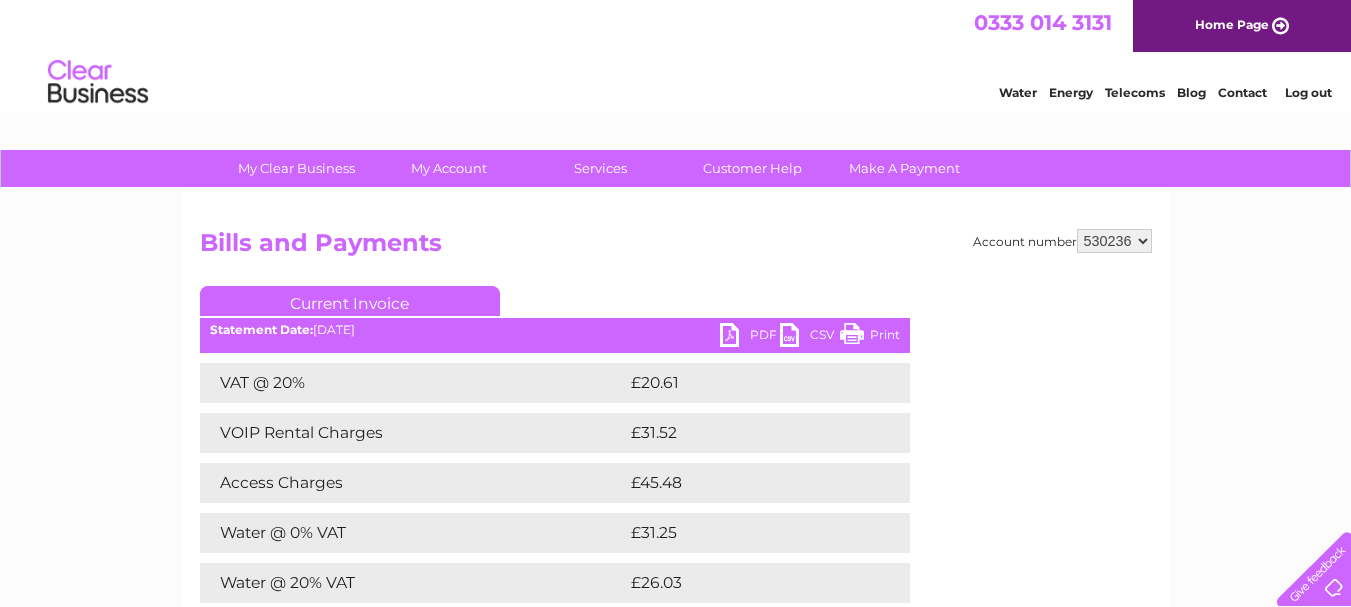 scroll, scrollTop: 0, scrollLeft: 0, axis: both 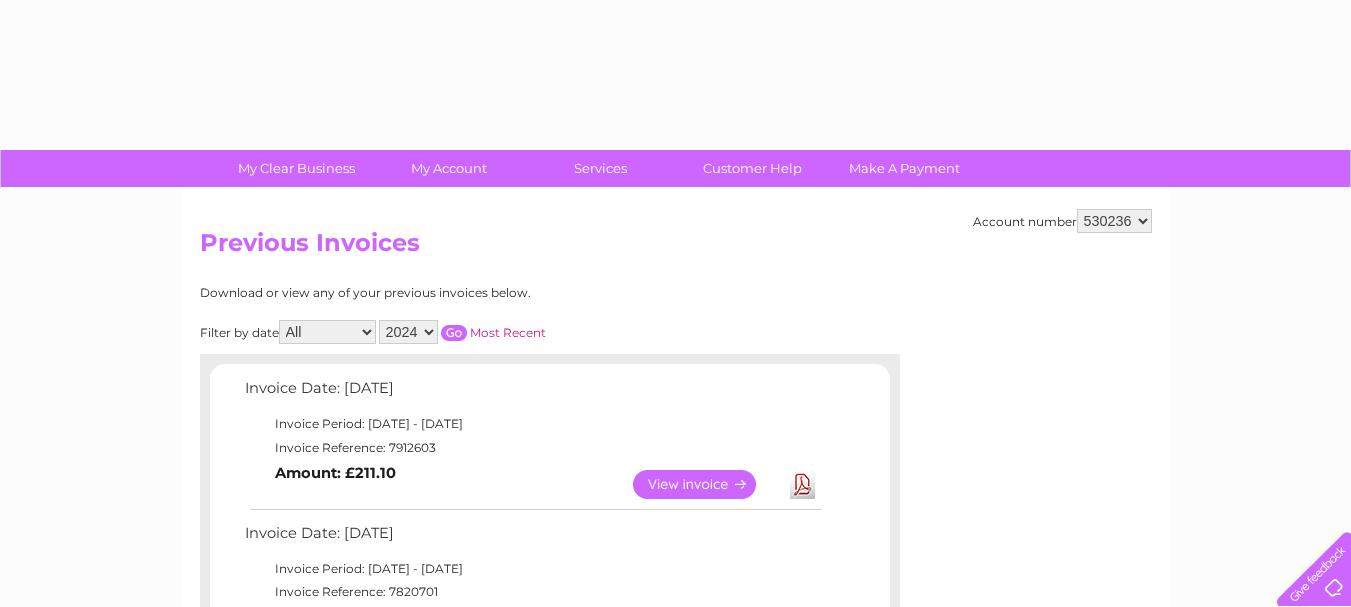 select on "2024" 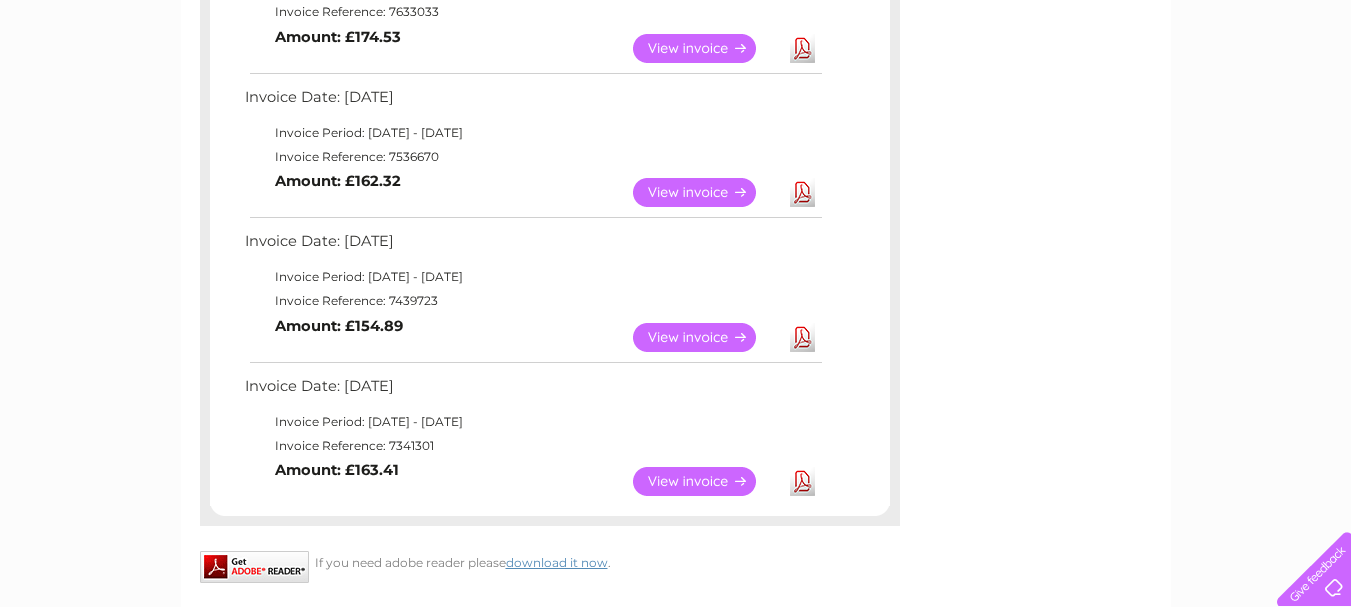 scroll, scrollTop: 0, scrollLeft: 0, axis: both 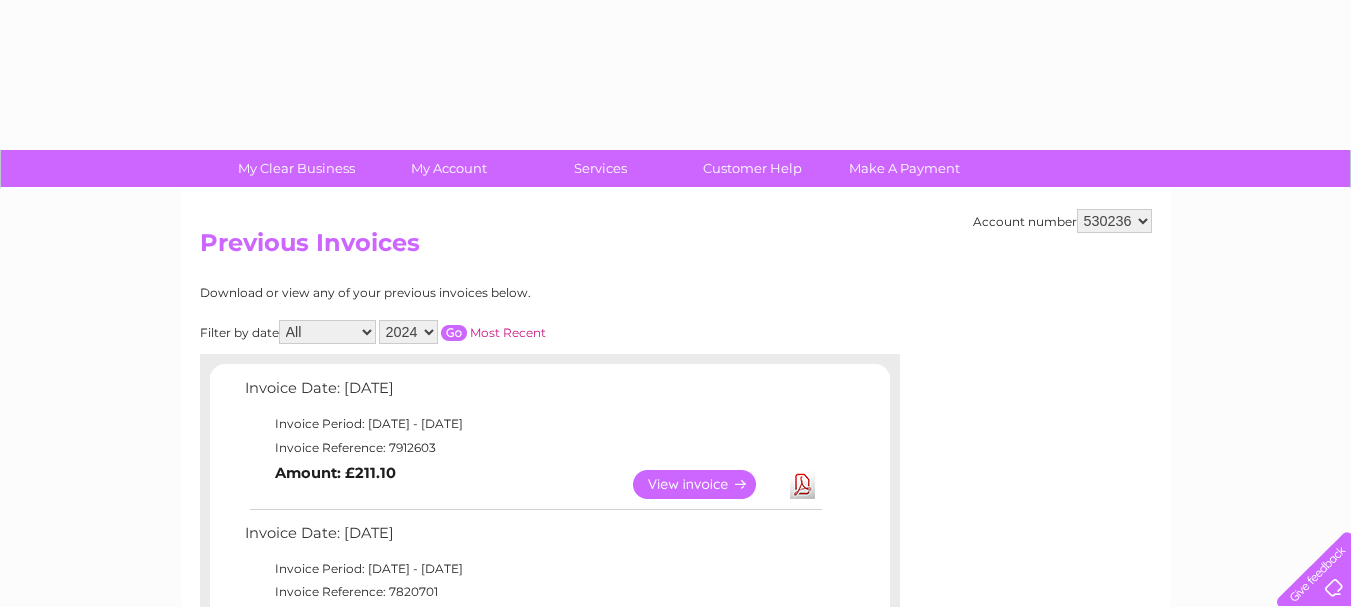 select on "2024" 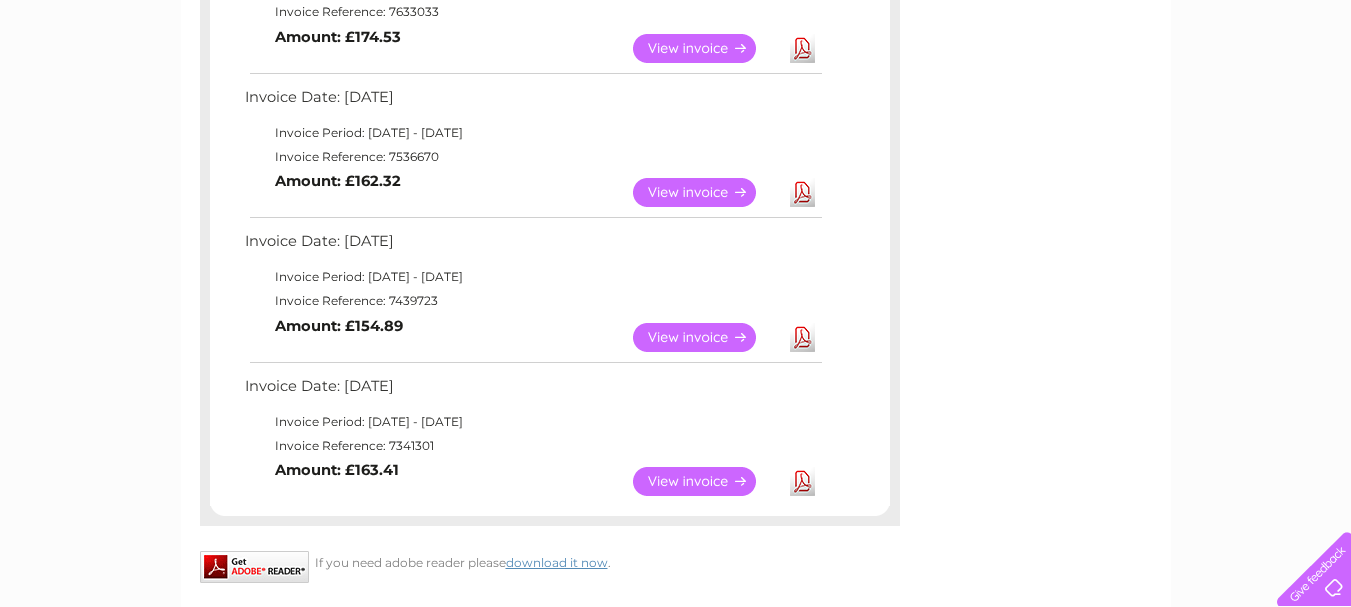 scroll, scrollTop: 0, scrollLeft: 0, axis: both 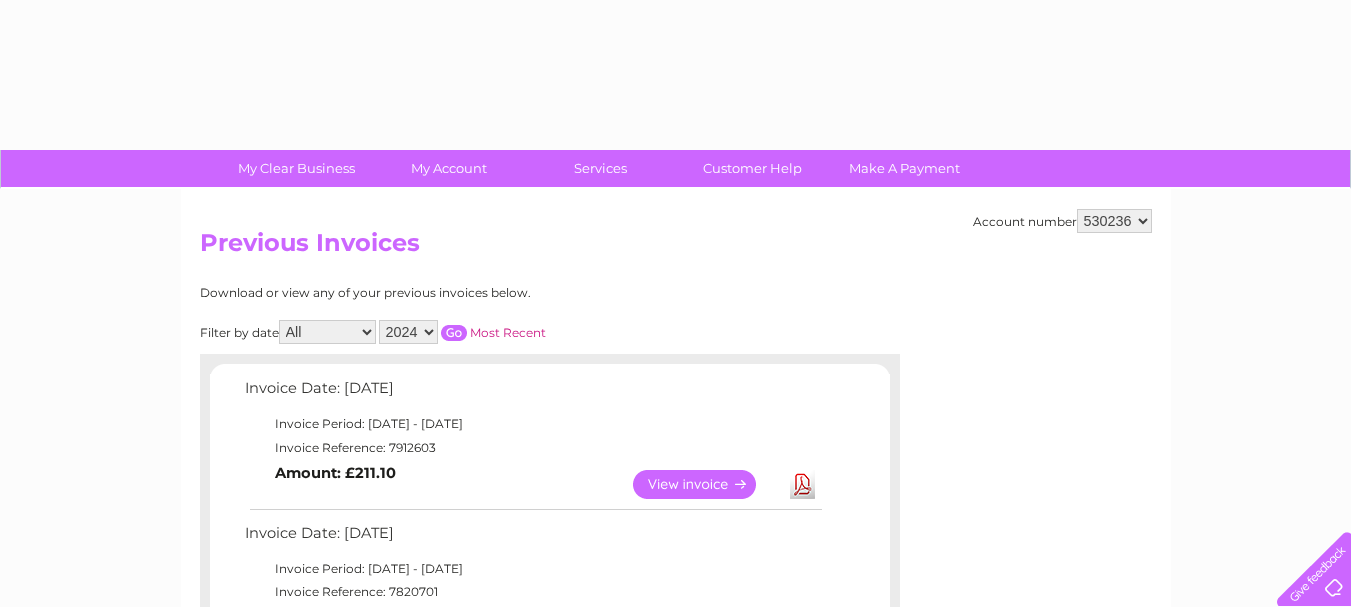 select on "2024" 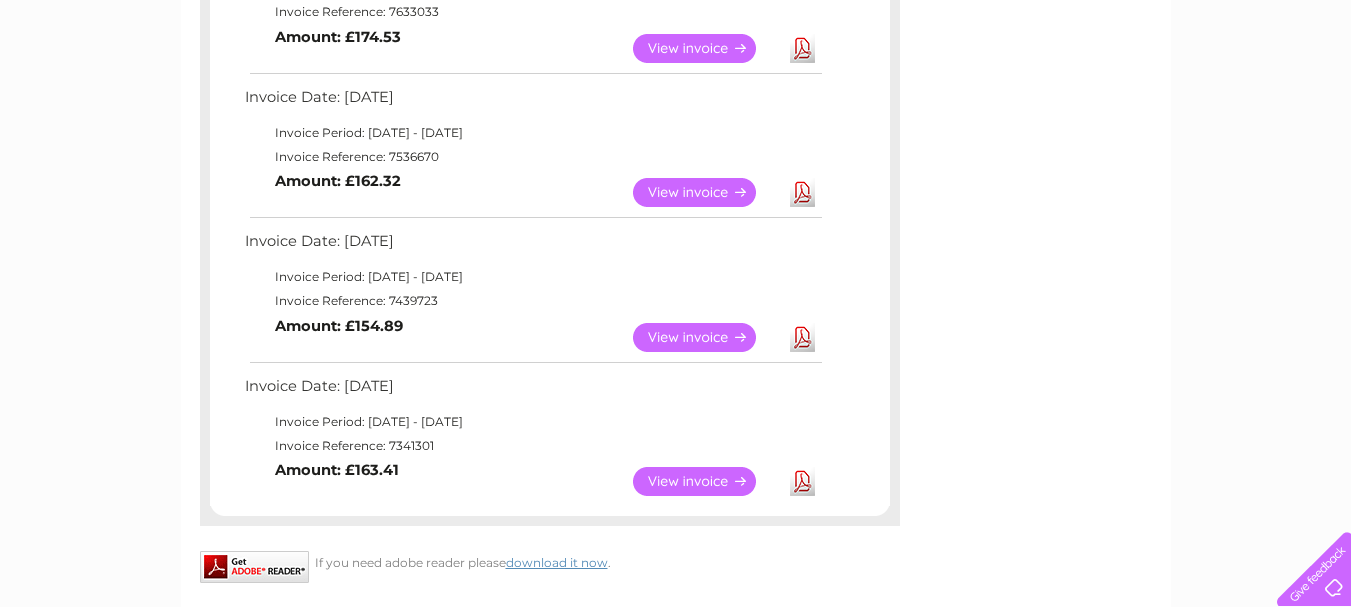 scroll, scrollTop: 338, scrollLeft: 0, axis: vertical 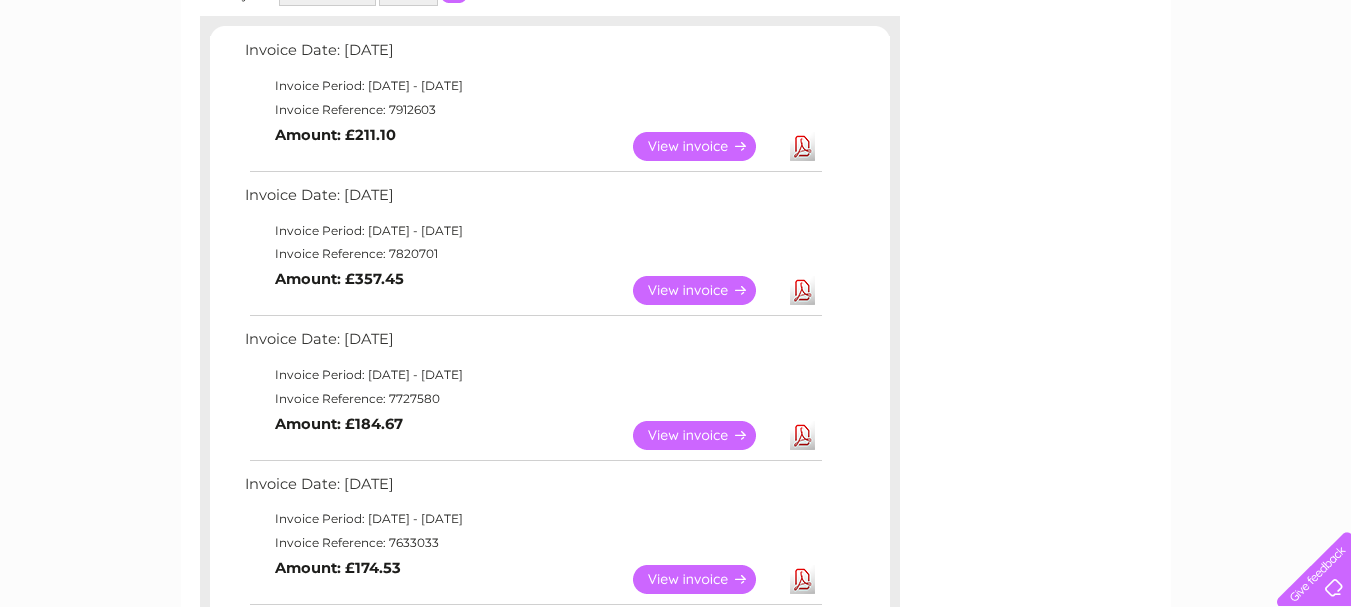 click on "View" at bounding box center (706, 435) 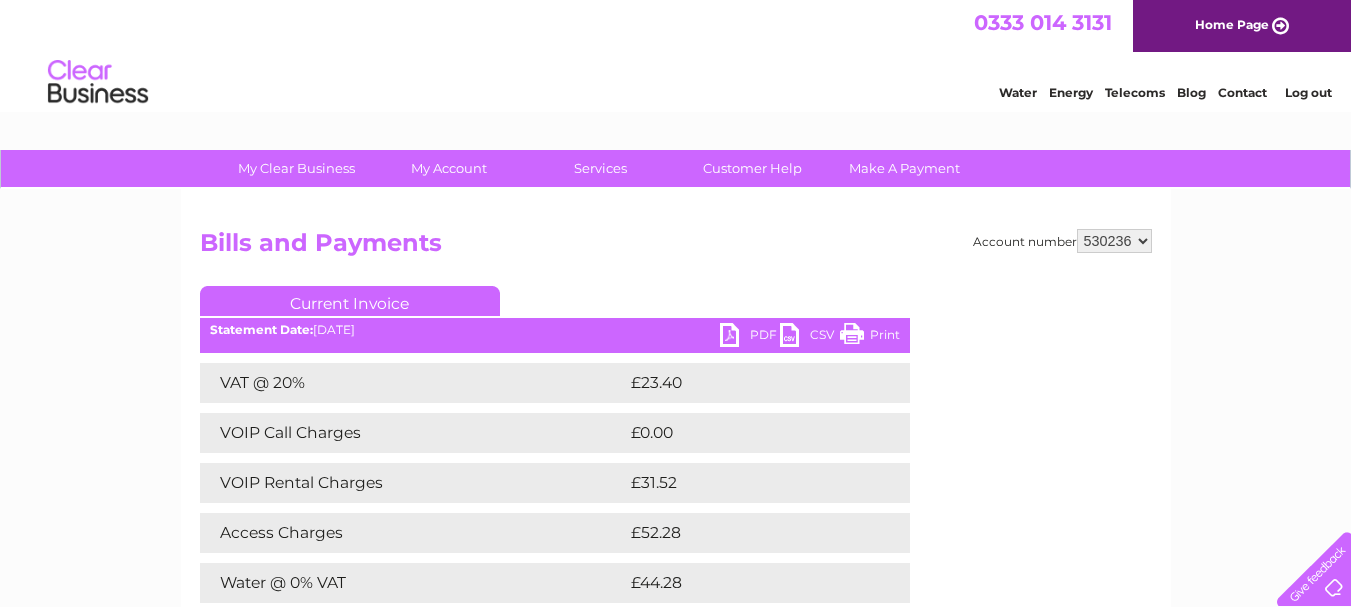 scroll, scrollTop: 0, scrollLeft: 0, axis: both 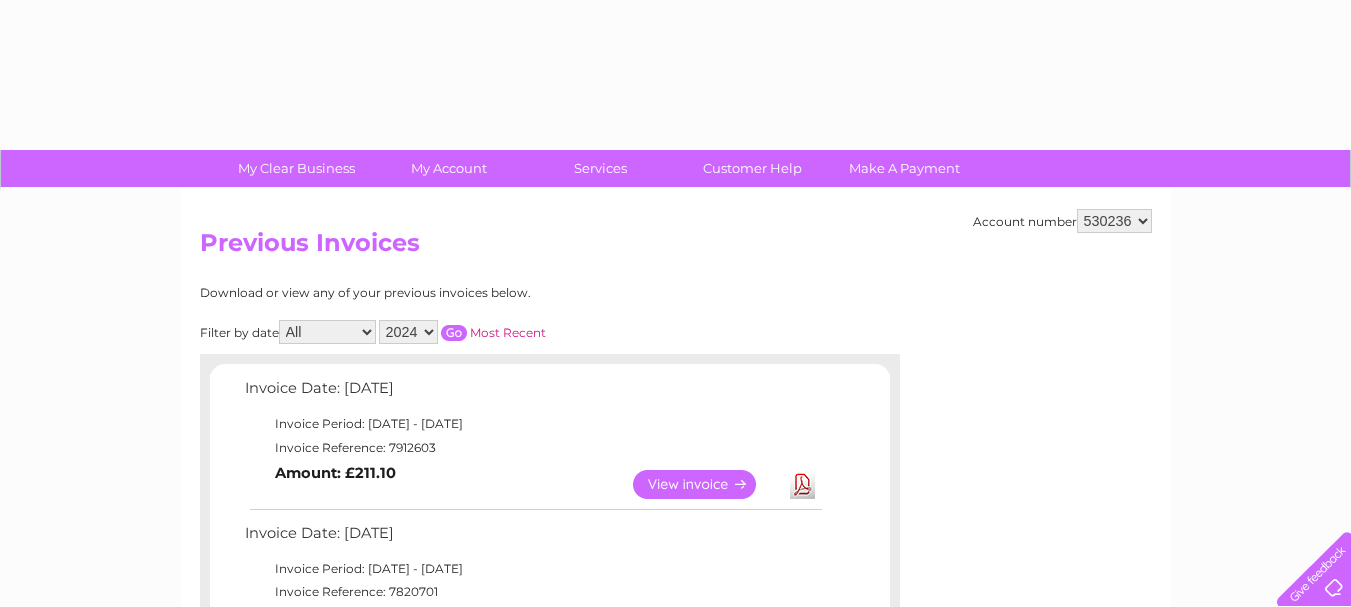 select on "2024" 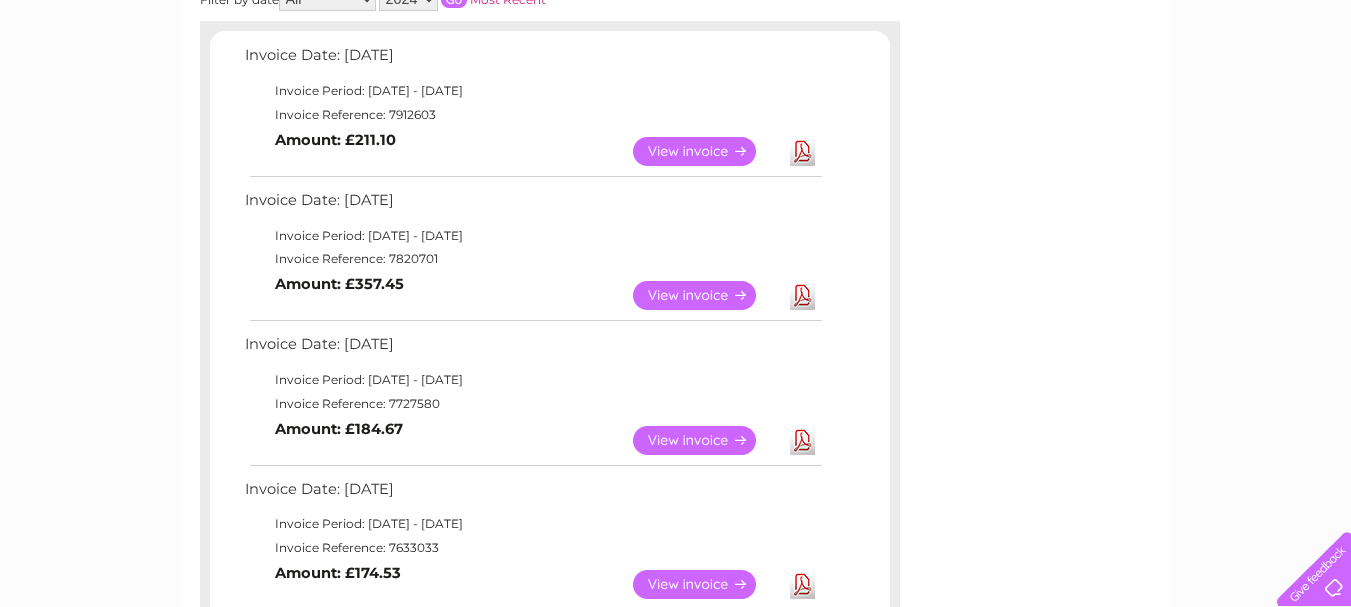 scroll, scrollTop: 0, scrollLeft: 0, axis: both 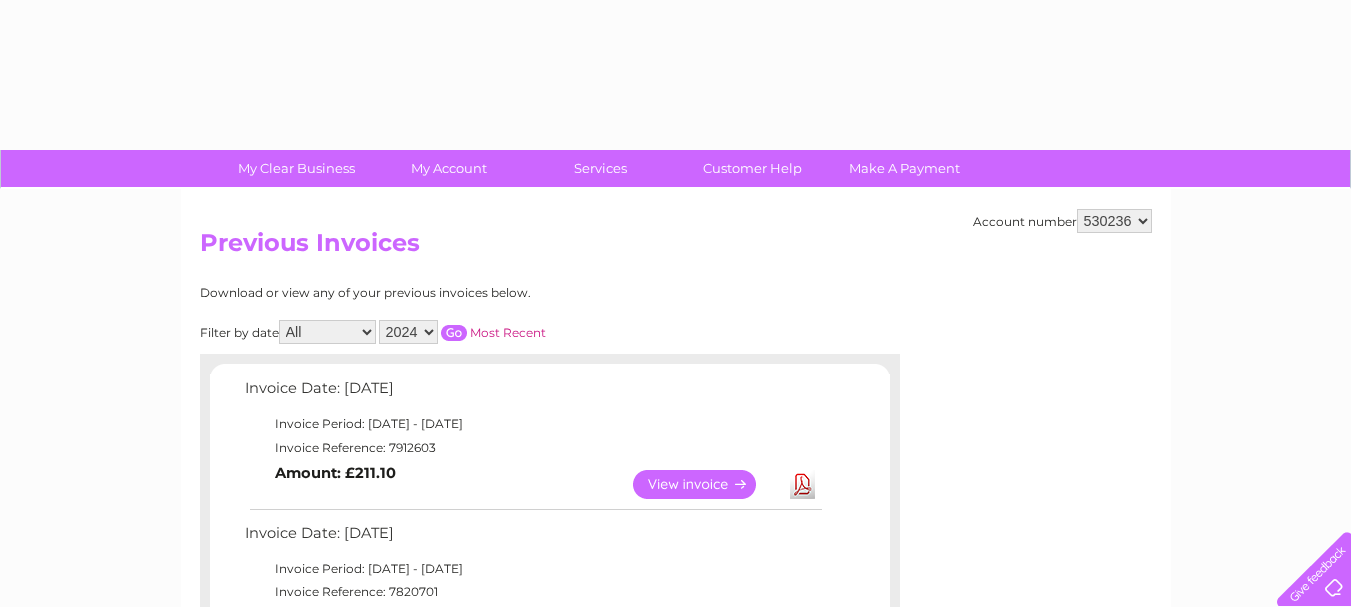 select on "2024" 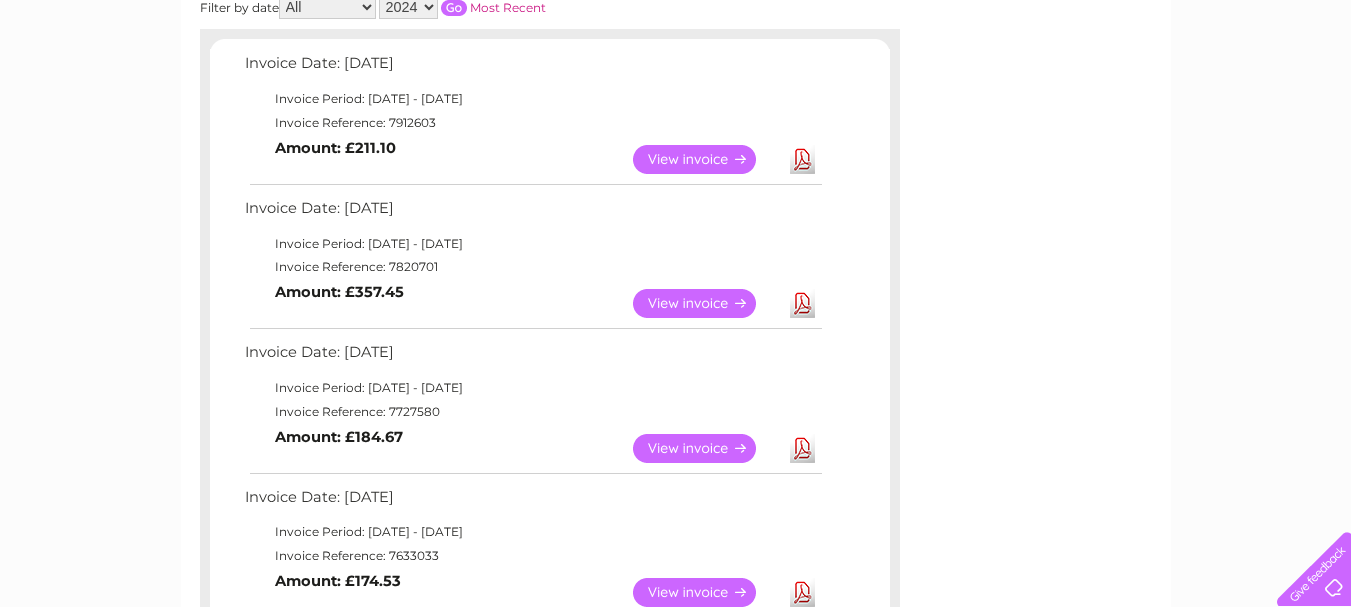 scroll, scrollTop: 328, scrollLeft: 0, axis: vertical 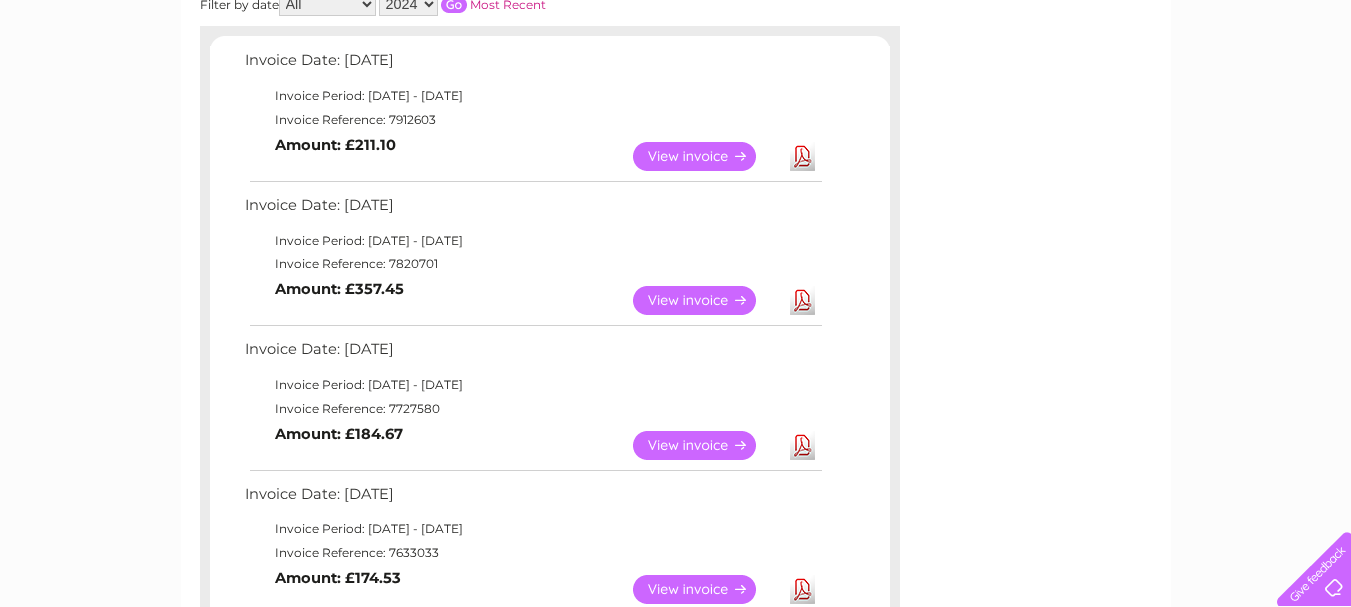 click on "View" at bounding box center (706, 156) 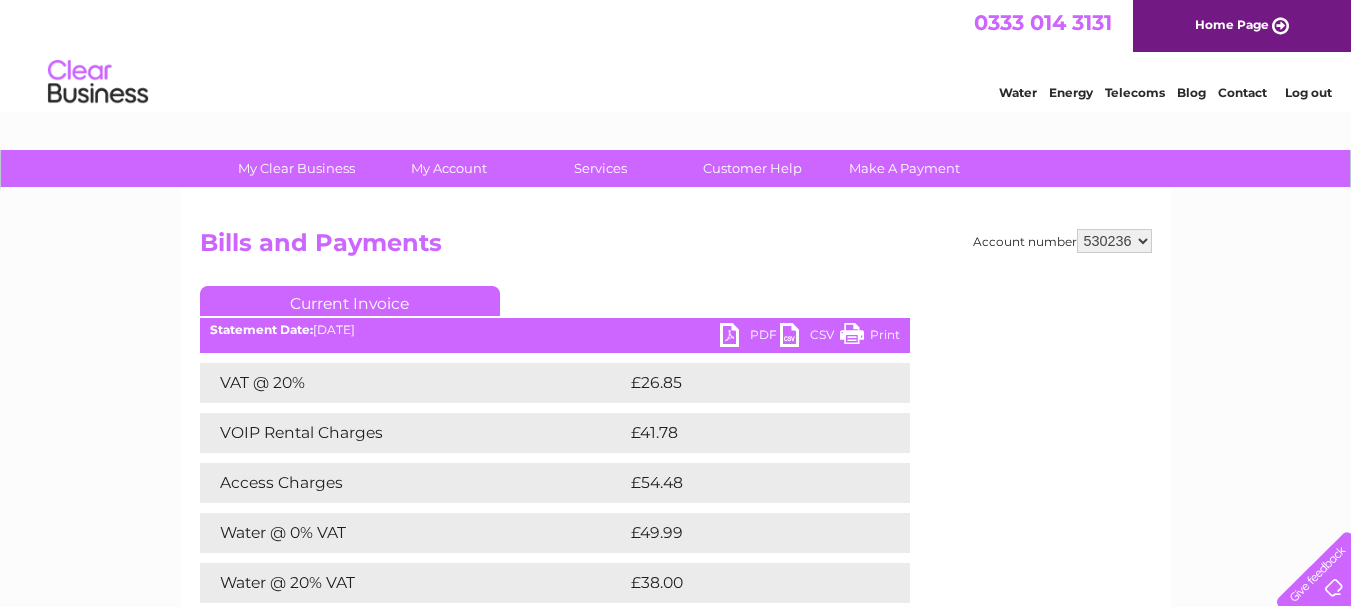scroll, scrollTop: 0, scrollLeft: 0, axis: both 